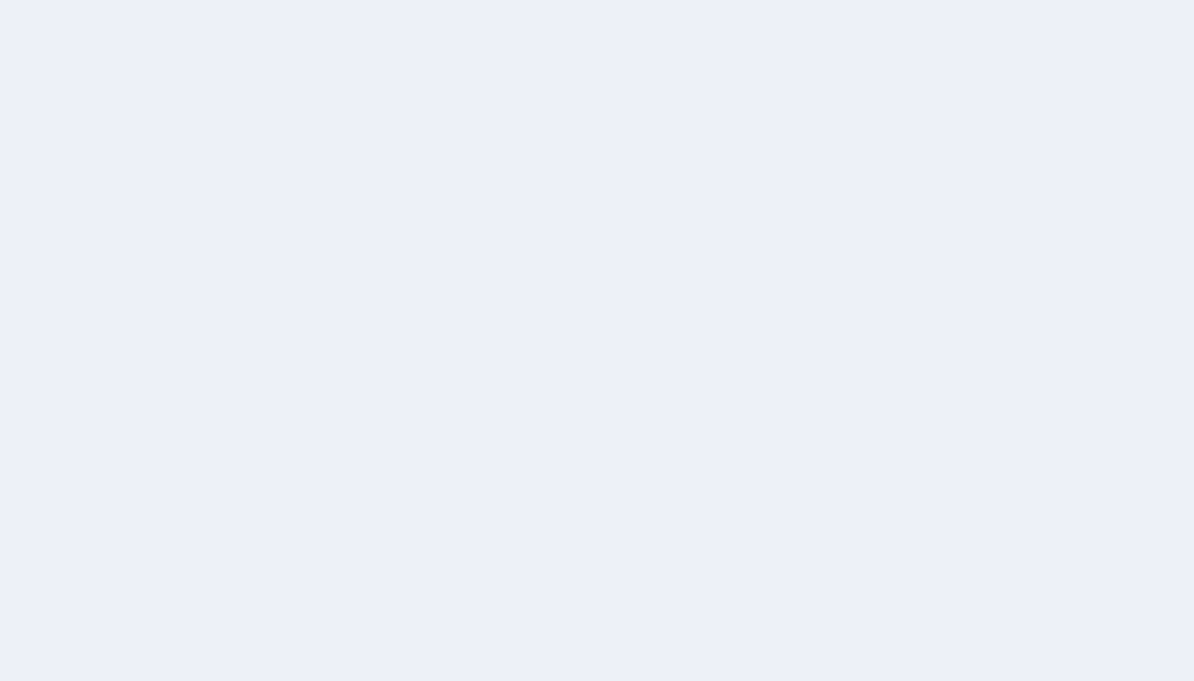 scroll, scrollTop: 0, scrollLeft: 0, axis: both 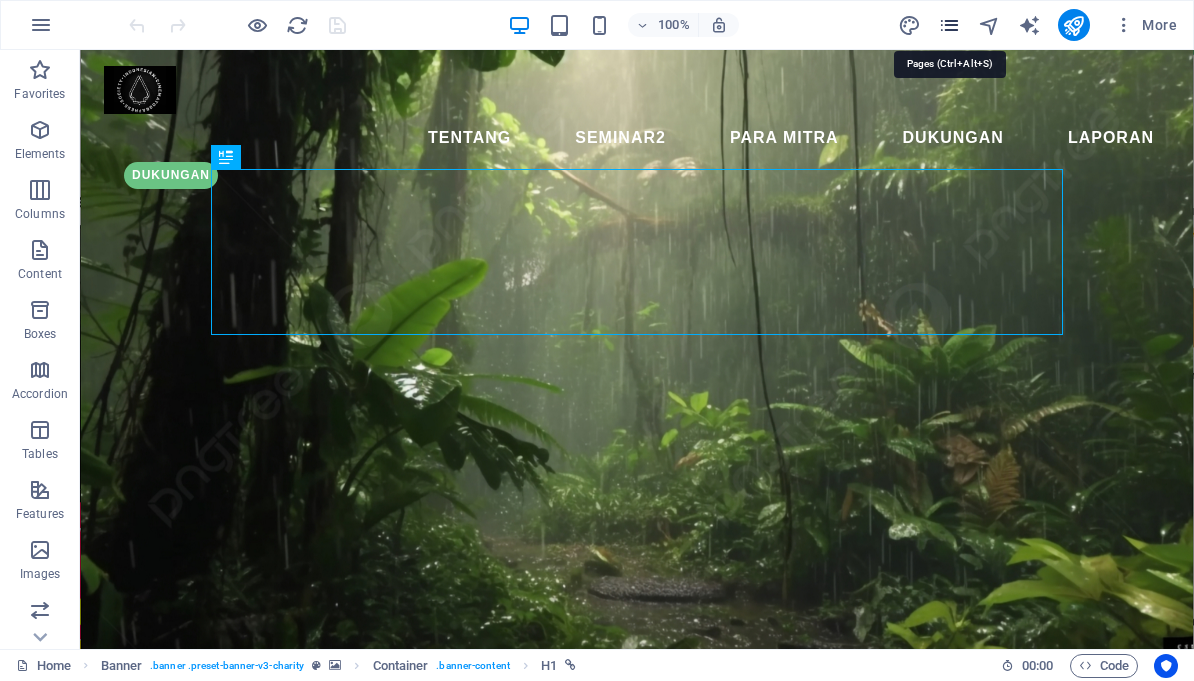 click at bounding box center [949, 25] 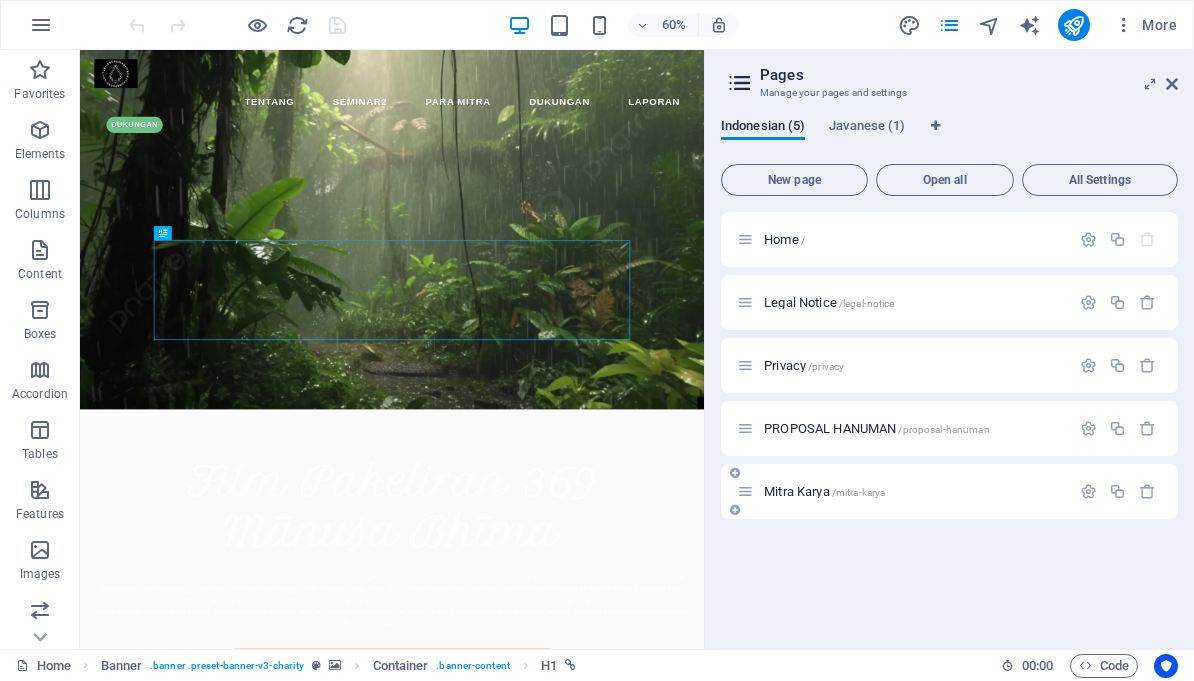 click on "Mitra Karya /mitra-karya" at bounding box center [914, 491] 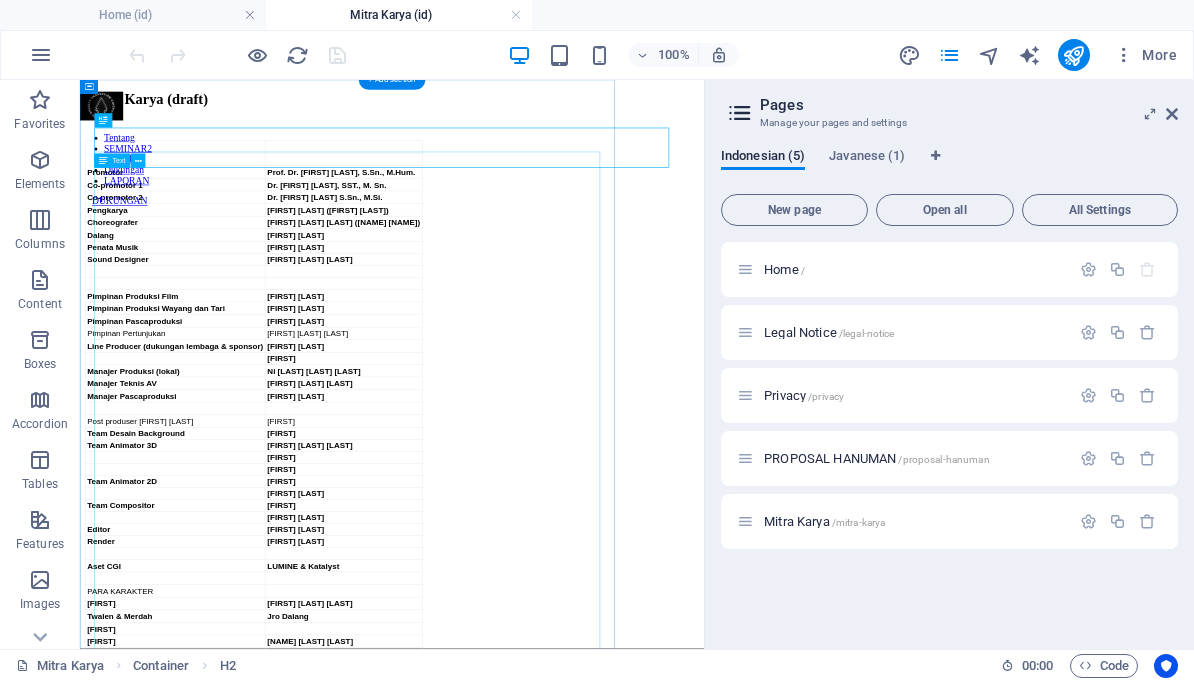 scroll, scrollTop: 0, scrollLeft: 0, axis: both 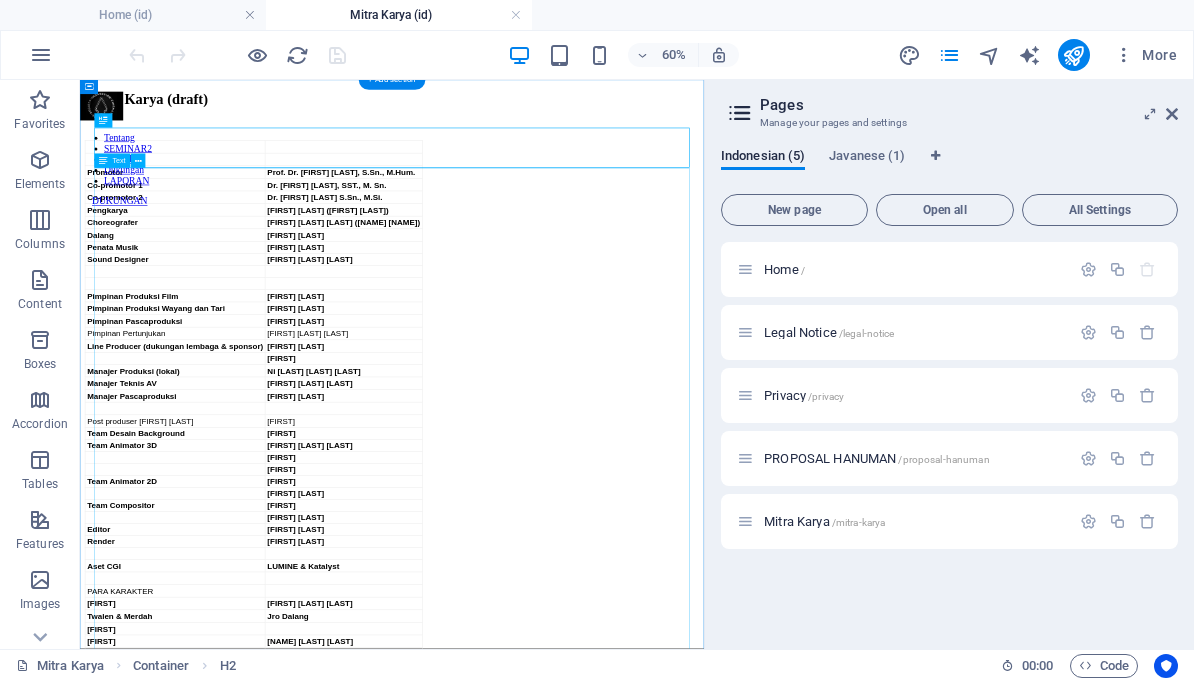 click on "Promotor Prof. Dr. I Komang Sudirga, S.Sn., M.Hum. Co-promotor 1 Dr. I Kt. Suteja, SST., M. Sn. Co-promotor 2 Dr. Iwan Gunawan S.Sn., M.Si. Pengkarya Agni Ariatama (Aria Agni) Choreografer Ida Ayu Wayan Arya Satyania (Dayu  Ani) Dalang  I Made Sidia Penata Musik Ari Palawara Sound Designer Yogi Tri Kuncoro Pimpinan Produksi Film Rohaya Said Pimpinan Produksi Wayang dan Tari Gus Dwipabagus Pimpinan Pascaproduksi  Samsul Hadi Pimpinan Pertunjukan Gus Hari Kayana Line Producer (dukungan lembaga & sponsor) Vanesa Martida Gayatri  Manajer Produksi (lokal) Ni Wayan Ria Andayani Manajer Teknis AV Ketut Hery Budiyana Manajer Pascaproduksi Fajar Enggal Studio Post produser Enggal Studio Sukmo Team Desain Background Andre Team Animator 3D Kurniawan Asri Asiqi Bintang Kevin Team Animator 2D Mulyadi Mubarok Team Compositor Mulyadi Sukmo Hadi Editor Mubarok Render Decky Satrio Aset CGI LUMINE & Katalyst PARA KARAKTER  Bhima Pande Komang Satria Wirapranata Twalen & Merdah Jro Dalang Nawaruci Drona Iswara /timur Raka a" at bounding box center (600, 1413) 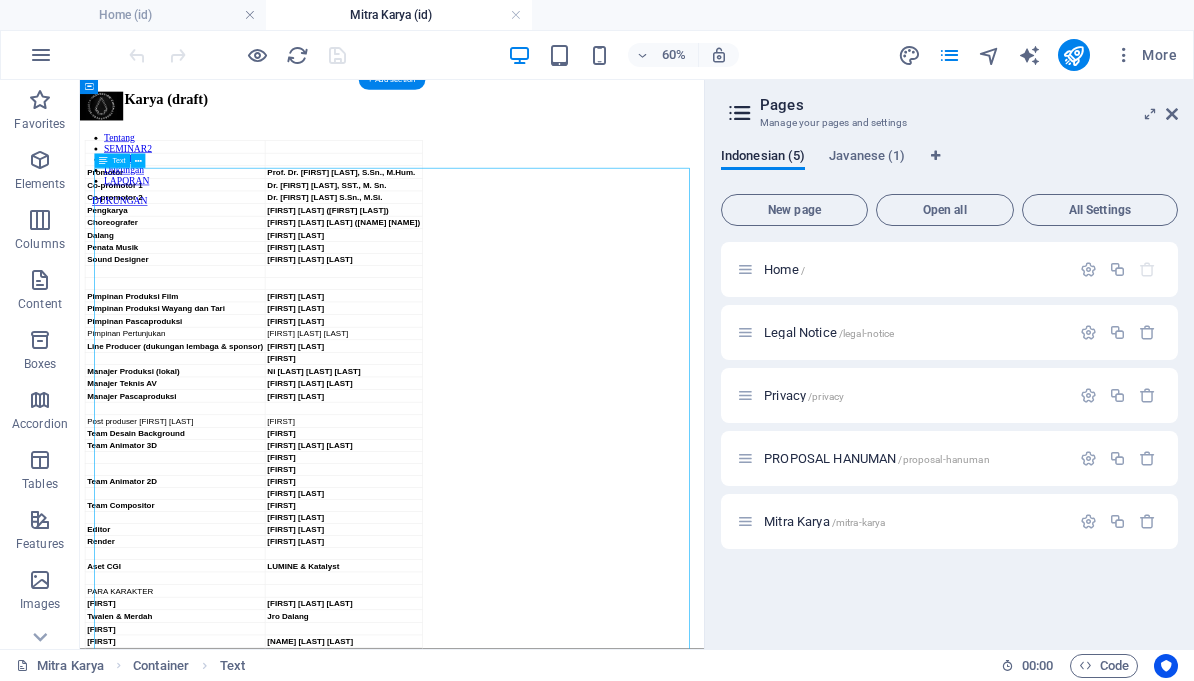 click on "Promotor Prof. Dr. I Komang Sudirga, S.Sn., M.Hum. Co-promotor 1 Dr. I Kt. Suteja, SST., M. Sn. Co-promotor 2 Dr. Iwan Gunawan S.Sn., M.Si. Pengkarya Agni Ariatama (Aria Agni) Choreografer Ida Ayu Wayan Arya Satyania (Dayu  Ani) Dalang  I Made Sidia Penata Musik Ari Palawara Sound Designer Yogi Tri Kuncoro Pimpinan Produksi Film Rohaya Said Pimpinan Produksi Wayang dan Tari Gus Dwipabagus Pimpinan Pascaproduksi  Samsul Hadi Pimpinan Pertunjukan Gus Hari Kayana Line Producer (dukungan lembaga & sponsor) Vanesa Martida Gayatri  Manajer Produksi (lokal) Ni Wayan Ria Andayani Manajer Teknis AV Ketut Hery Budiyana Manajer Pascaproduksi Fajar Enggal Studio Post produser Enggal Studio Sukmo Team Desain Background Andre Team Animator 3D Kurniawan Asri Asiqi Bintang Kevin Team Animator 2D Mulyadi Mubarok Team Compositor Mulyadi Sukmo Hadi Editor Mubarok Render Decky Satrio Aset CGI LUMINE & Katalyst PARA KARAKTER  Bhima Pande Komang Satria Wirapranata Twalen & Merdah Jro Dalang Nawaruci Drona Iswara /timur Raka a" at bounding box center [600, 1413] 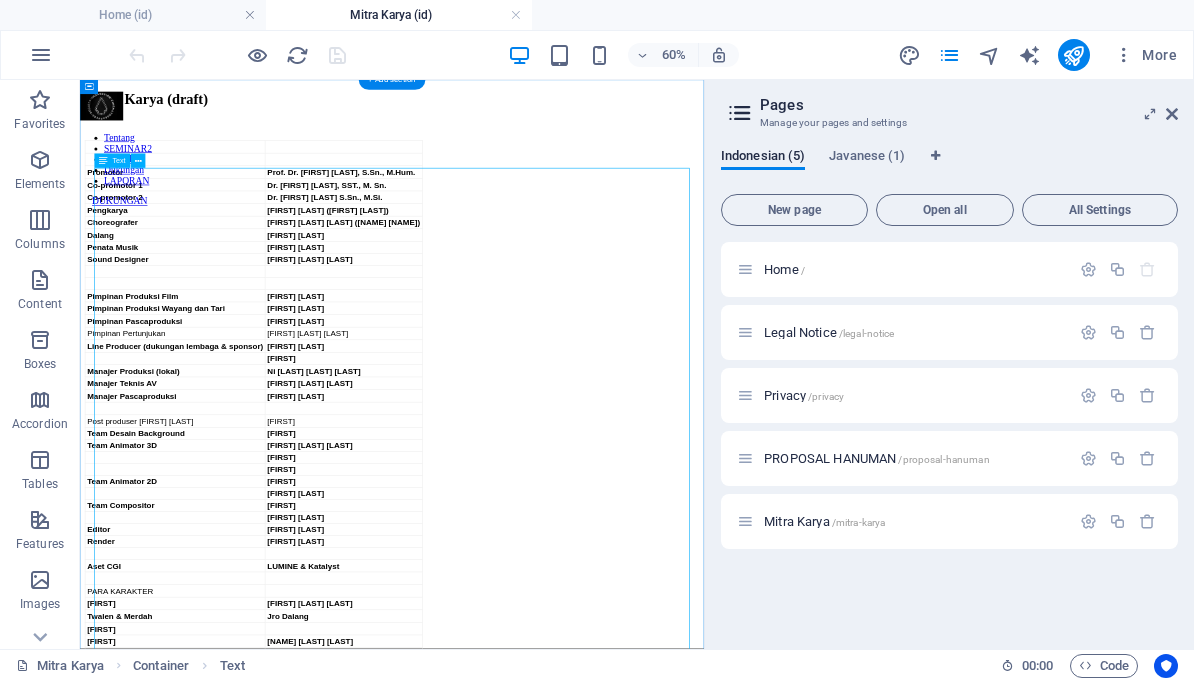 click on "Promotor Prof. Dr. I Komang Sudirga, S.Sn., M.Hum. Co-promotor 1 Dr. I Kt. Suteja, SST., M. Sn. Co-promotor 2 Dr. Iwan Gunawan S.Sn., M.Si. Pengkarya Agni Ariatama (Aria Agni) Choreografer Ida Ayu Wayan Arya Satyania (Dayu  Ani) Dalang  I Made Sidia Penata Musik Ari Palawara Sound Designer Yogi Tri Kuncoro Pimpinan Produksi Film Rohaya Said Pimpinan Produksi Wayang dan Tari Gus Dwipabagus Pimpinan Pascaproduksi  Samsul Hadi Pimpinan Pertunjukan Gus Hari Kayana Line Producer (dukungan lembaga & sponsor) Vanesa Martida Gayatri  Manajer Produksi (lokal) Ni Wayan Ria Andayani Manajer Teknis AV Ketut Hery Budiyana Manajer Pascaproduksi Fajar Enggal Studio Post produser Enggal Studio Sukmo Team Desain Background Andre Team Animator 3D Kurniawan Asri Asiqi Bintang Kevin Team Animator 2D Mulyadi Mubarok Team Compositor Mulyadi Sukmo Hadi Editor Mubarok Render Decky Satrio Aset CGI LUMINE & Katalyst PARA KARAKTER  Bhima Pande Komang Satria Wirapranata Twalen & Merdah Jro Dalang Nawaruci Drona Iswara /timur Raka a" at bounding box center [600, 1413] 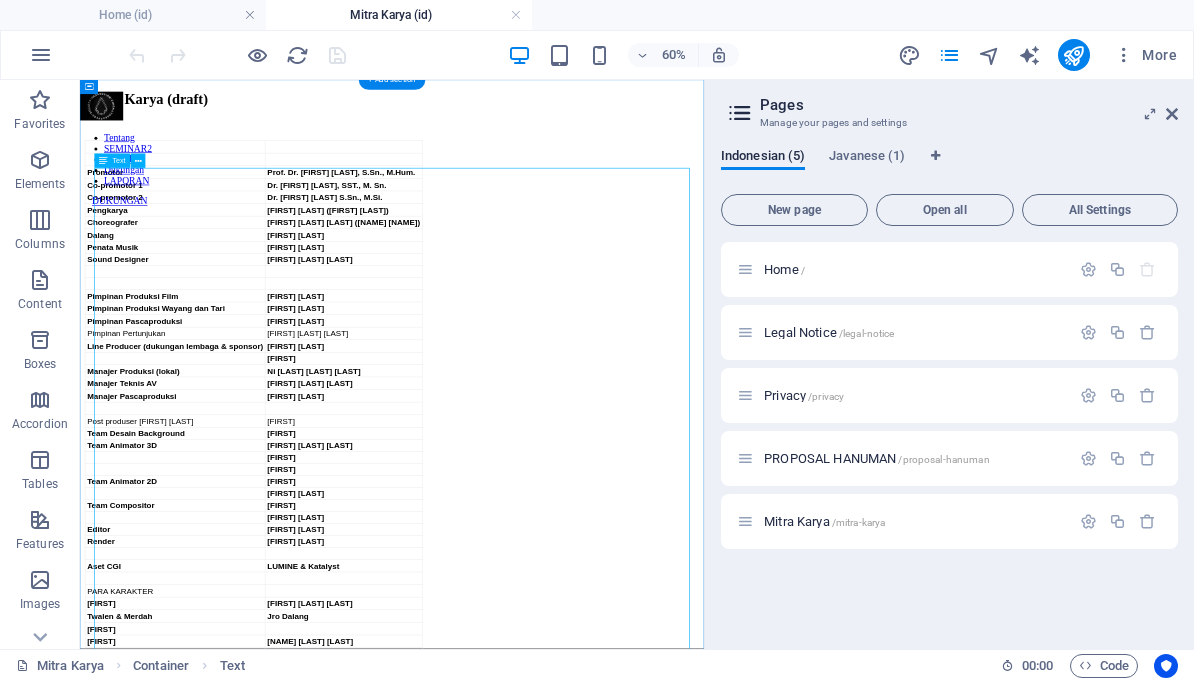 click on "Promotor Prof. Dr. I Komang Sudirga, S.Sn., M.Hum. Co-promotor 1 Dr. I Kt. Suteja, SST., M. Sn. Co-promotor 2 Dr. Iwan Gunawan S.Sn., M.Si. Pengkarya Agni Ariatama (Aria Agni) Choreografer Ida Ayu Wayan Arya Satyania (Dayu  Ani) Dalang  I Made Sidia Penata Musik Ari Palawara Sound Designer Yogi Tri Kuncoro Pimpinan Produksi Film Rohaya Said Pimpinan Produksi Wayang dan Tari Gus Dwipabagus Pimpinan Pascaproduksi  Samsul Hadi Pimpinan Pertunjukan Gus Hari Kayana Line Producer (dukungan lembaga & sponsor) Vanesa Martida Gayatri  Manajer Produksi (lokal) Ni Wayan Ria Andayani Manajer Teknis AV Ketut Hery Budiyana Manajer Pascaproduksi Fajar Enggal Studio Post produser Enggal Studio Sukmo Team Desain Background Andre Team Animator 3D Kurniawan Asri Asiqi Bintang Kevin Team Animator 2D Mulyadi Mubarok Team Compositor Mulyadi Sukmo Hadi Editor Mubarok Render Decky Satrio Aset CGI LUMINE & Katalyst PARA KARAKTER  Bhima Pande Komang Satria Wirapranata Twalen & Merdah Jro Dalang Nawaruci Drona Iswara /timur Raka a" at bounding box center [600, 1413] 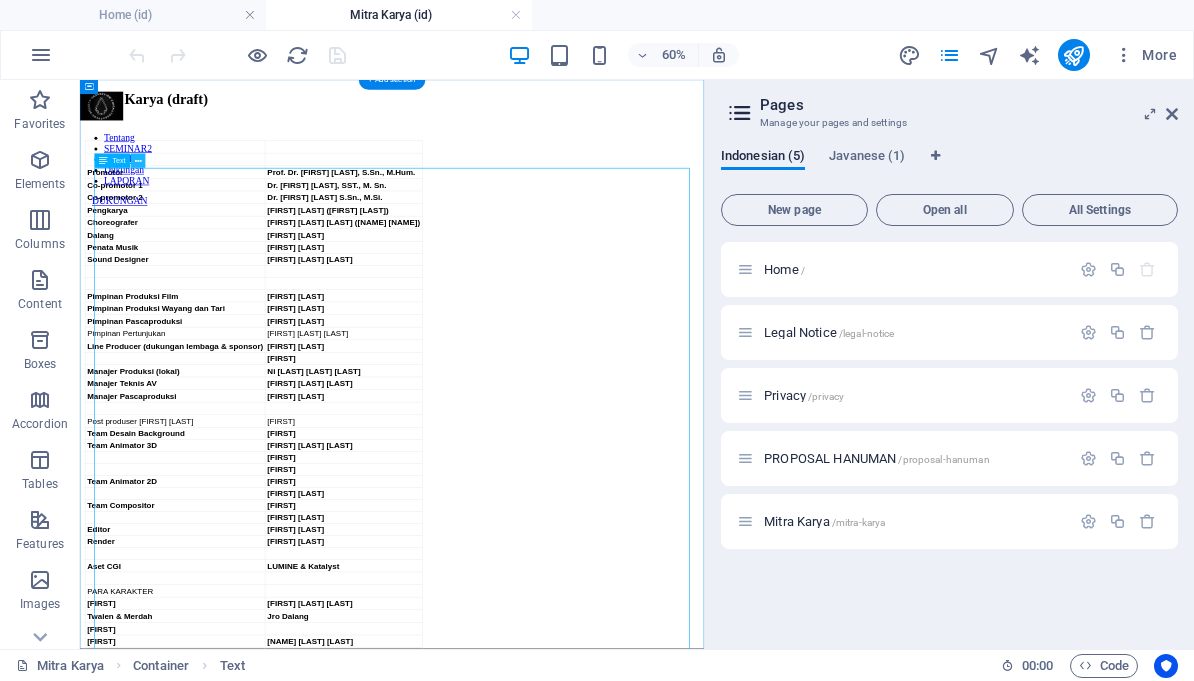 click at bounding box center (138, 161) 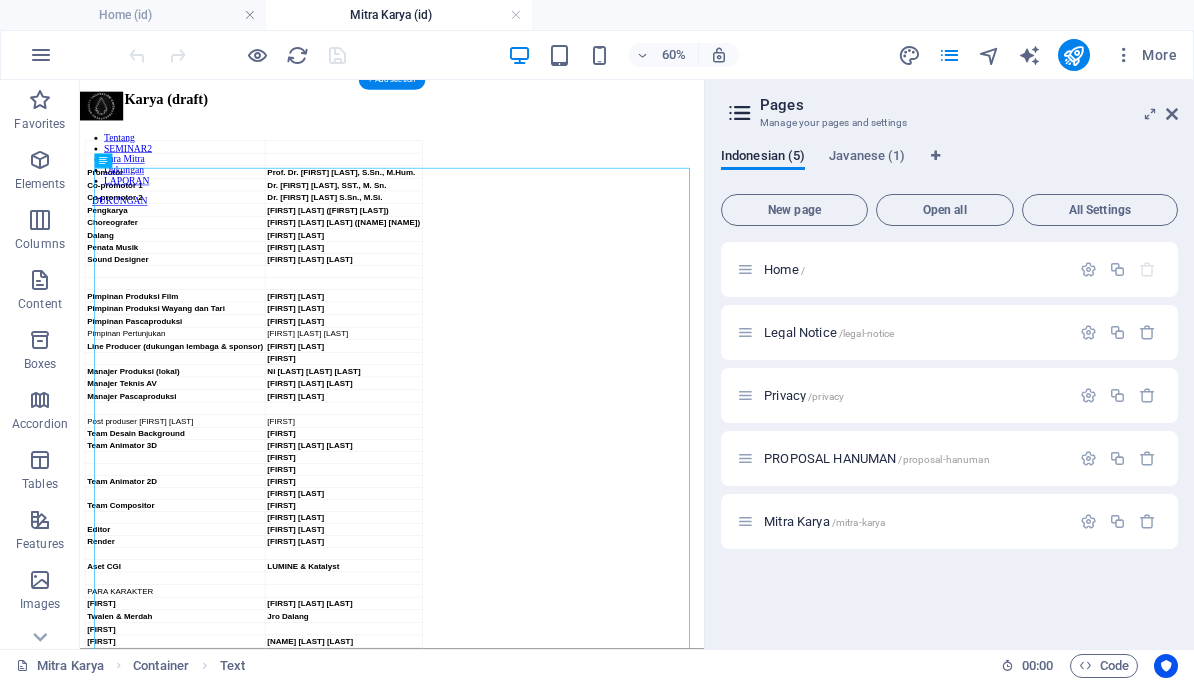 click on "Promotor Prof. Dr. I Komang Sudirga, S.Sn., M.Hum. Co-promotor 1 Dr. I Kt. Suteja, SST., M. Sn. Co-promotor 2 Dr. Iwan Gunawan S.Sn., M.Si. Pengkarya Agni Ariatama (Aria Agni) Choreografer Ida Ayu Wayan Arya Satyania (Dayu  Ani) Dalang  I Made Sidia Penata Musik Ari Palawara Sound Designer Yogi Tri Kuncoro Pimpinan Produksi Film Rohaya Said Pimpinan Produksi Wayang dan Tari Gus Dwipabagus Pimpinan Pascaproduksi  Samsul Hadi Pimpinan Pertunjukan Gus Hari Kayana Line Producer (dukungan lembaga & sponsor) Vanesa Martida Gayatri  Manajer Produksi (lokal) Ni Wayan Ria Andayani Manajer Teknis AV Ketut Hery Budiyana Manajer Pascaproduksi Fajar Enggal Studio Post produser Enggal Studio Sukmo Team Desain Background Andre Team Animator 3D Kurniawan Asri Asiqi Bintang Kevin Team Animator 2D Mulyadi Mubarok Team Compositor Mulyadi Sukmo Hadi Editor Mubarok Render Decky Satrio Aset CGI LUMINE & Katalyst PARA KARAKTER  Bhima Pande Komang Satria Wirapranata Twalen & Merdah Jro Dalang Nawaruci Drona Iswara /timur Raka a" at bounding box center (600, 1413) 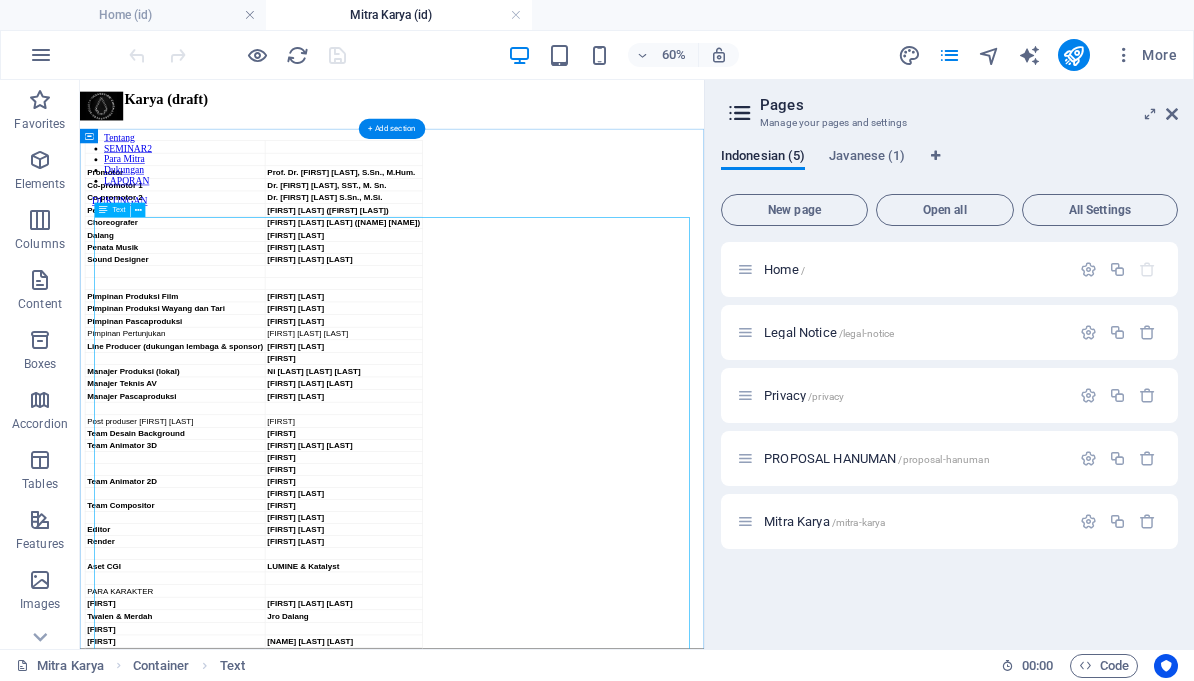 scroll, scrollTop: 1, scrollLeft: 0, axis: vertical 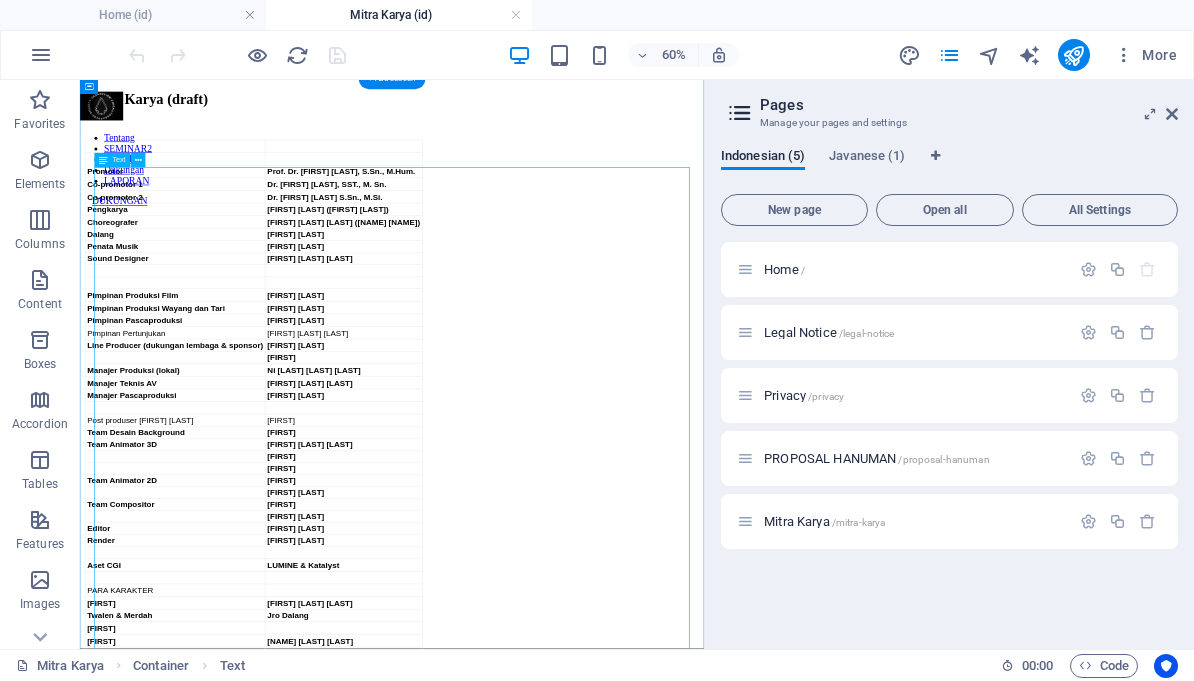 click on "Promotor Prof. Dr. I Komang Sudirga, S.Sn., M.Hum. Co-promotor 1 Dr. I Kt. Suteja, SST., M. Sn. Co-promotor 2 Dr. Iwan Gunawan S.Sn., M.Si. Pengkarya Agni Ariatama (Aria Agni) Choreografer Ida Ayu Wayan Arya Satyania (Dayu  Ani) Dalang  I Made Sidia Penata Musik Ari Palawara Sound Designer Yogi Tri Kuncoro Pimpinan Produksi Film Rohaya Said Pimpinan Produksi Wayang dan Tari Gus Dwipabagus Pimpinan Pascaproduksi  Samsul Hadi Pimpinan Pertunjukan Gus Hari Kayana Line Producer (dukungan lembaga & sponsor) Vanesa Martida Gayatri  Manajer Produksi (lokal) Ni Wayan Ria Andayani Manajer Teknis AV Ketut Hery Budiyana Manajer Pascaproduksi Fajar Enggal Studio Post produser Enggal Studio Sukmo Team Desain Background Andre Team Animator 3D Kurniawan Asri Asiqi Bintang Kevin Team Animator 2D Mulyadi Mubarok Team Compositor Mulyadi Sukmo Hadi Editor Mubarok Render Decky Satrio Aset CGI LUMINE & Katalyst PARA KARAKTER  Bhima Pande Komang Satria Wirapranata Twalen & Merdah Jro Dalang Nawaruci Drona Iswara /timur Raka a" at bounding box center (600, 1412) 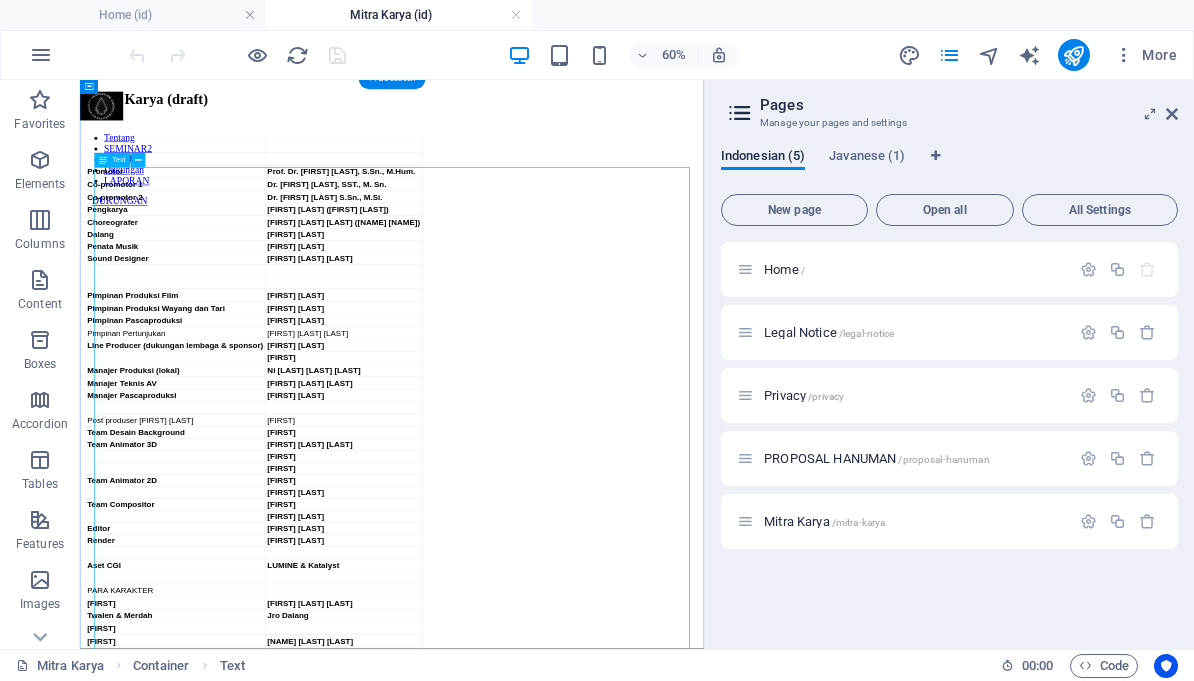 click on "Promotor Prof. Dr. I Komang Sudirga, S.Sn., M.Hum. Co-promotor 1 Dr. I Kt. Suteja, SST., M. Sn. Co-promotor 2 Dr. Iwan Gunawan S.Sn., M.Si. Pengkarya Agni Ariatama (Aria Agni) Choreografer Ida Ayu Wayan Arya Satyania (Dayu  Ani) Dalang  I Made Sidia Penata Musik Ari Palawara Sound Designer Yogi Tri Kuncoro Pimpinan Produksi Film Rohaya Said Pimpinan Produksi Wayang dan Tari Gus Dwipabagus Pimpinan Pascaproduksi  Samsul Hadi Pimpinan Pertunjukan Gus Hari Kayana Line Producer (dukungan lembaga & sponsor) Vanesa Martida Gayatri  Manajer Produksi (lokal) Ni Wayan Ria Andayani Manajer Teknis AV Ketut Hery Budiyana Manajer Pascaproduksi Fajar Enggal Studio Post produser Enggal Studio Sukmo Team Desain Background Andre Team Animator 3D Kurniawan Asri Asiqi Bintang Kevin Team Animator 2D Mulyadi Mubarok Team Compositor Mulyadi Sukmo Hadi Editor Mubarok Render Decky Satrio Aset CGI LUMINE & Katalyst PARA KARAKTER  Bhima Pande Komang Satria Wirapranata Twalen & Merdah Jro Dalang Nawaruci Drona Iswara /timur Raka a" at bounding box center [600, 1412] 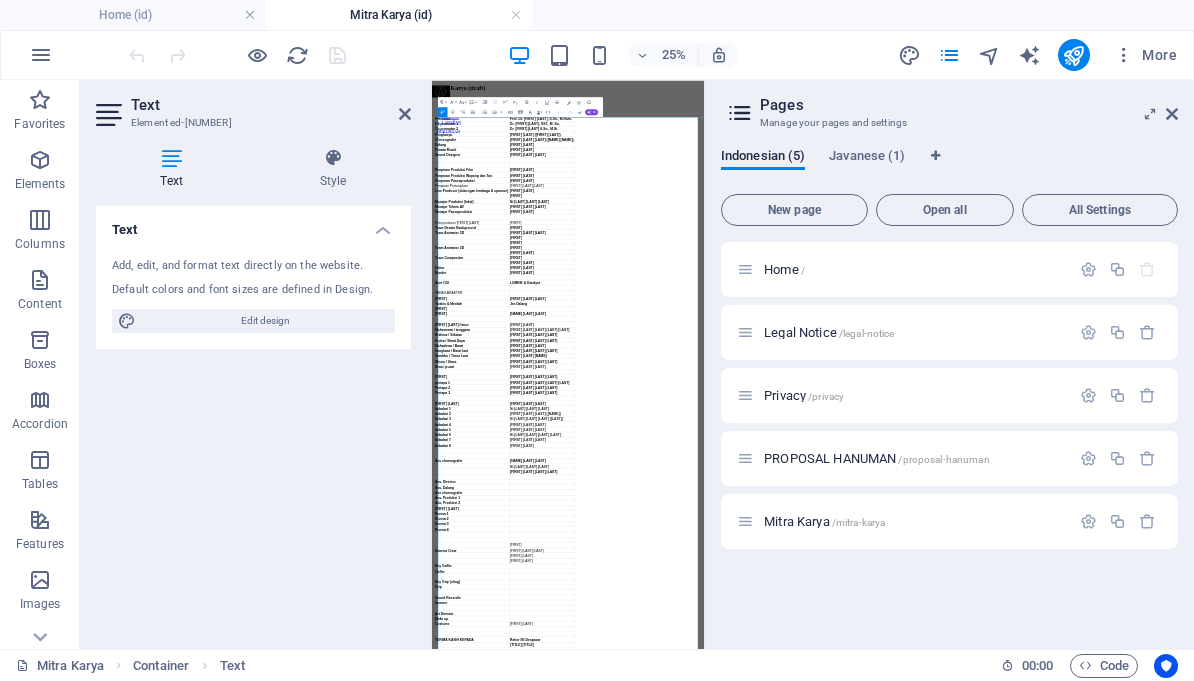 scroll, scrollTop: 0, scrollLeft: 0, axis: both 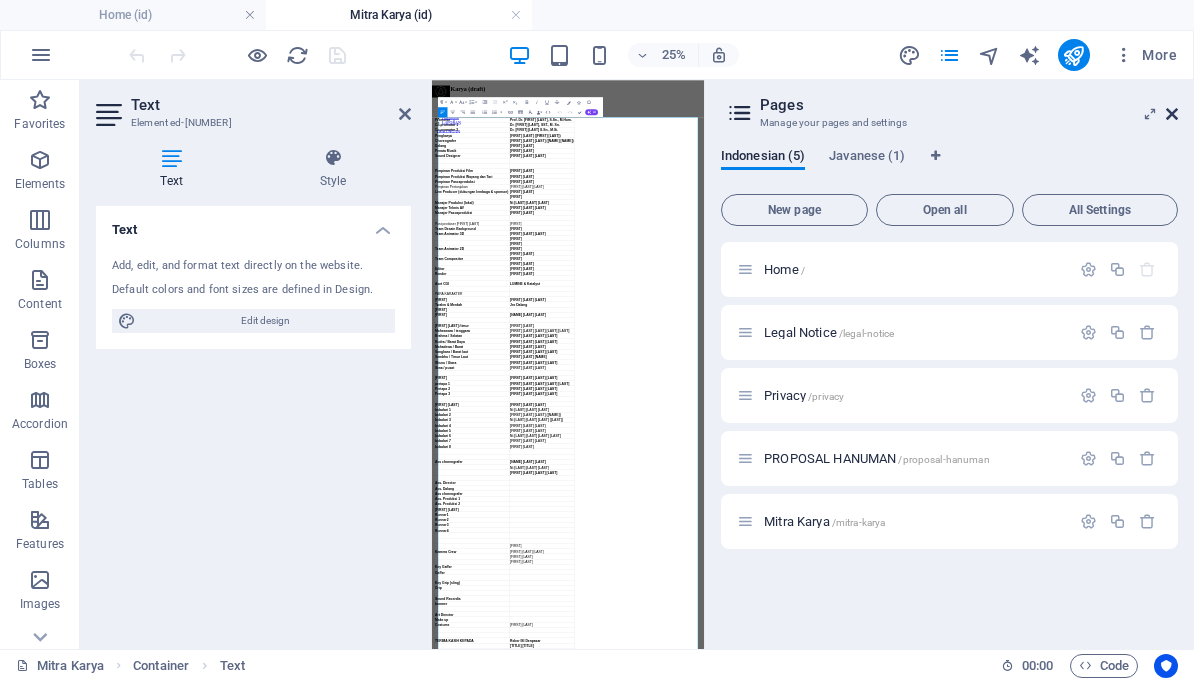 click at bounding box center (1172, 114) 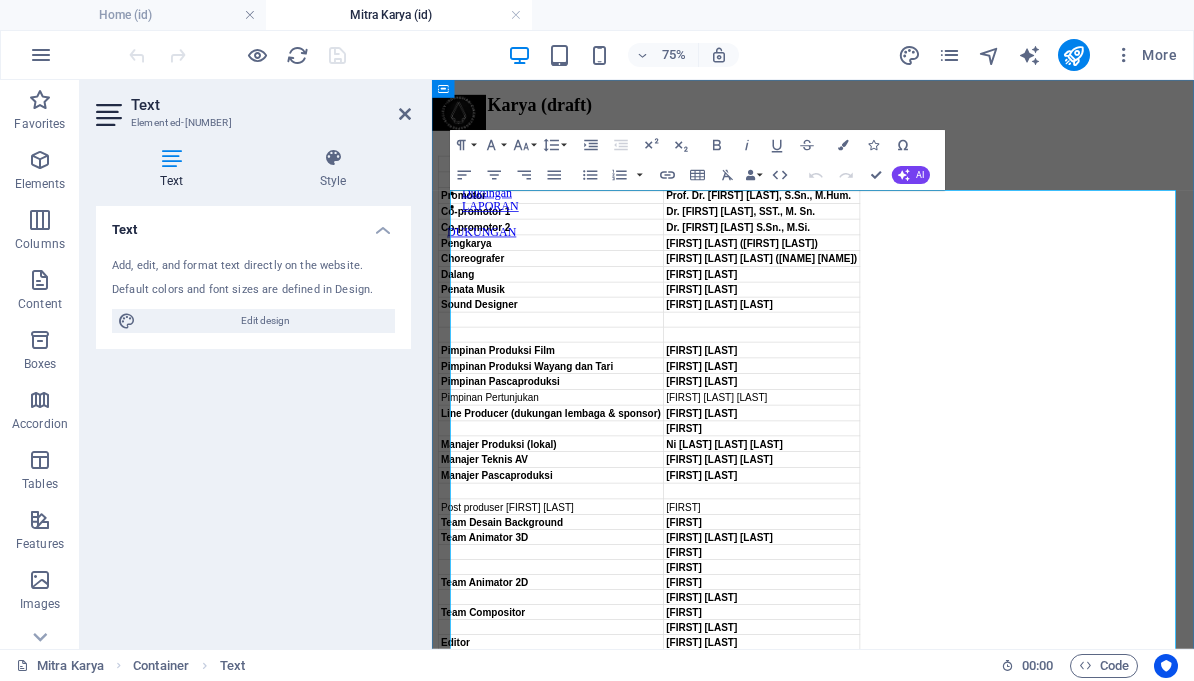 click on "Promotor" at bounding box center [591, 233] 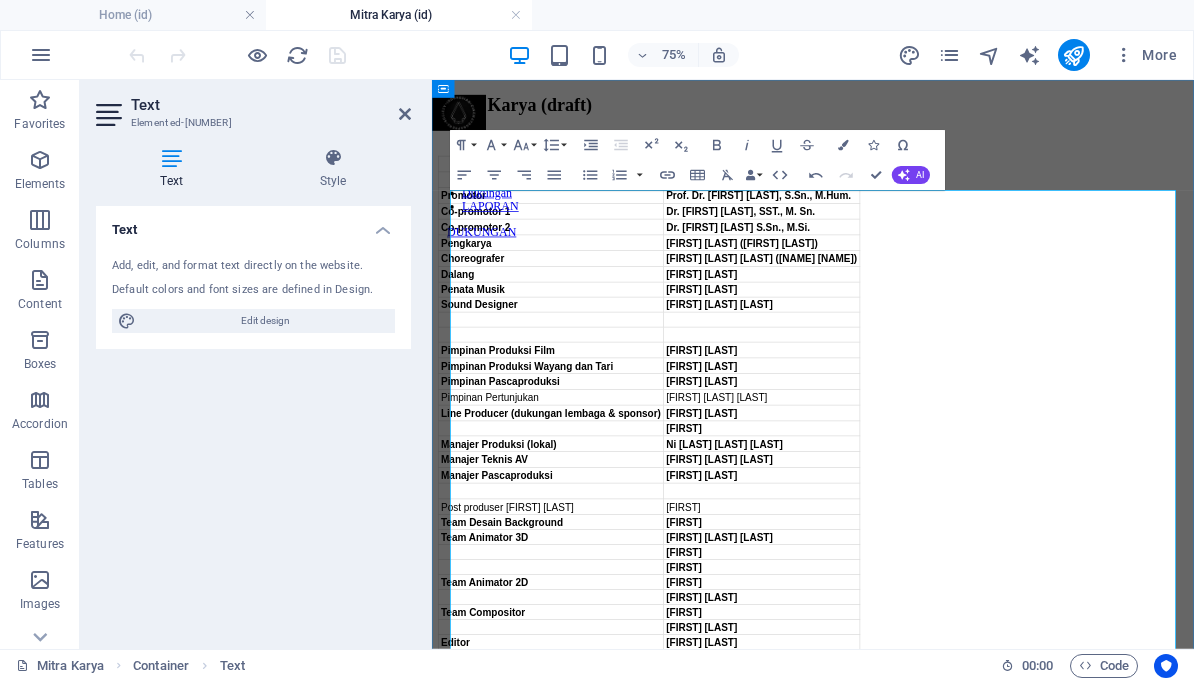 click on "Promotor" at bounding box center (591, 233) 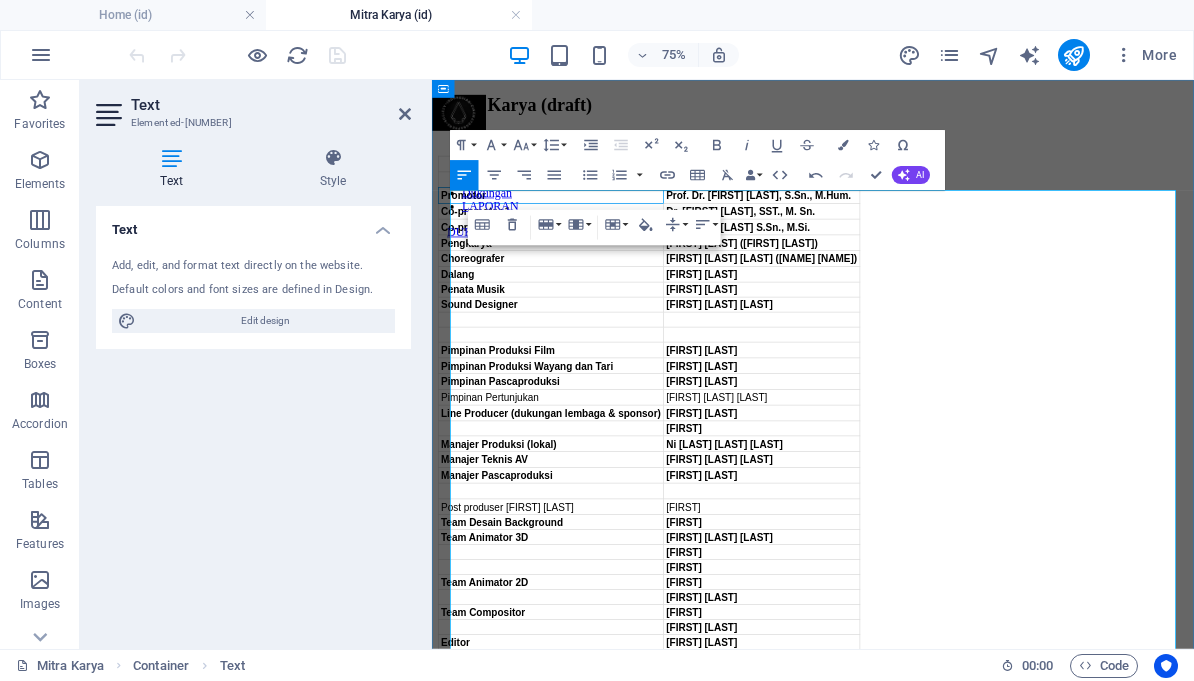 click on "Prof. Dr. I Komang Sudirga, S.Sn., M.Hum." at bounding box center [872, 233] 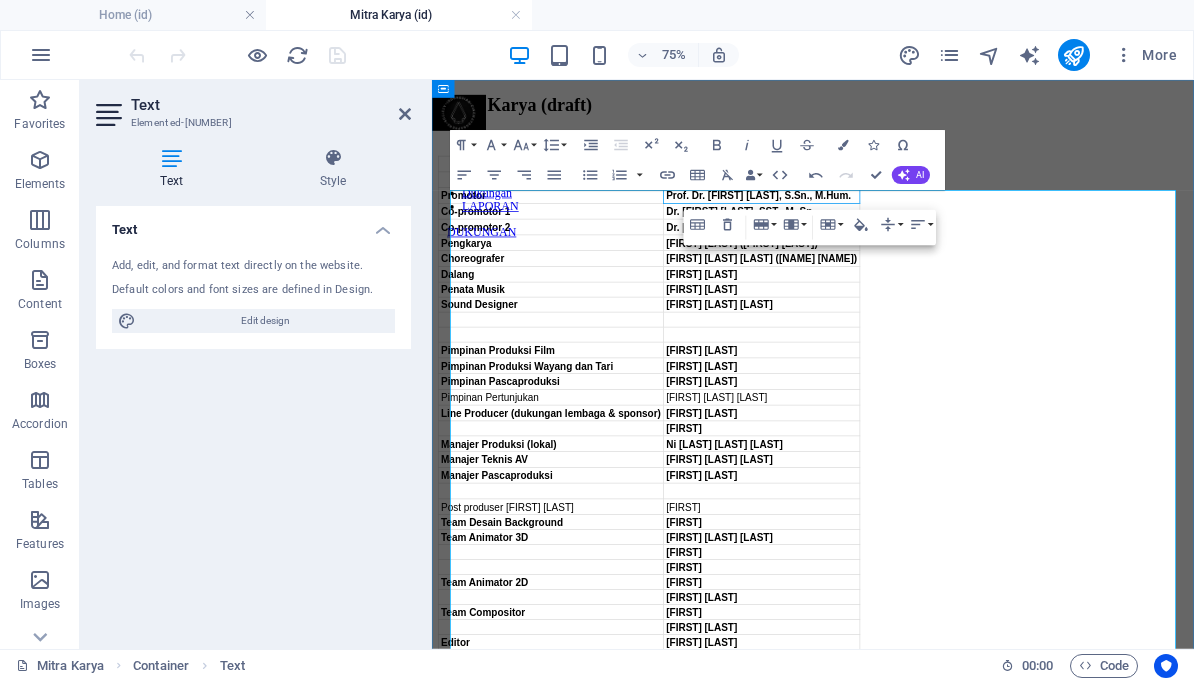 click on "Promotor" at bounding box center (591, 233) 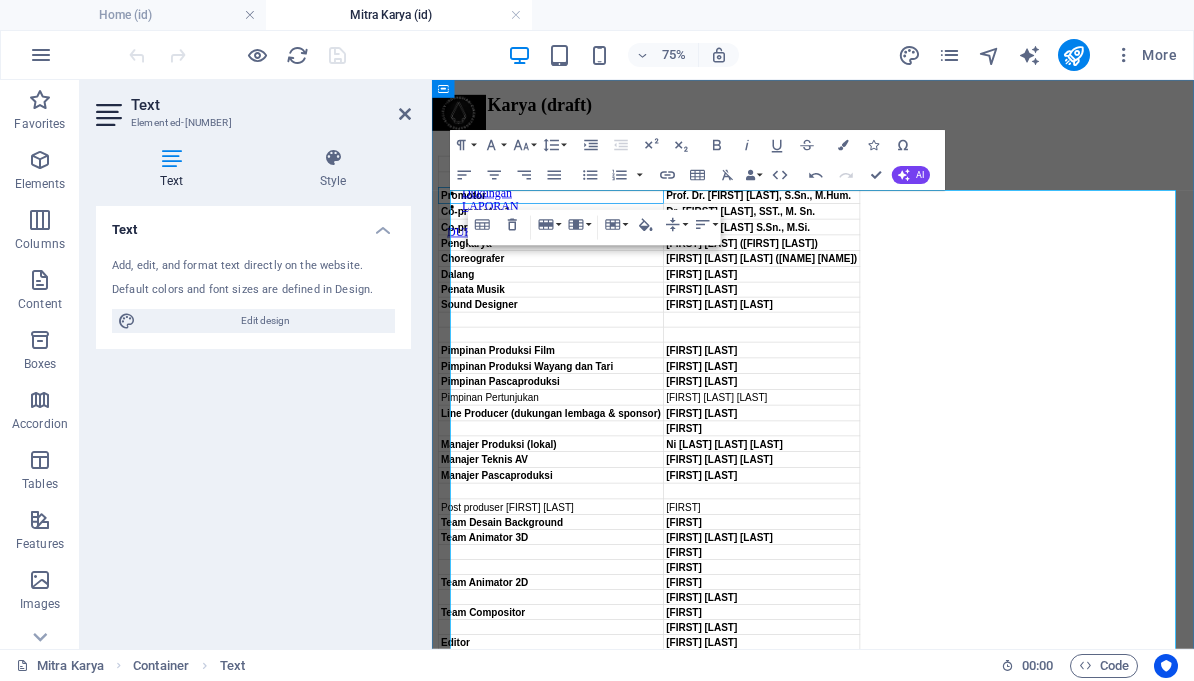 click on "Co-promotor 2" at bounding box center [591, 275] 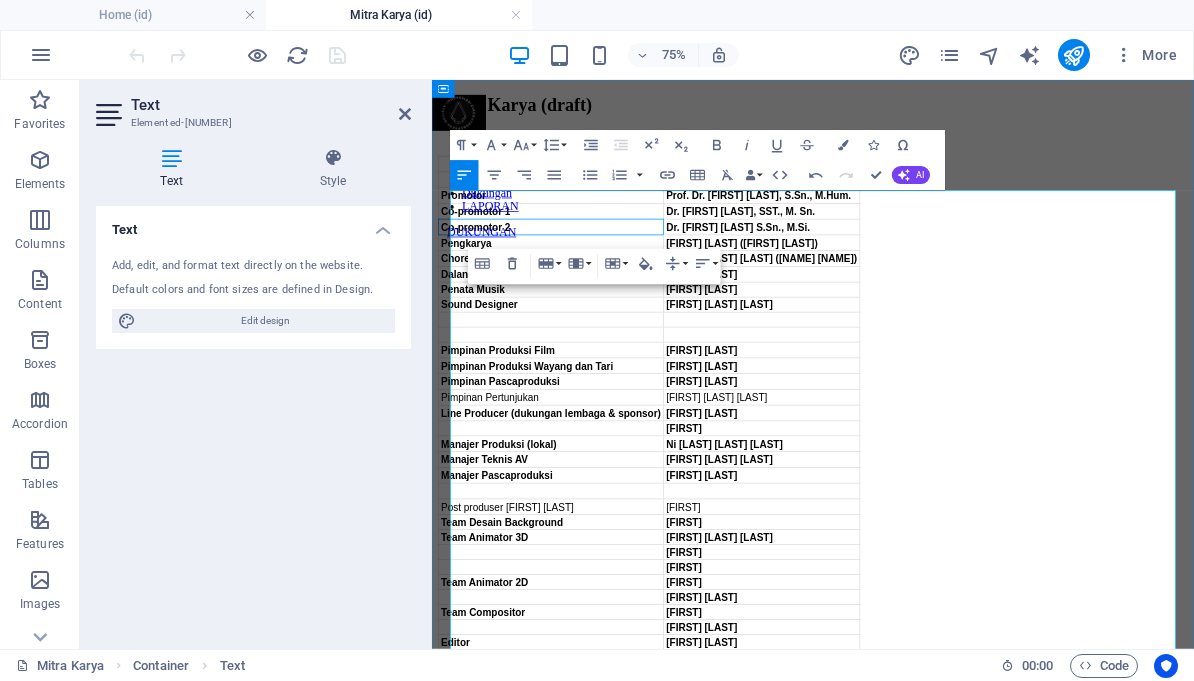 click on "Sound Designer" at bounding box center (591, 379) 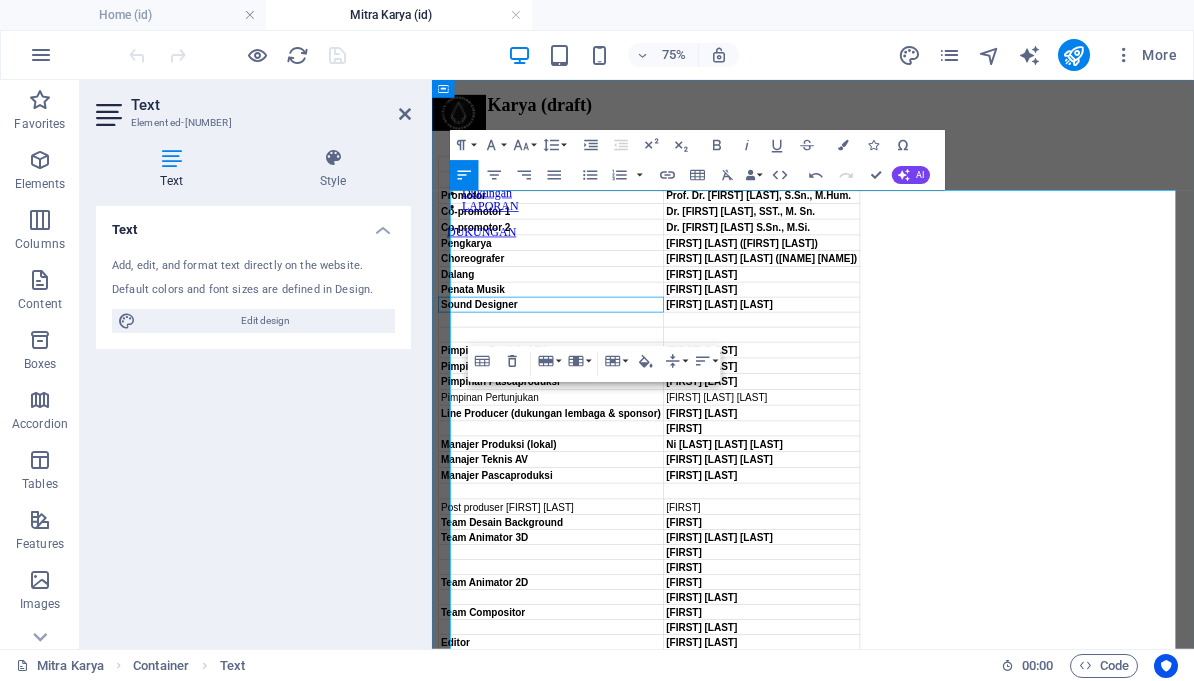 click on "Promotor" at bounding box center [591, 233] 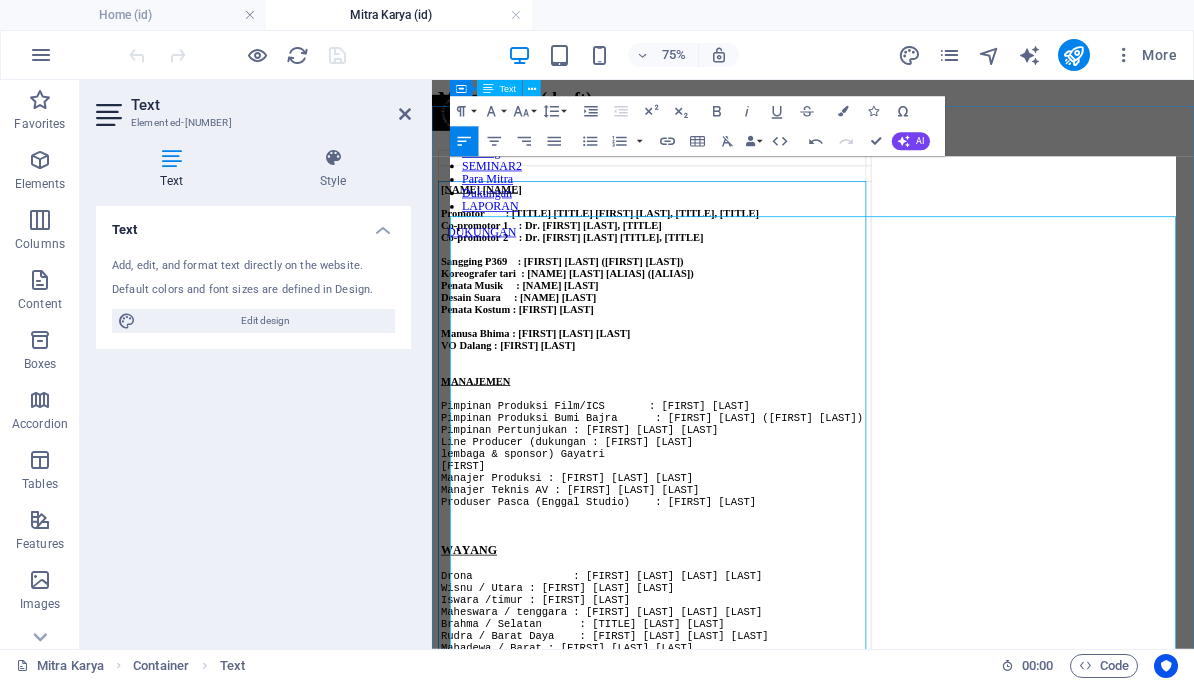 scroll, scrollTop: 0, scrollLeft: 0, axis: both 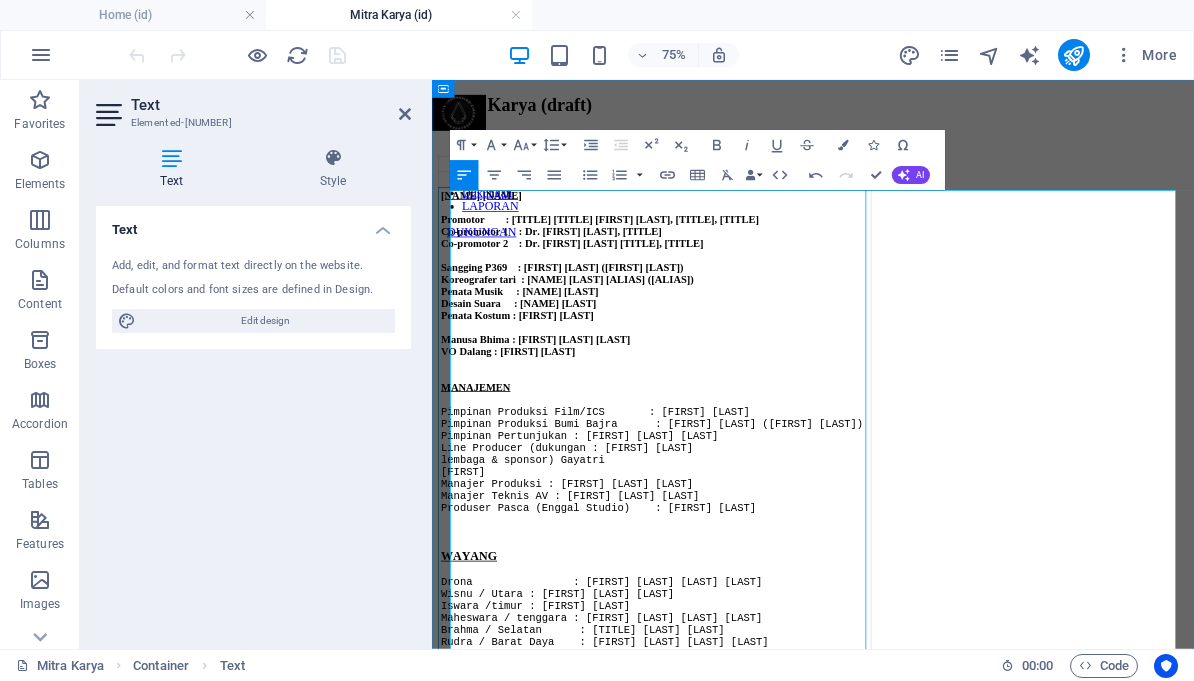 click on "Promotor        : Prof. Dr. I Komang Sudirga, S.Sn., M.Hum." at bounding box center (656, 265) 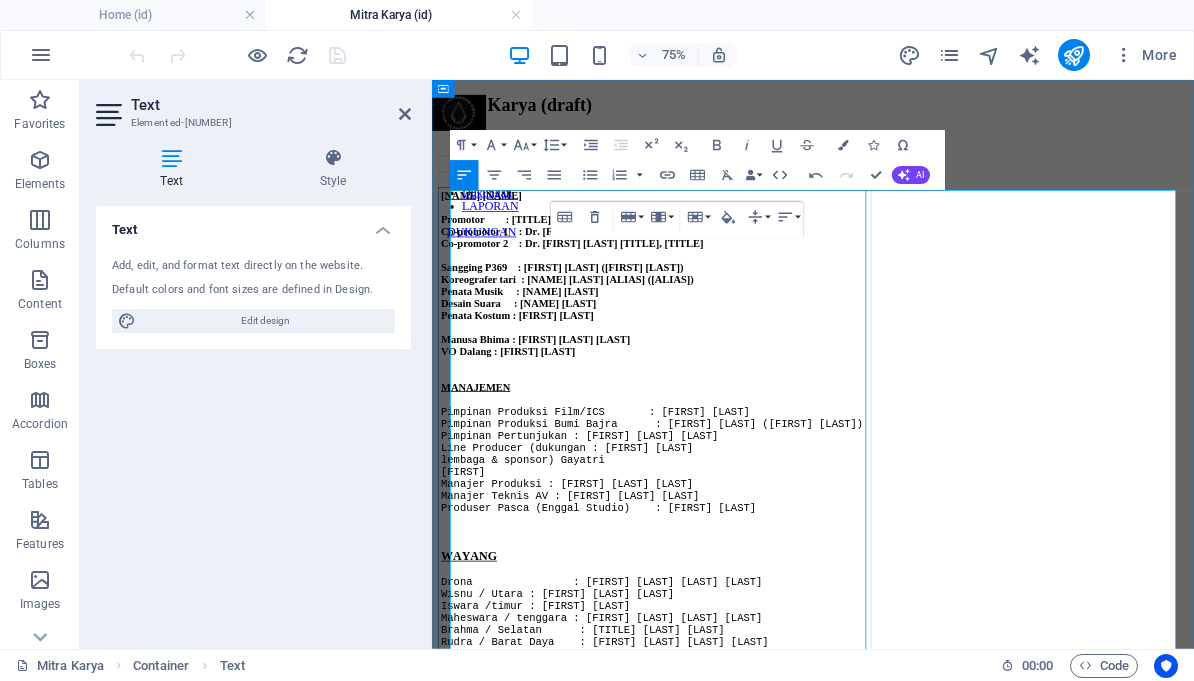 type 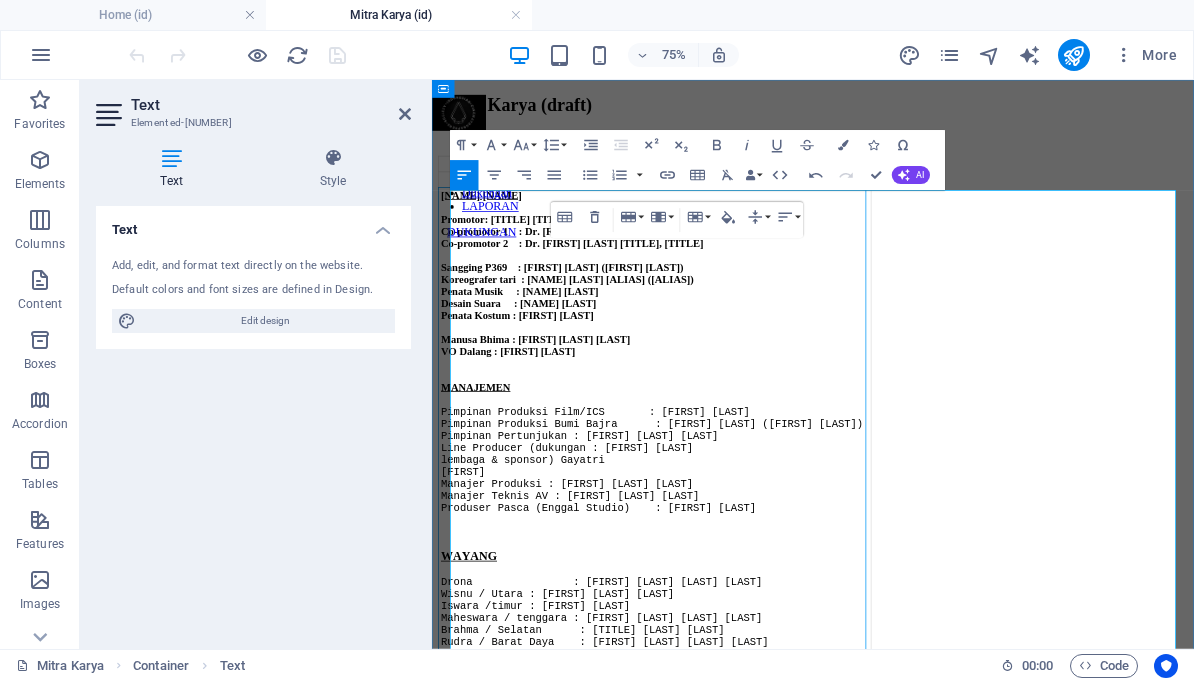 click on "Koreografer tari  : Ida Ayu Wayan Arya Satyania (Dayu  Ani)" at bounding box center [612, 345] 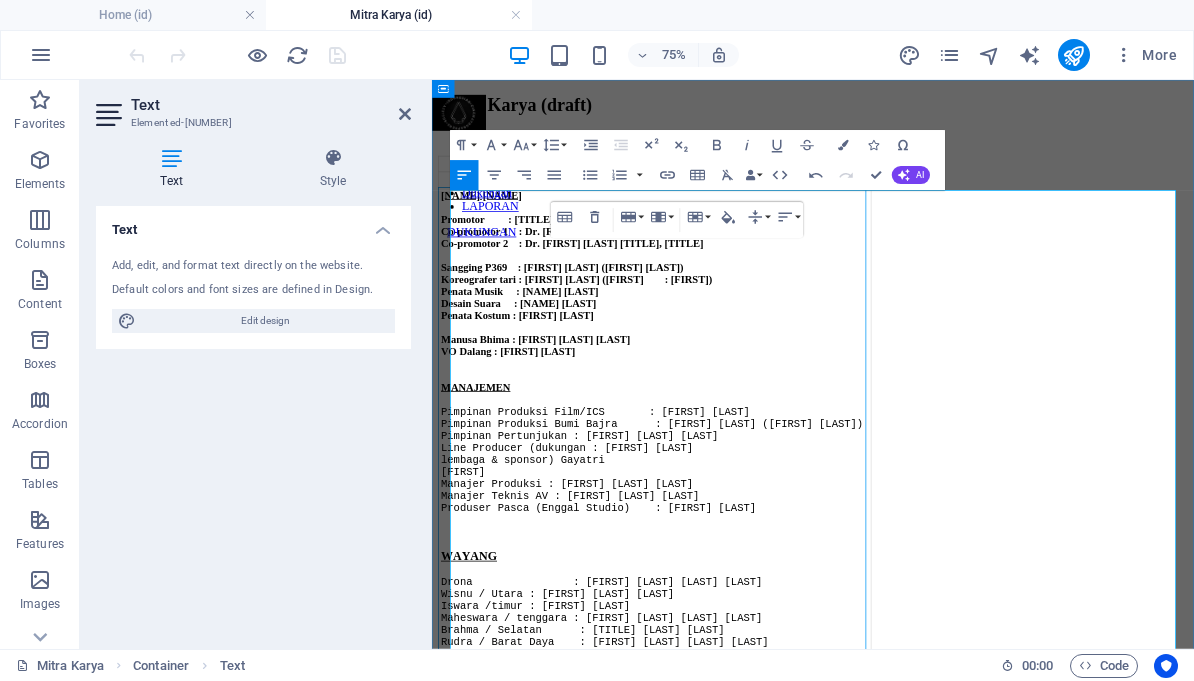 click on "VO Dalang       : I Made Sidia" at bounding box center [533, 441] 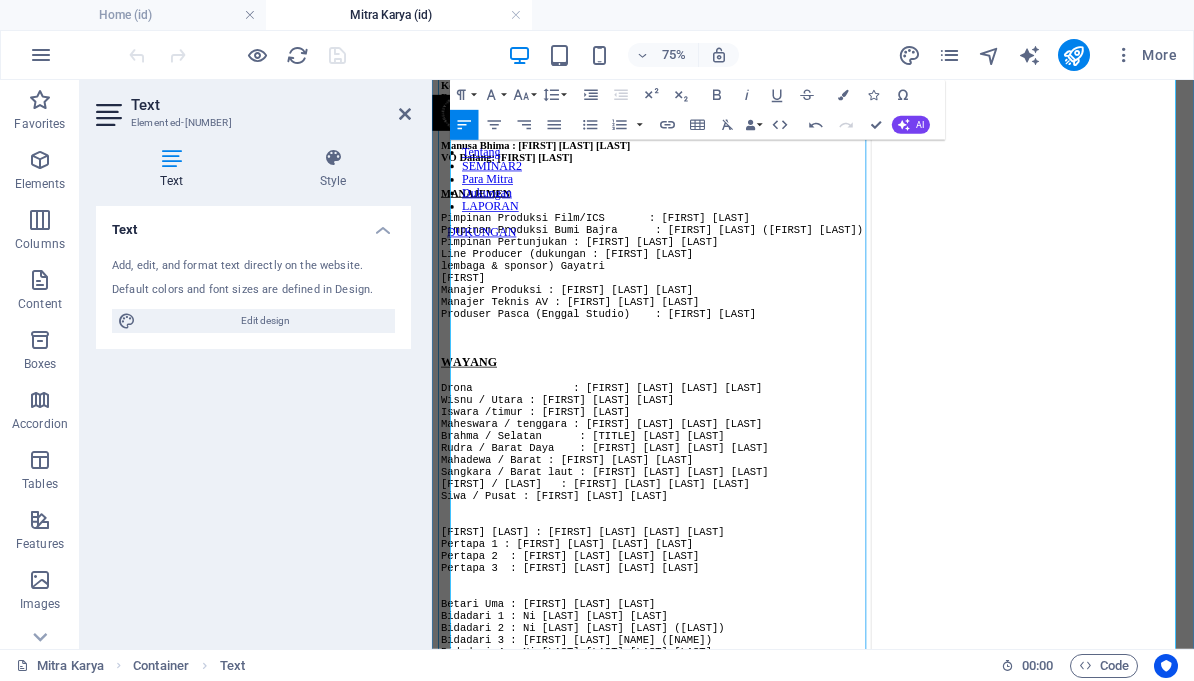 scroll, scrollTop: 252, scrollLeft: 0, axis: vertical 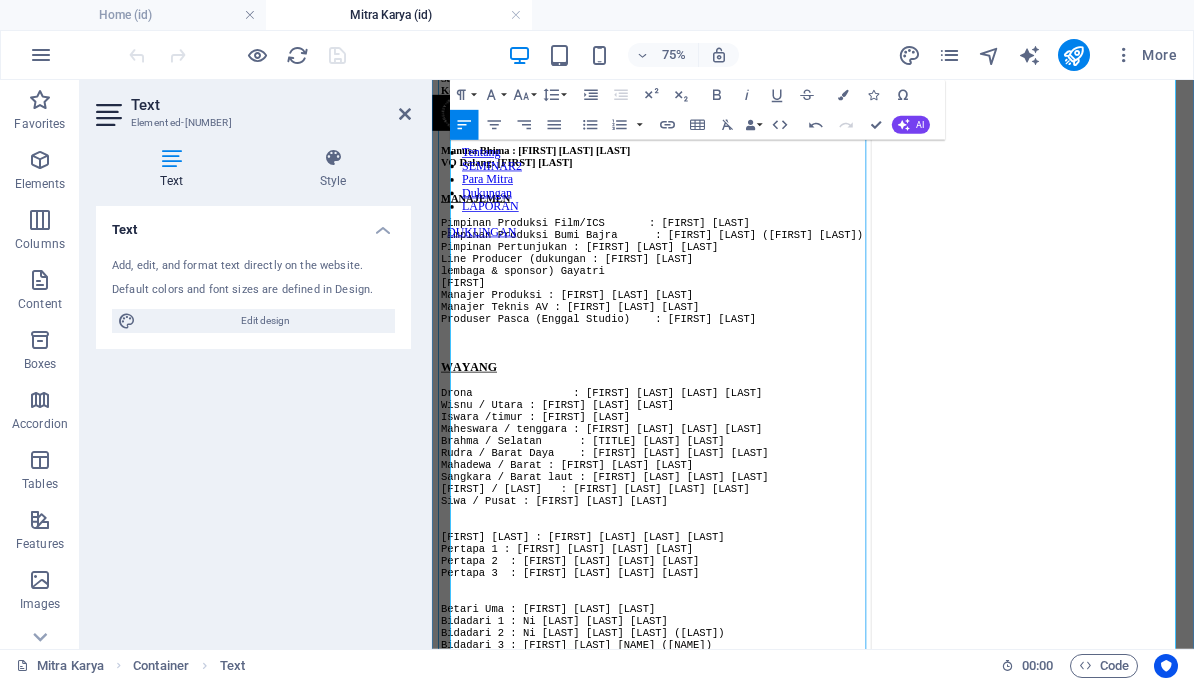 click on "Pimpinan Pertunjukan             : [FIRST] [LAST] [LAST]" at bounding box center [629, 302] 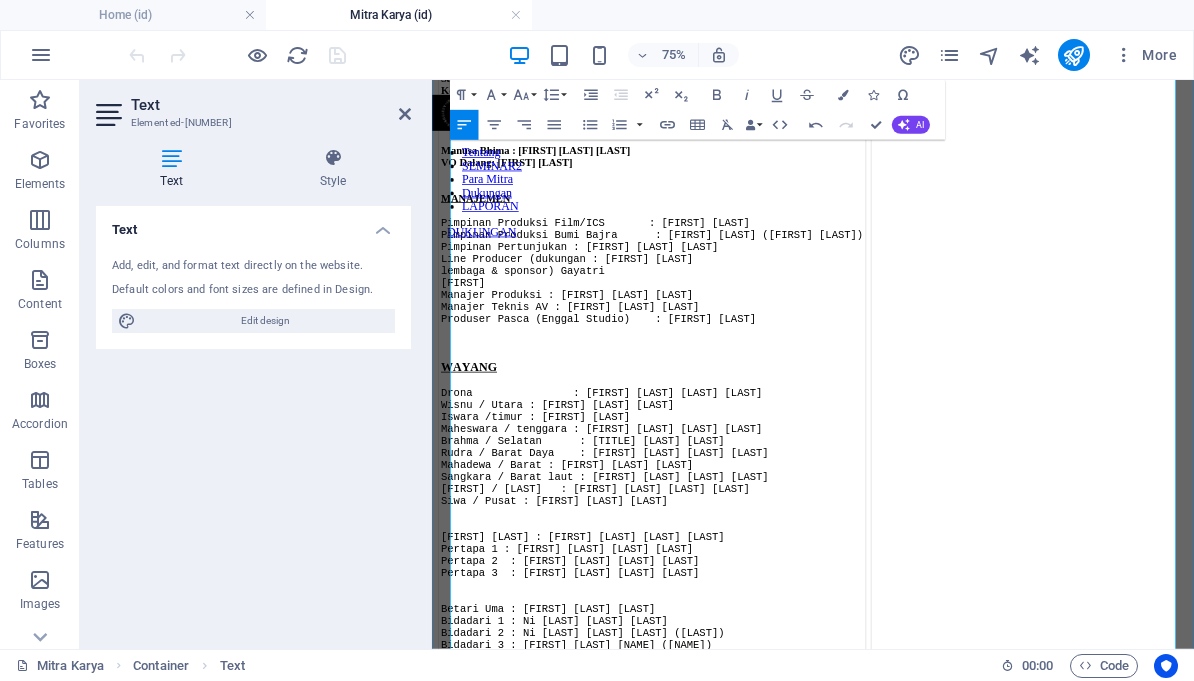 click on "Pimpinan Produksi Bumi Bajra      : Gus Dwipabagus (Gus De)" at bounding box center (725, 286) 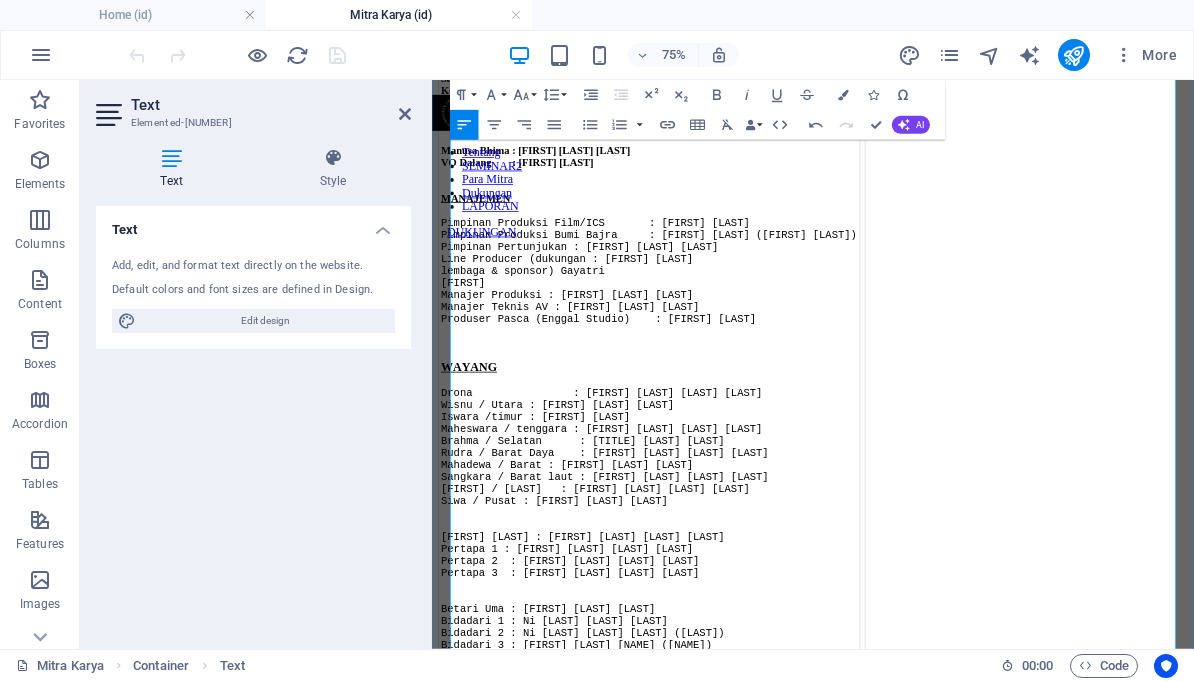 click on "[LAST]" at bounding box center (473, 350) 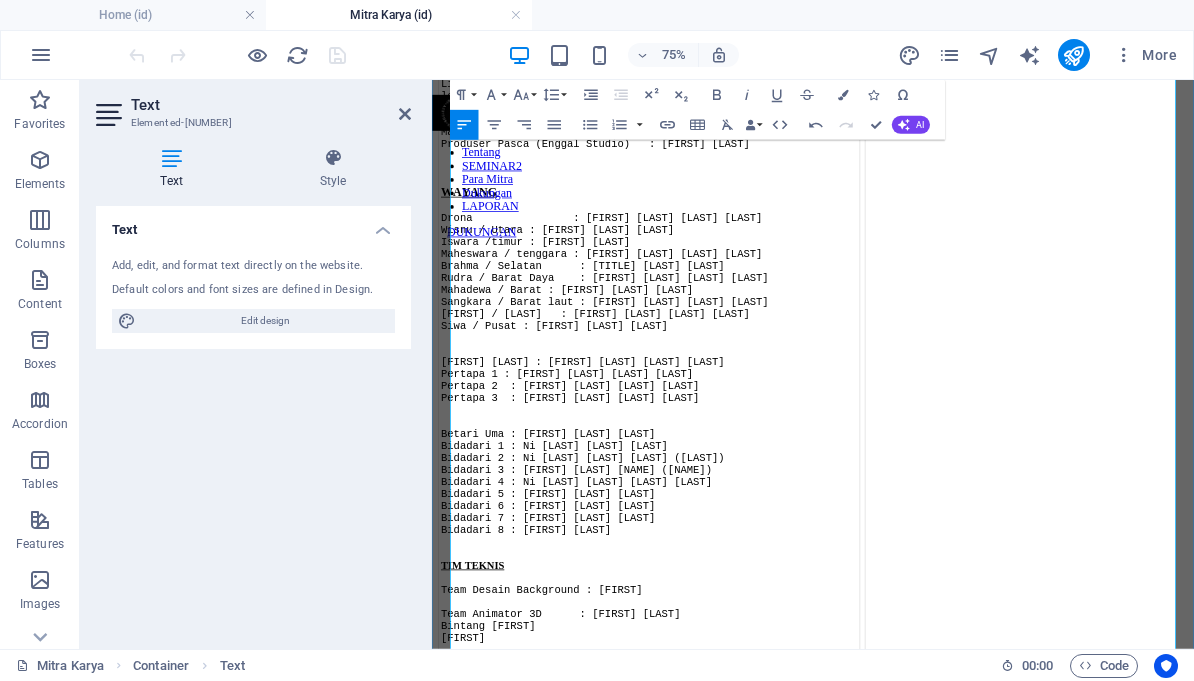 scroll, scrollTop: 492, scrollLeft: 0, axis: vertical 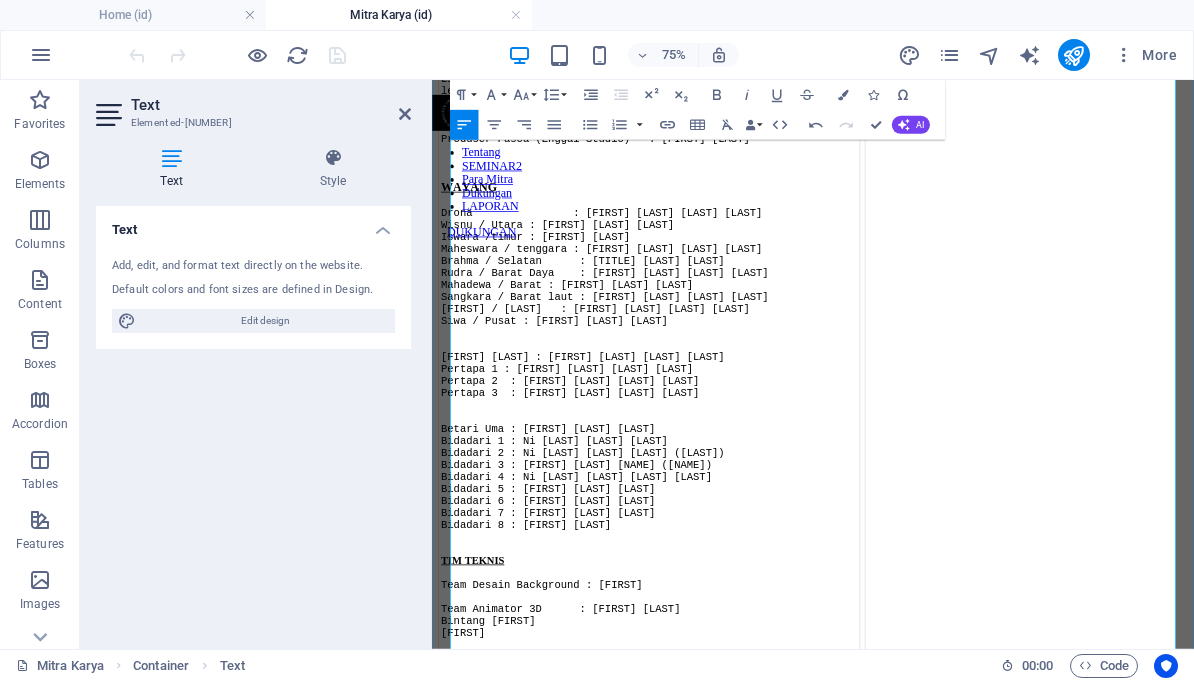 click on "Drona                : Ida bagus putu radithya mahijasena" at bounding box center [658, 257] 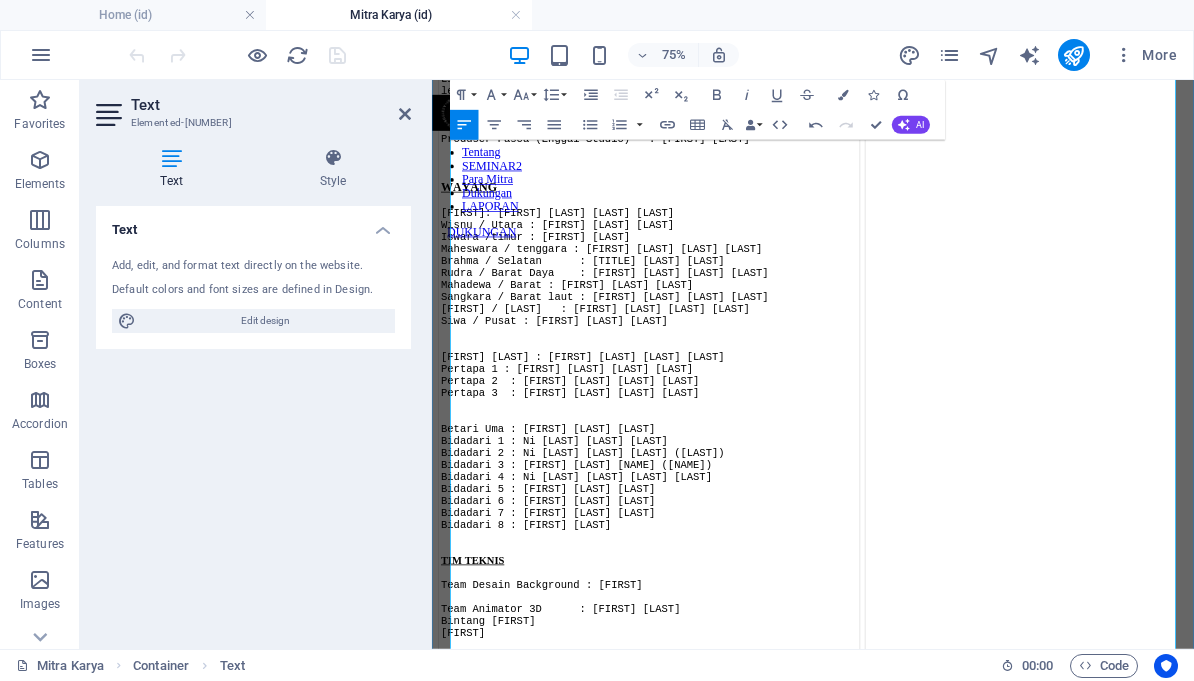 click on "Maheswara / tenggara   : kadek agung arya krisna kusmawa" at bounding box center (658, 305) 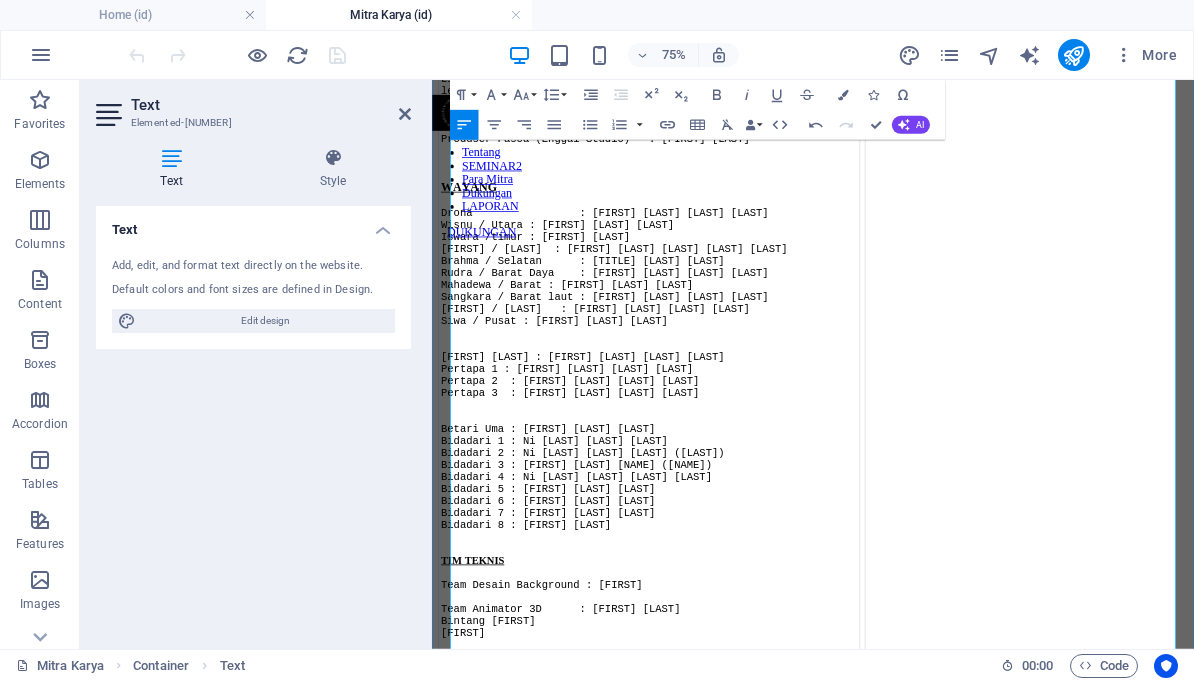 click on "Sangkara / Barat laut  : I Kadek Adi Widya Permana" at bounding box center (662, 369) 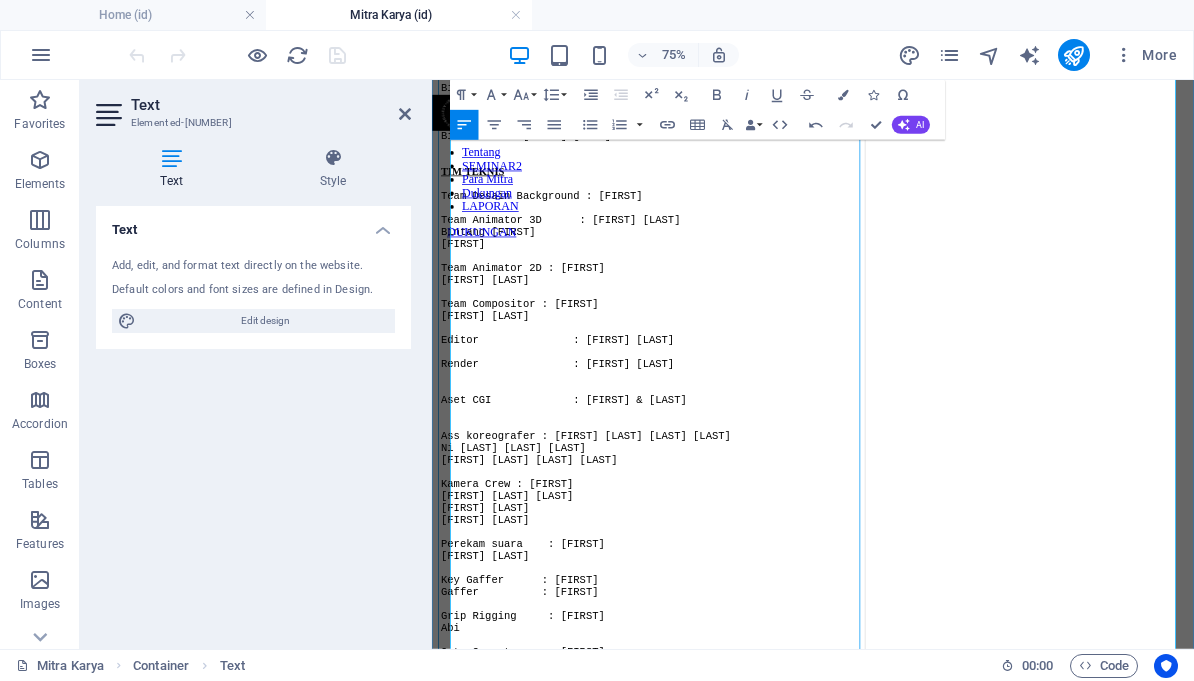 scroll, scrollTop: 1061, scrollLeft: 0, axis: vertical 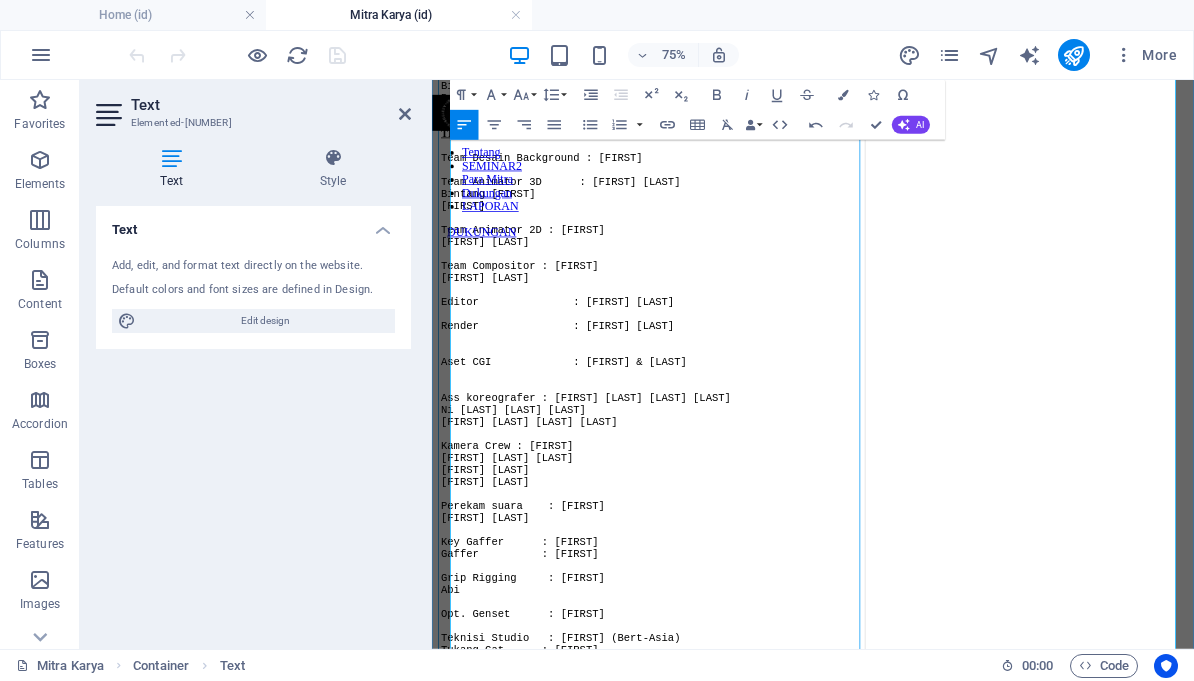 click on "Team Animator 3D      : Kurniawan Asidiqi" at bounding box center [603, 216] 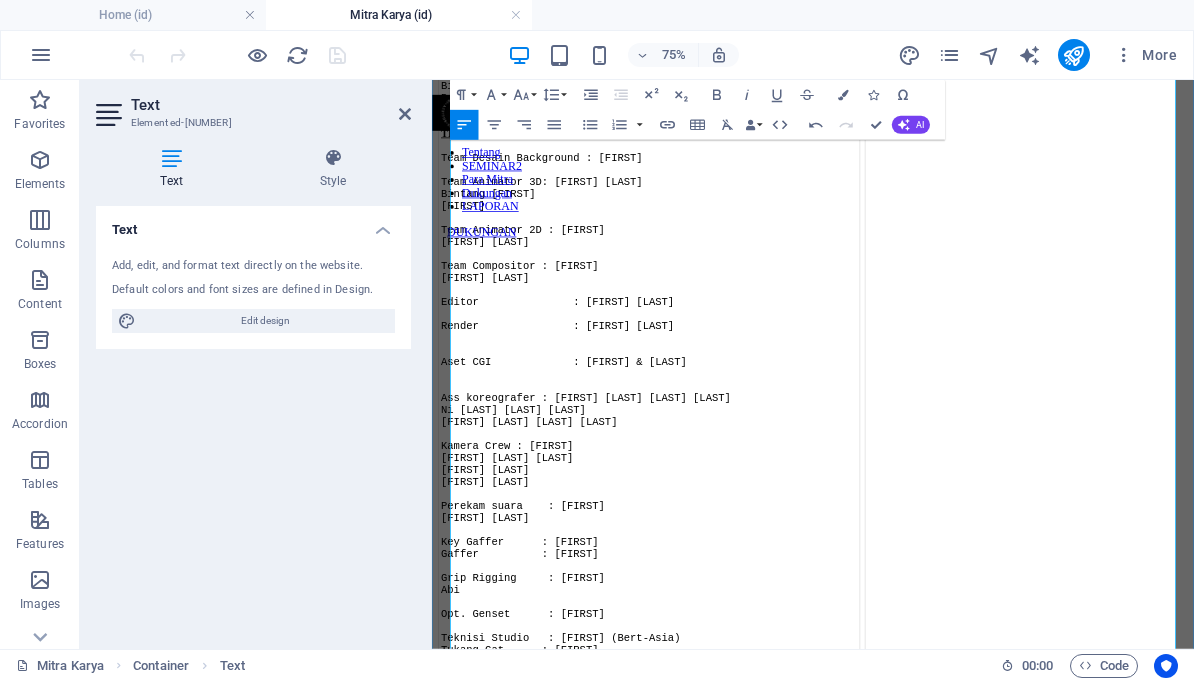 click on "[FIRST] [LAST]" at bounding box center (507, 232) 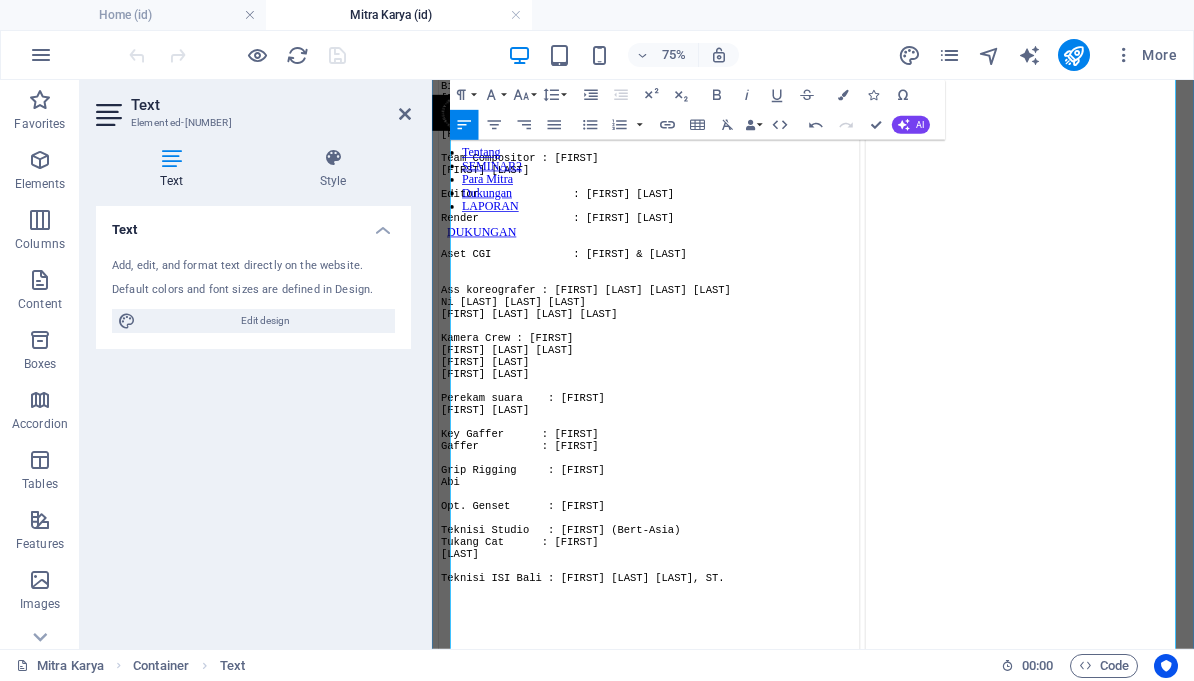 scroll, scrollTop: 1103, scrollLeft: 0, axis: vertical 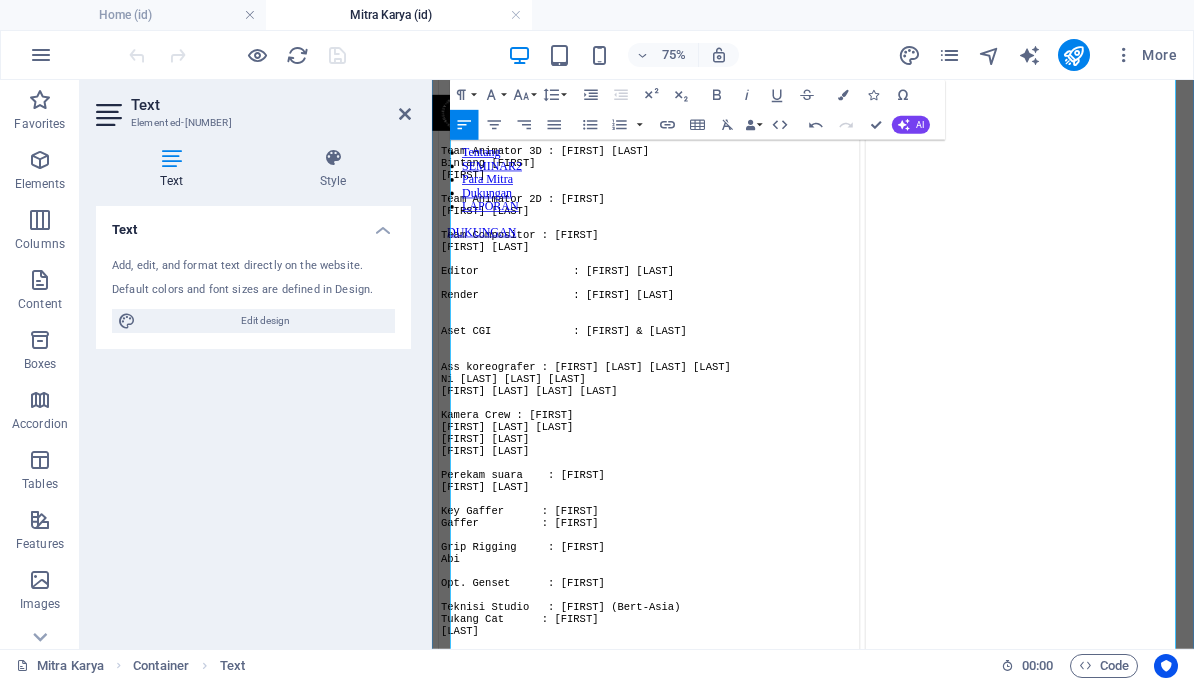 click on "[FIRST]" at bounding box center (721, 206) 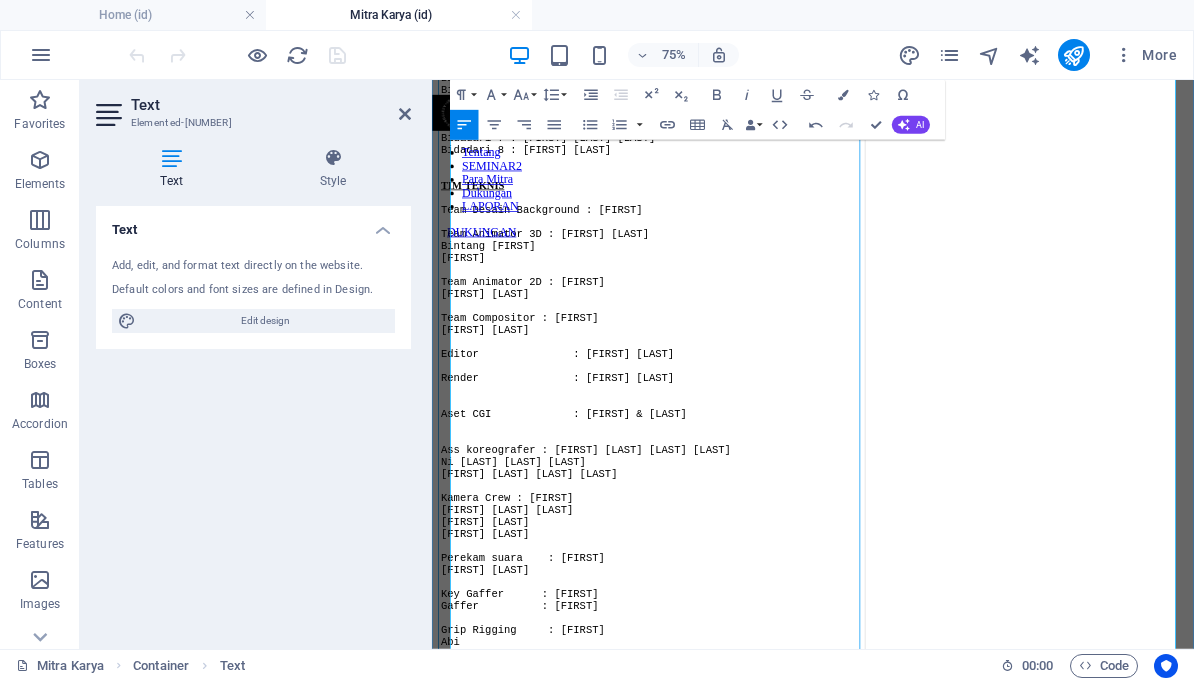 scroll, scrollTop: 976, scrollLeft: 0, axis: vertical 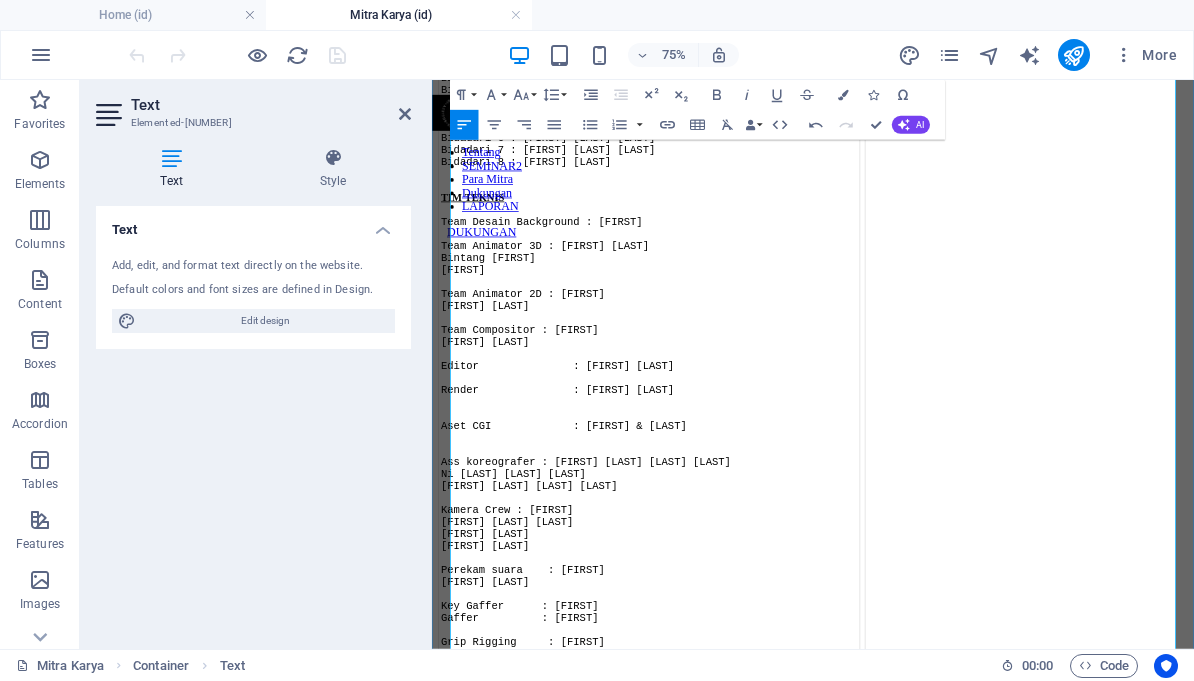 click on "[LAST] [LAST]" at bounding box center (503, 381) 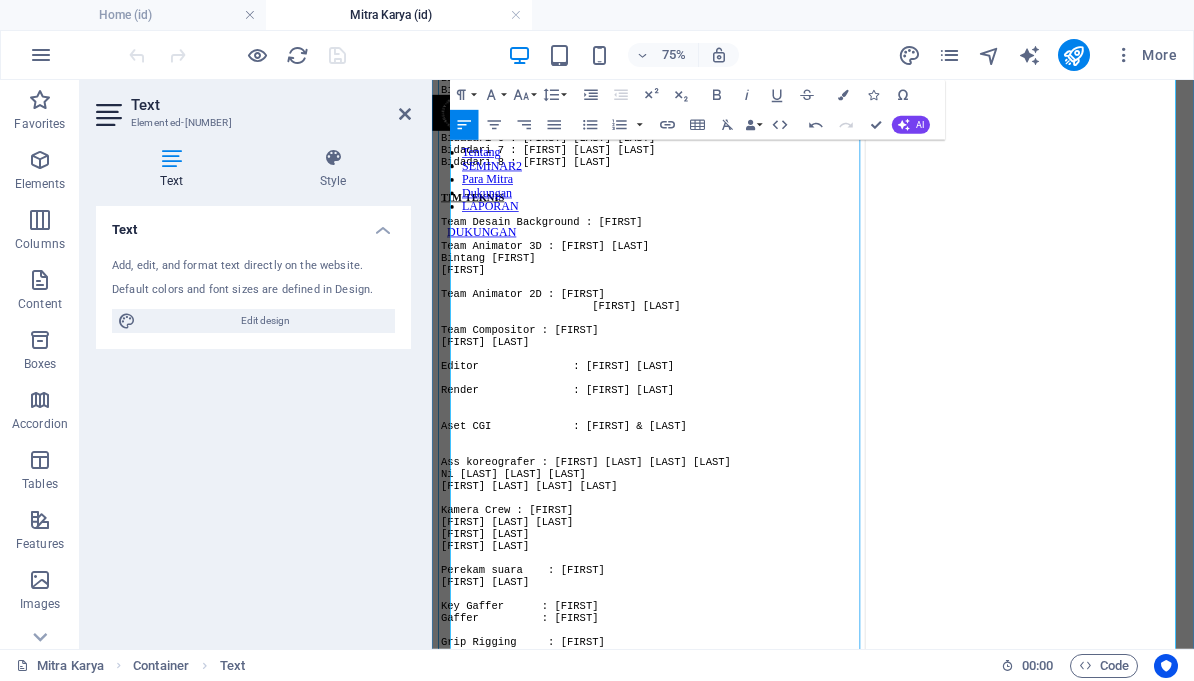 click on "[FIRST] [LAST] [LAST]" at bounding box center (503, 429) 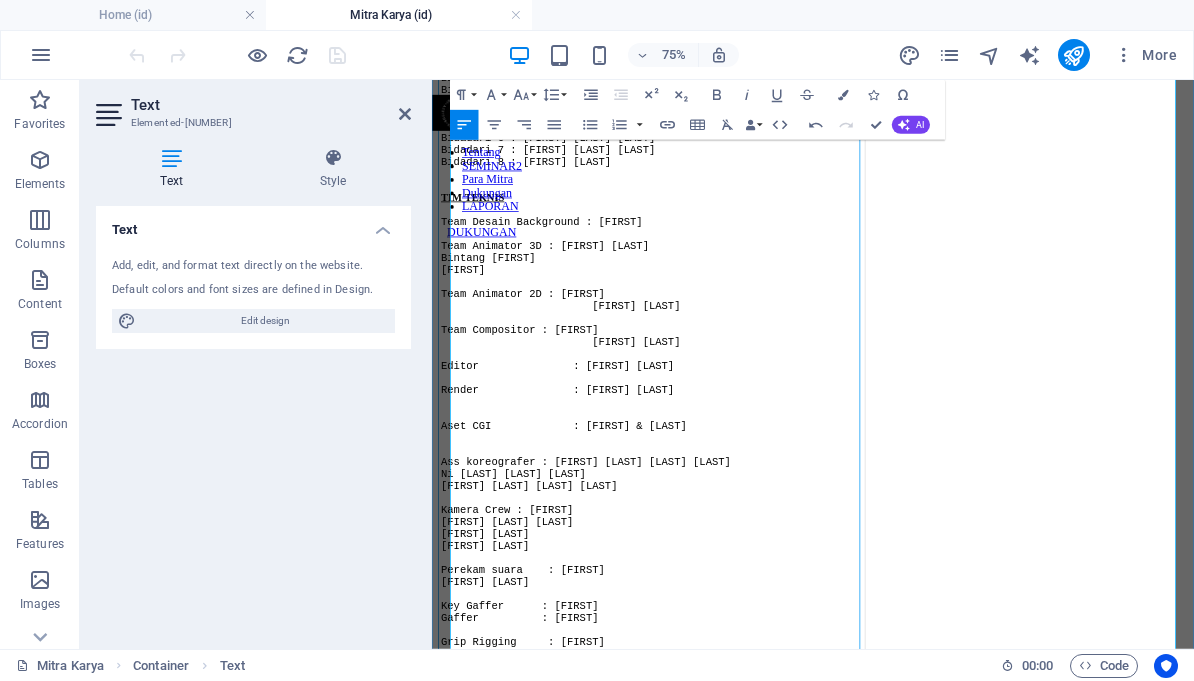click on "Editor               : Abdullah Mubarok" at bounding box center [599, 461] 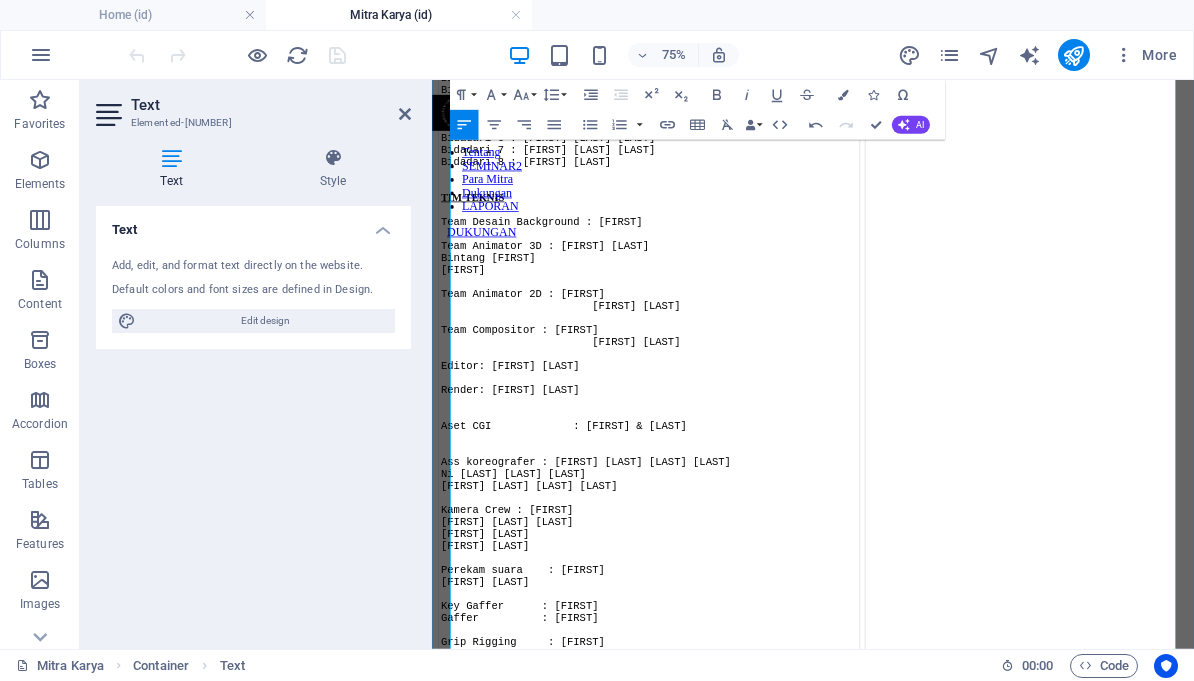 click on "Aset CGI             : LUMINE & Katalyst" at bounding box center (608, 541) 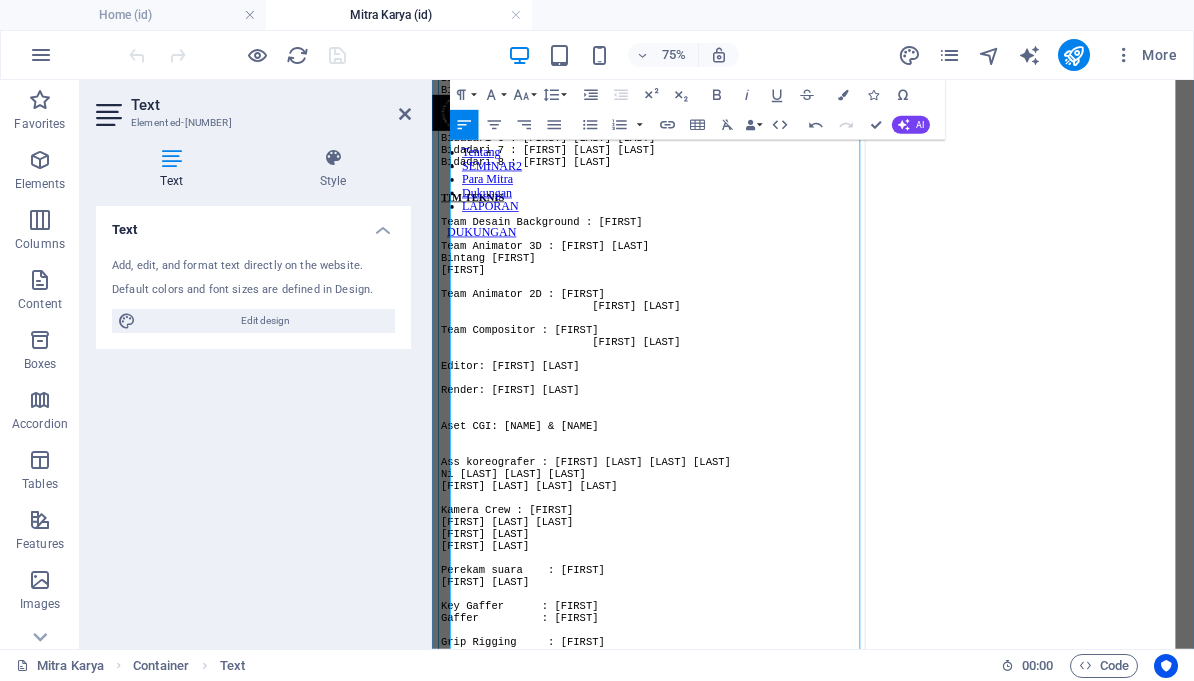 click on "Team Animator 2D      : Mulyadi" at bounding box center [553, 365] 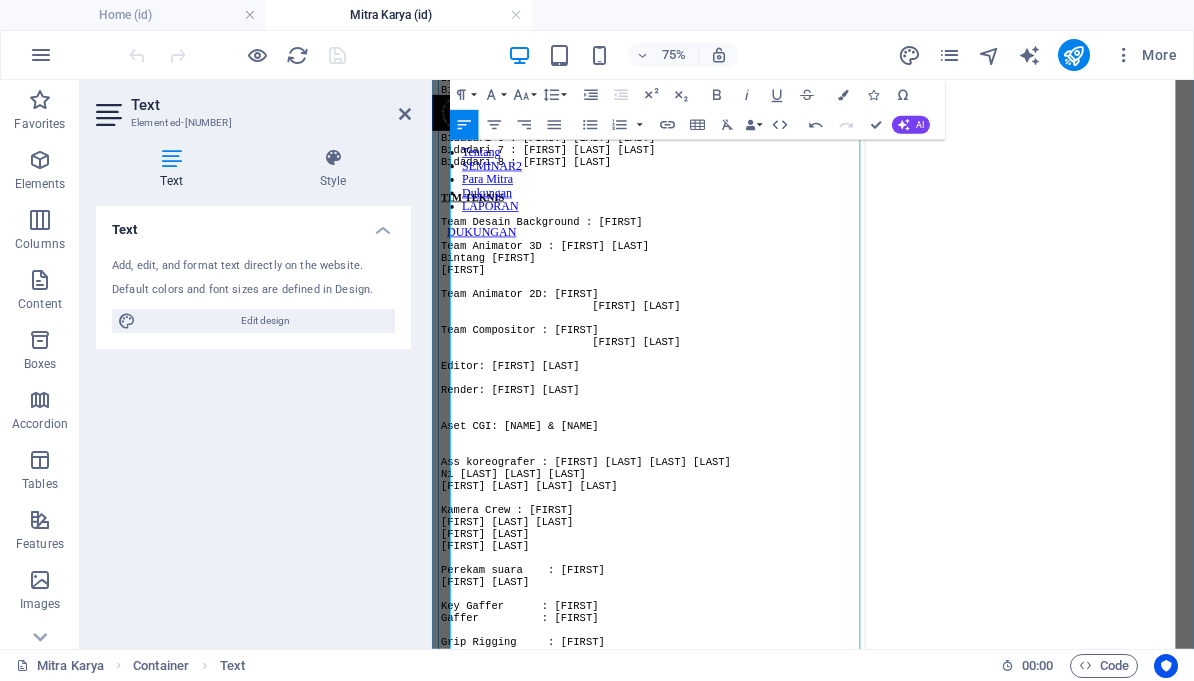 click on "[FIRST] [LAST] [LAST]" at bounding box center [603, 429] 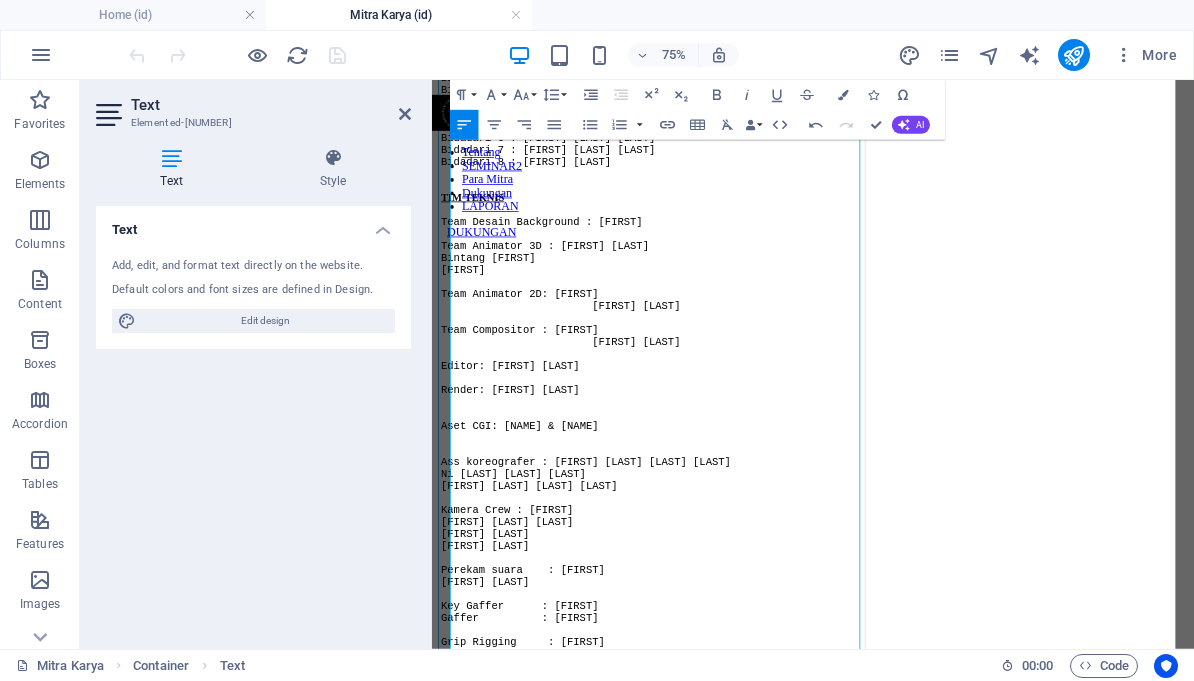 click on "Render                 : Decky Satrio" at bounding box center (536, 493) 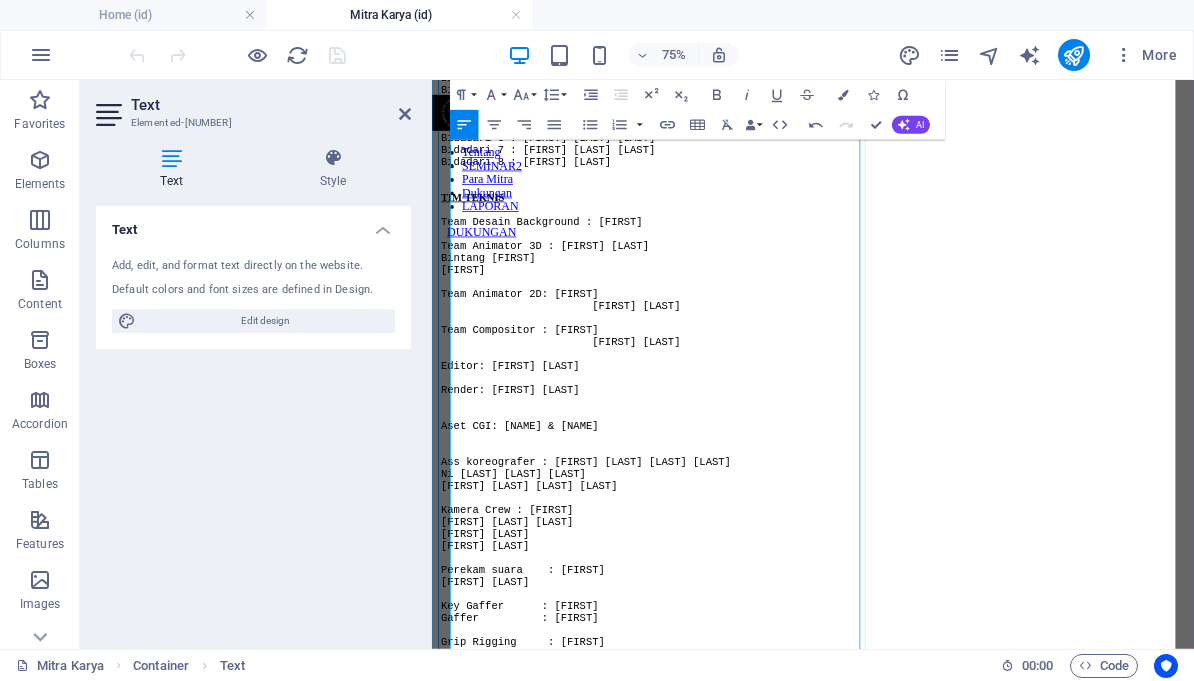 click on "Team Compositor       : Mulyadi" at bounding box center [549, 413] 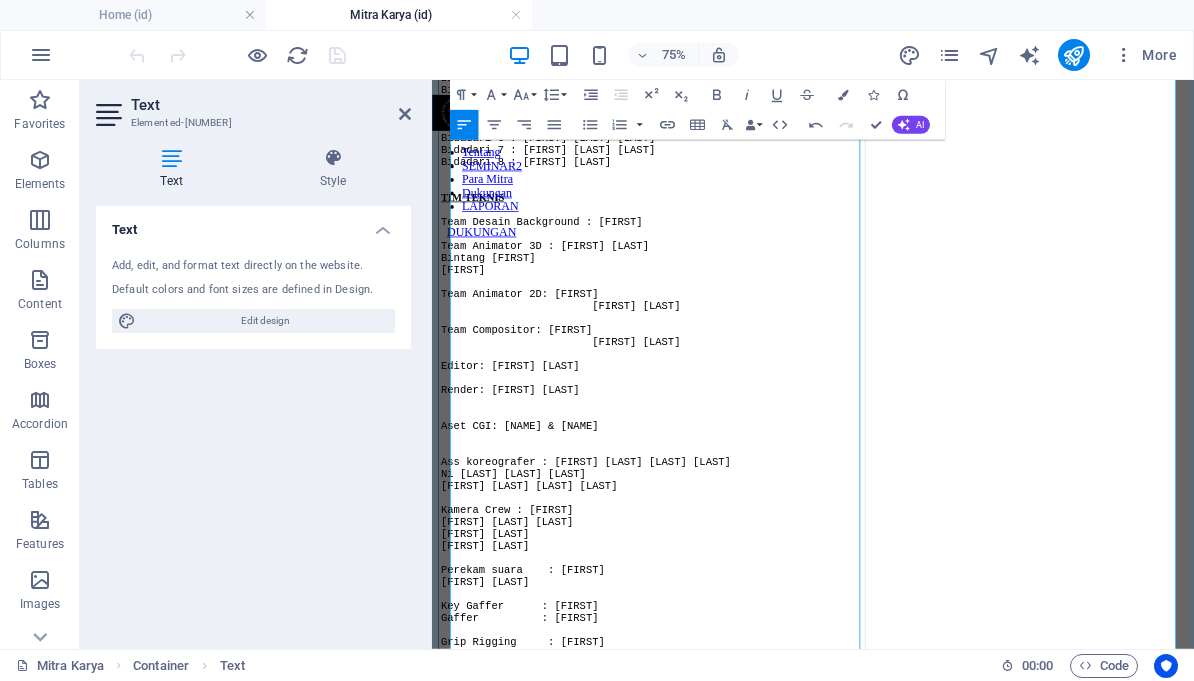 click on "Editor                 : Abdullah Mubarok" at bounding box center (536, 461) 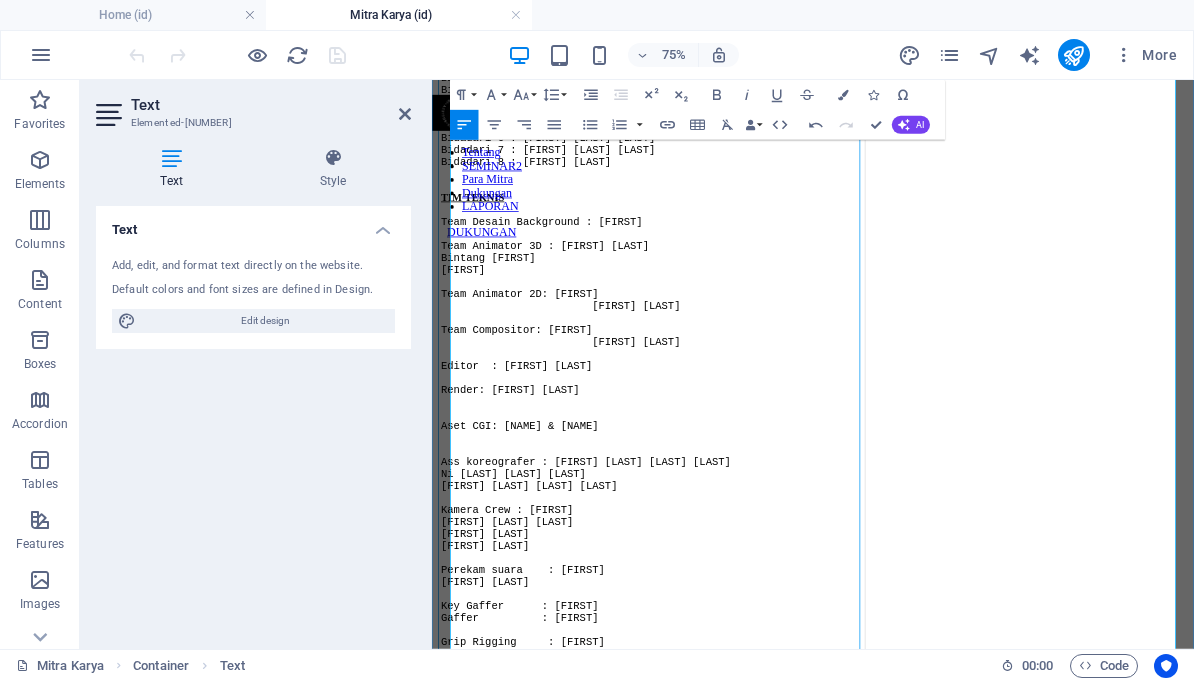 click on "Render                 : Decky Satrio" at bounding box center [536, 493] 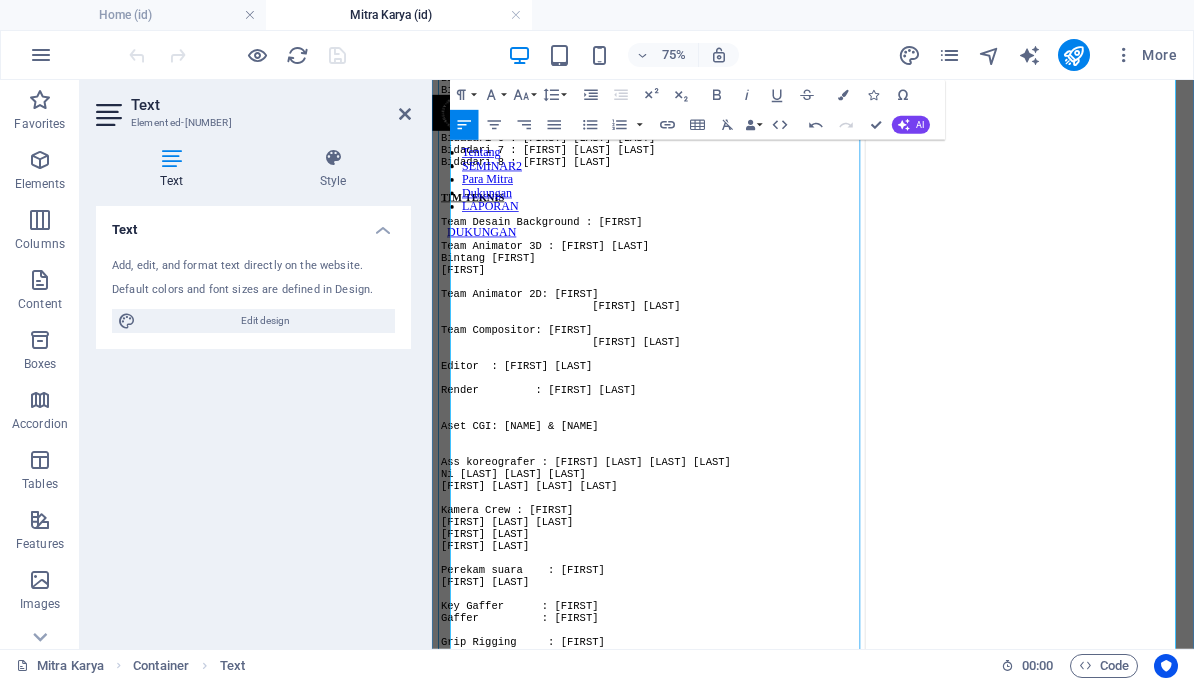 click on "Aset CGI               : LUMINE & Katalyst" at bounding box center [549, 541] 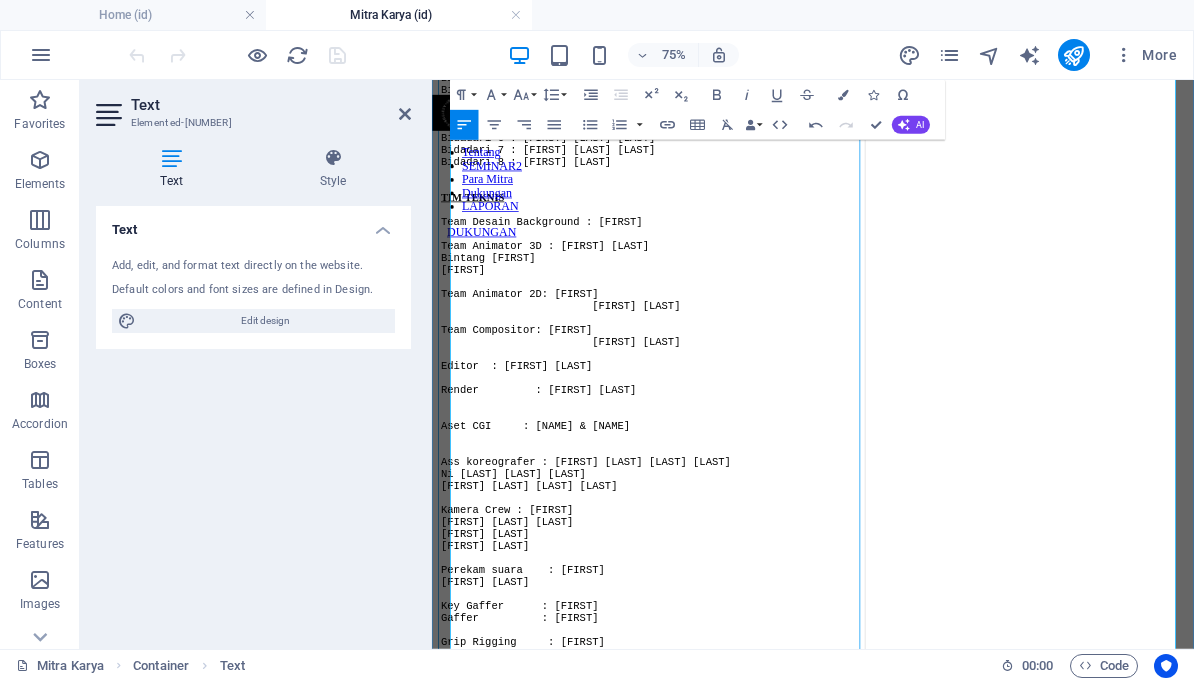 click at bounding box center [721, 285] 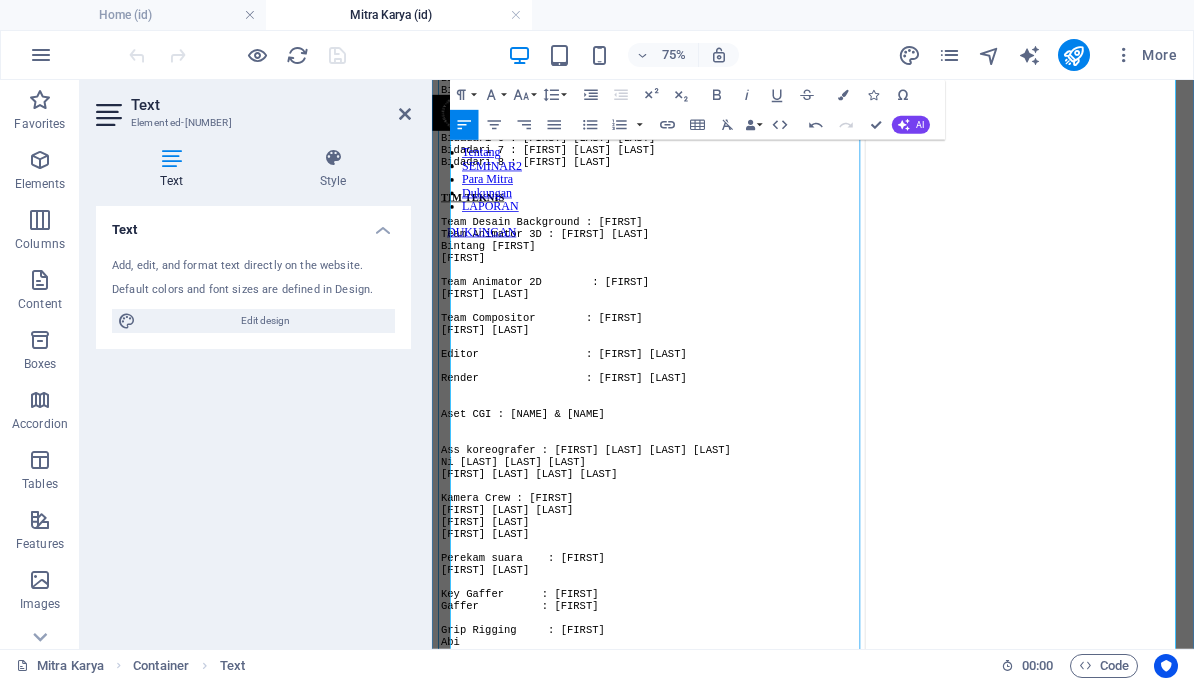 click at bounding box center (721, 333) 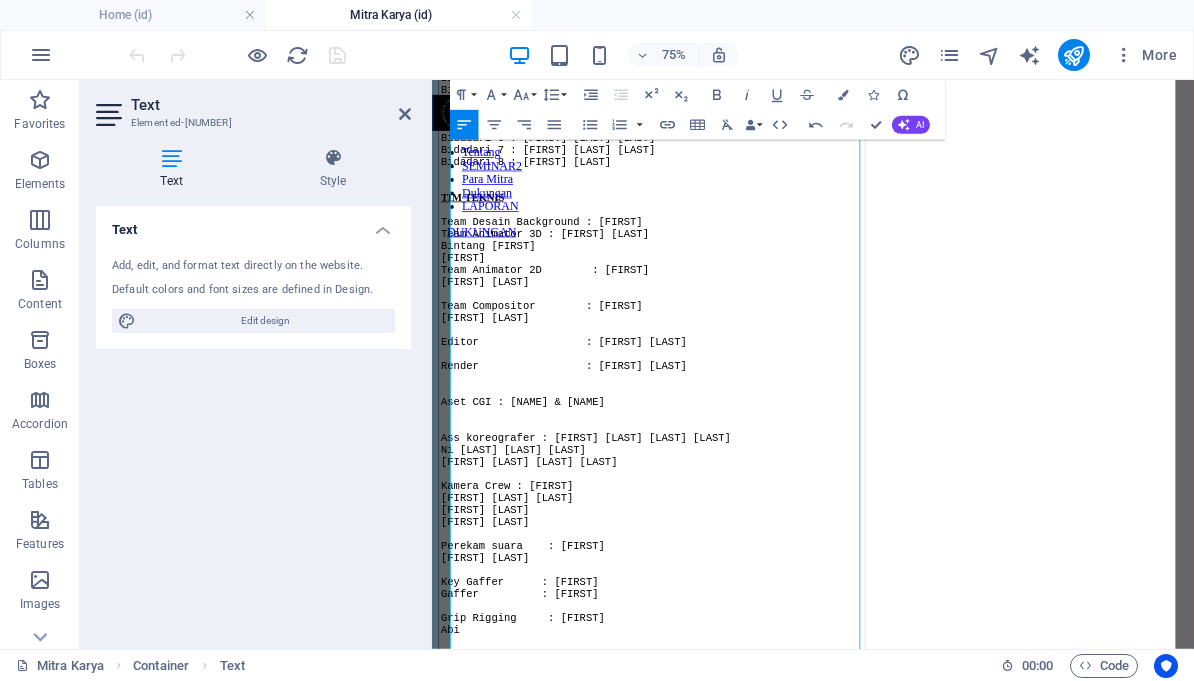 click on "[LAST] [LAST]" at bounding box center [503, 349] 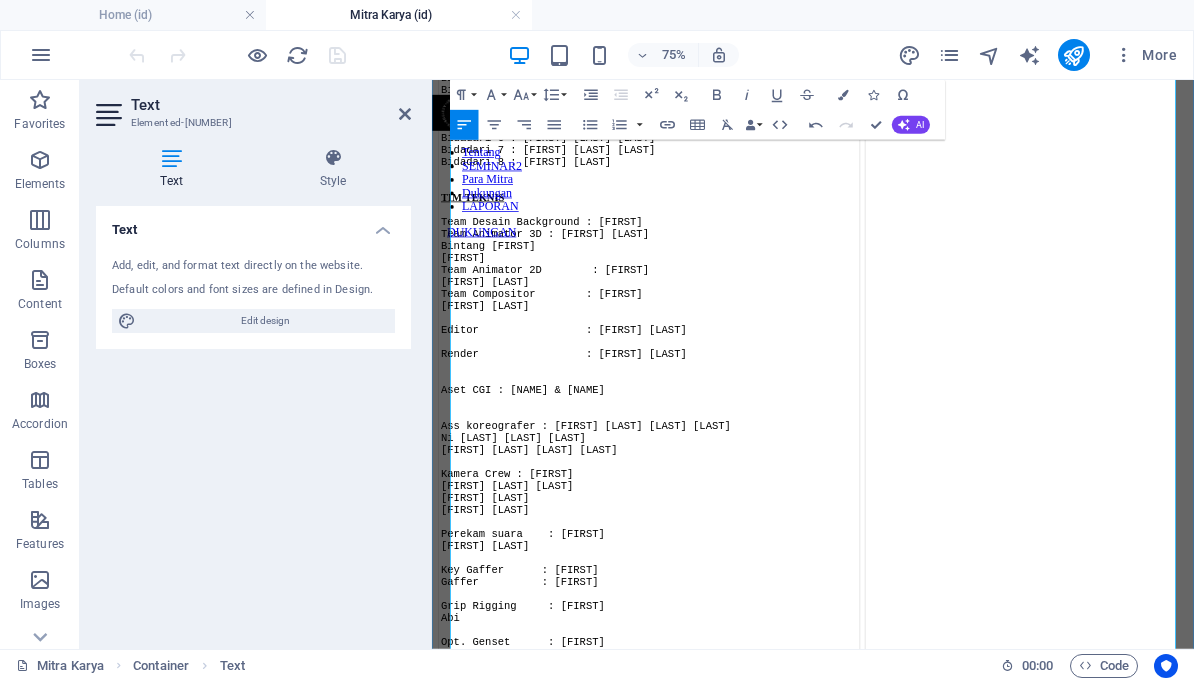 click on "[FIRST] [LAST] [LAST]" at bounding box center (503, 381) 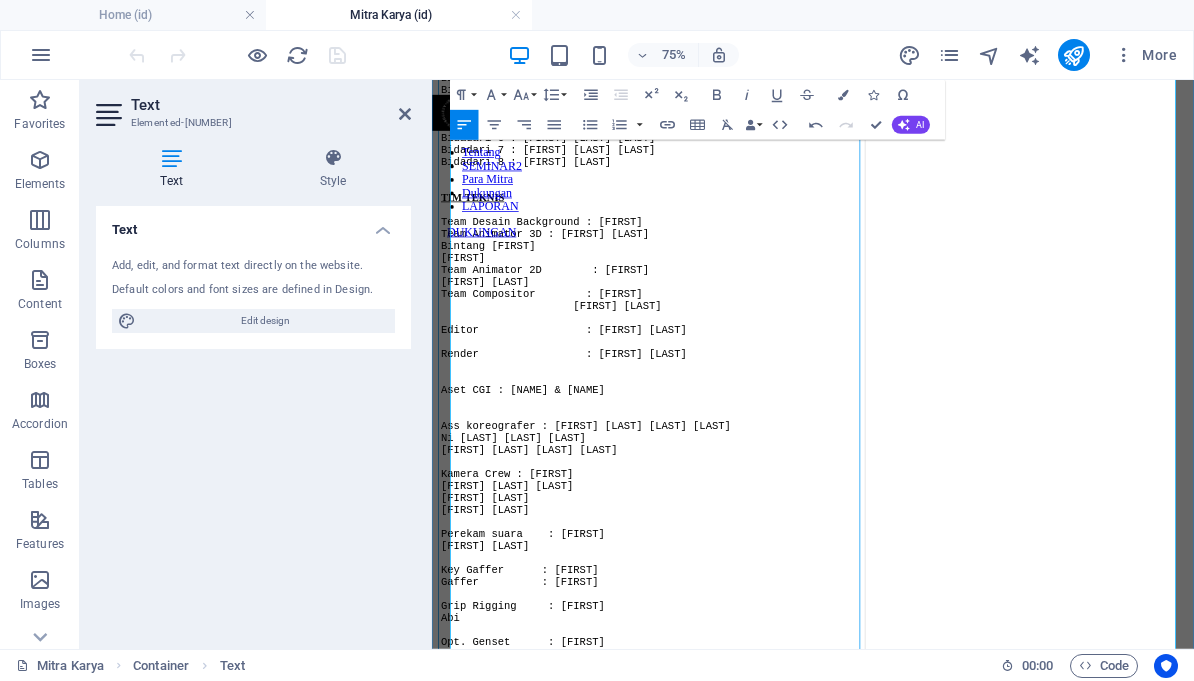 click at bounding box center [721, 397] 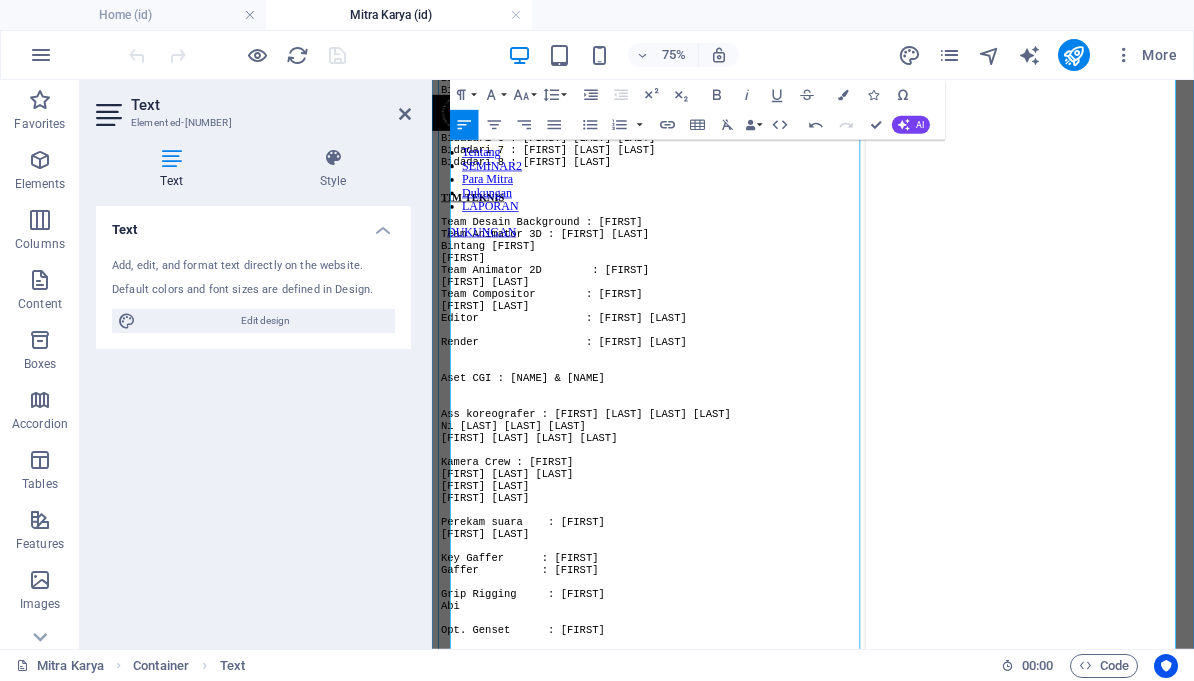 click at bounding box center (721, 413) 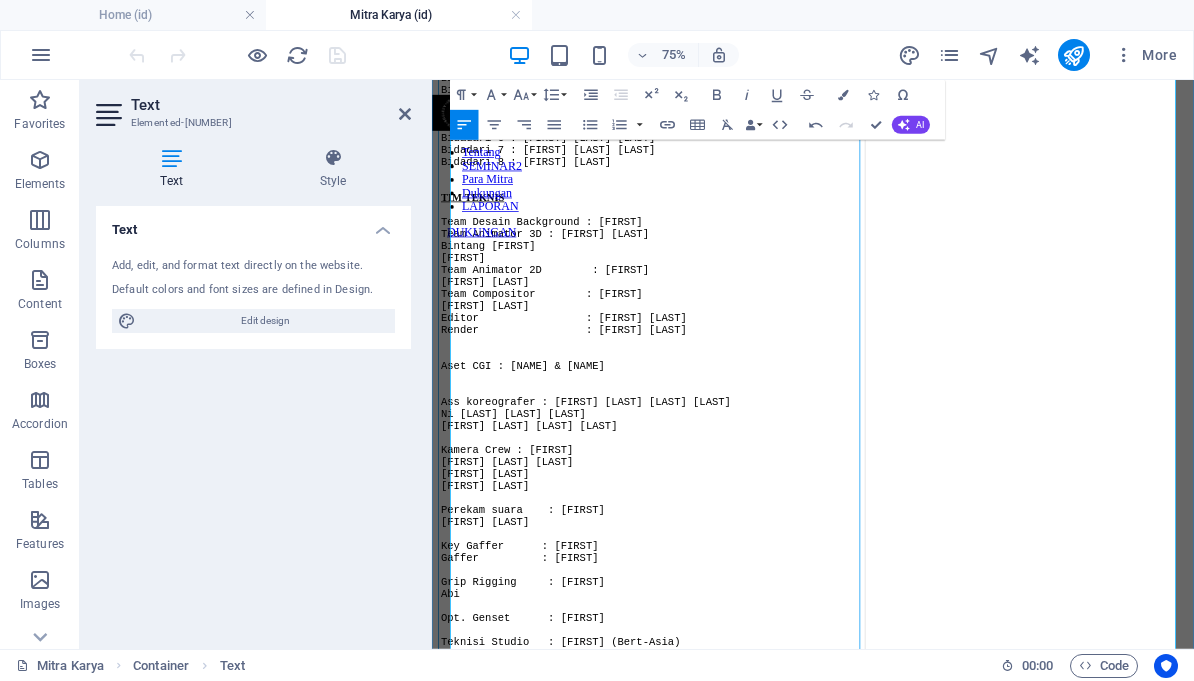 click at bounding box center [721, 429] 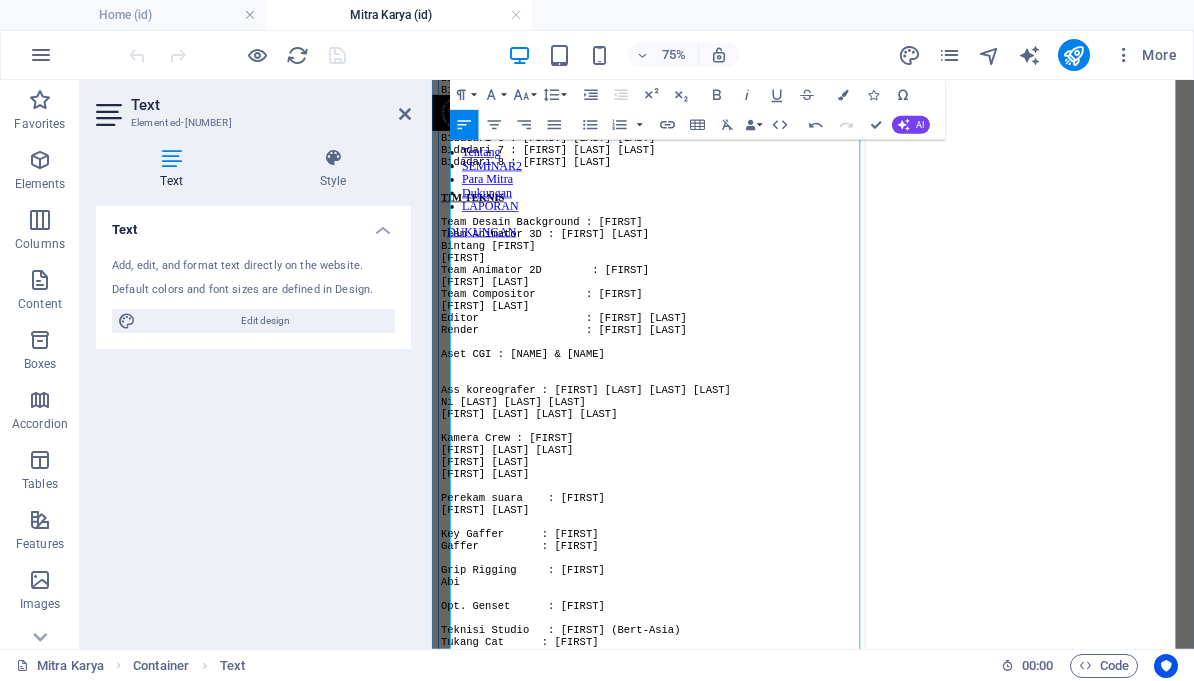 click at bounding box center (721, 429) 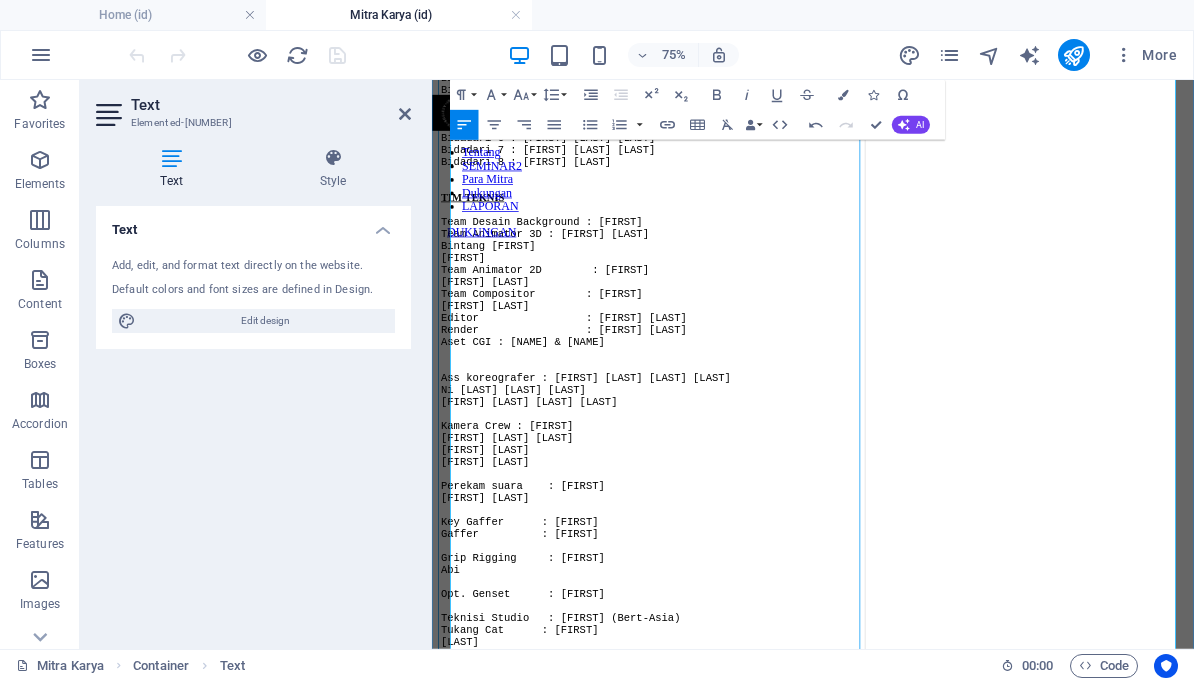 click at bounding box center (721, 461) 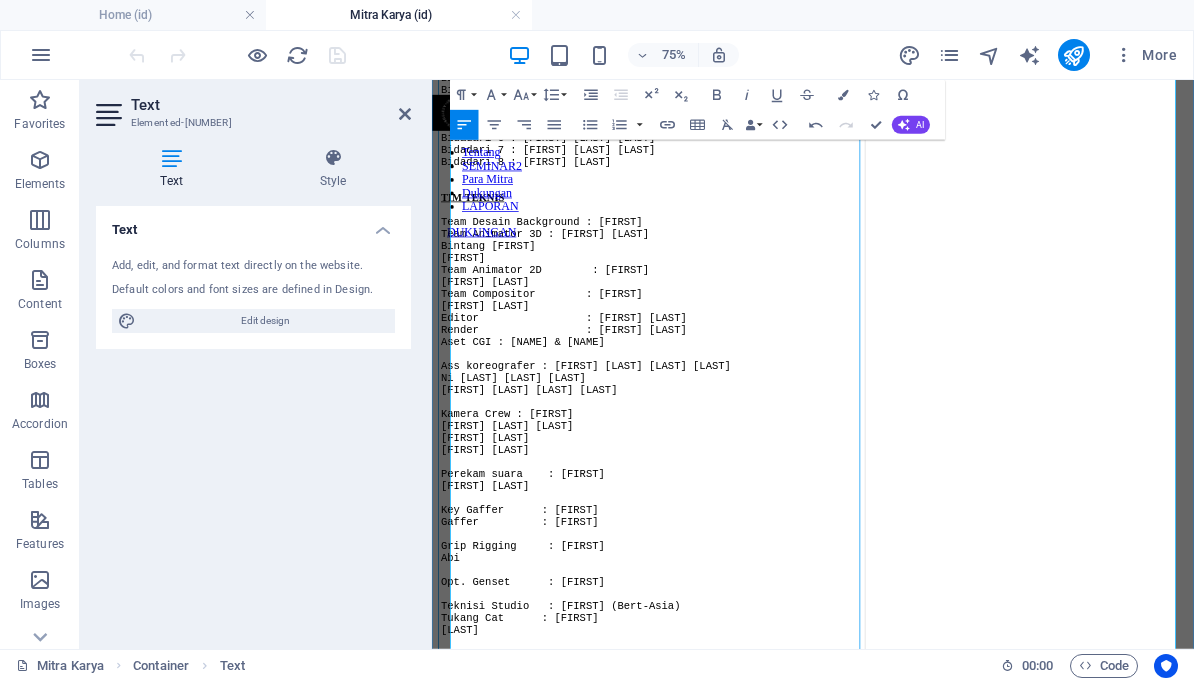 click at bounding box center (721, 509) 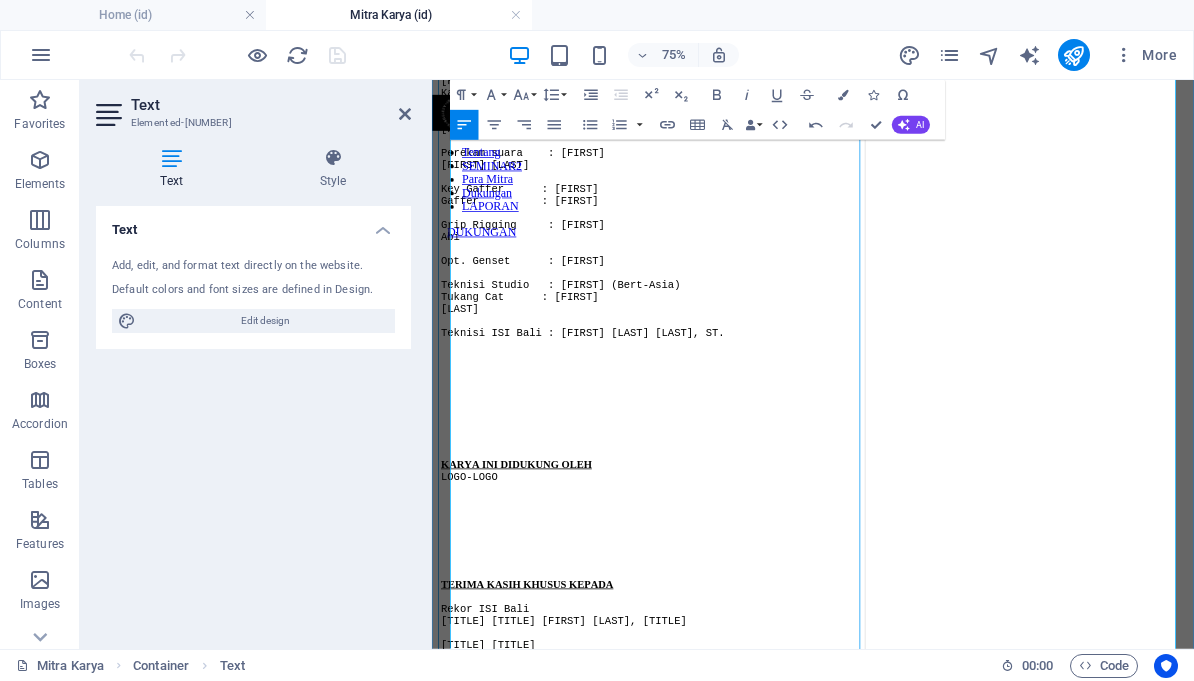 scroll, scrollTop: 1389, scrollLeft: 0, axis: vertical 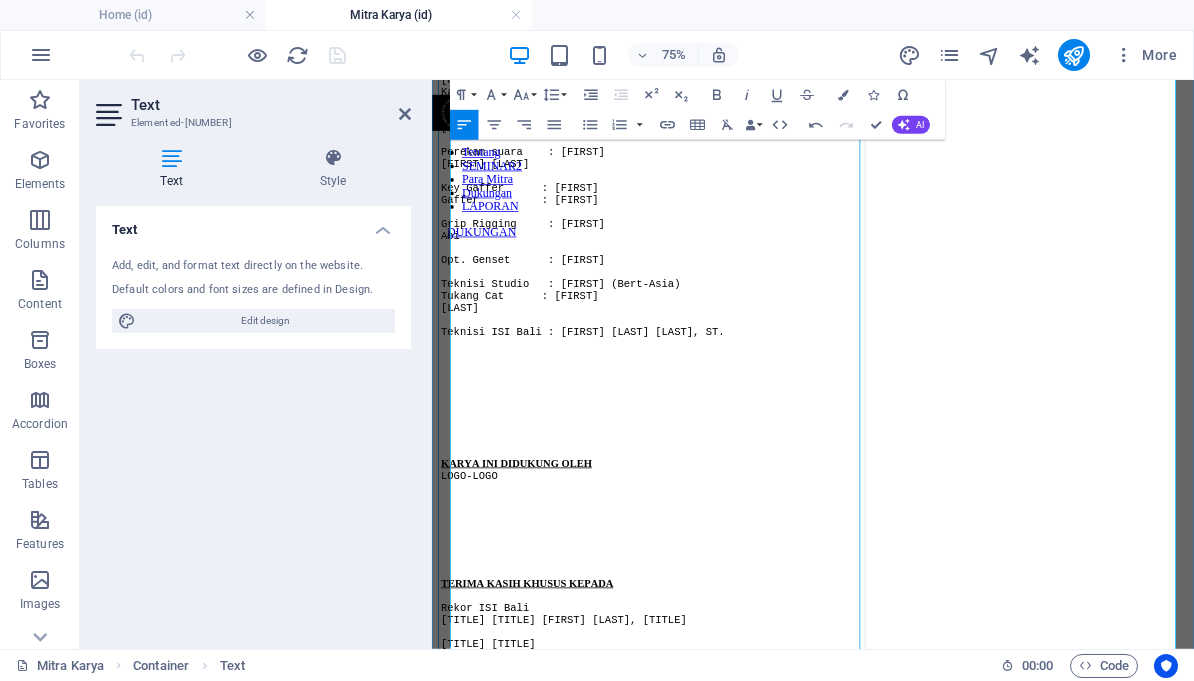 click on "[FIRST] [LAST] [LAST]" at bounding box center [540, 64] 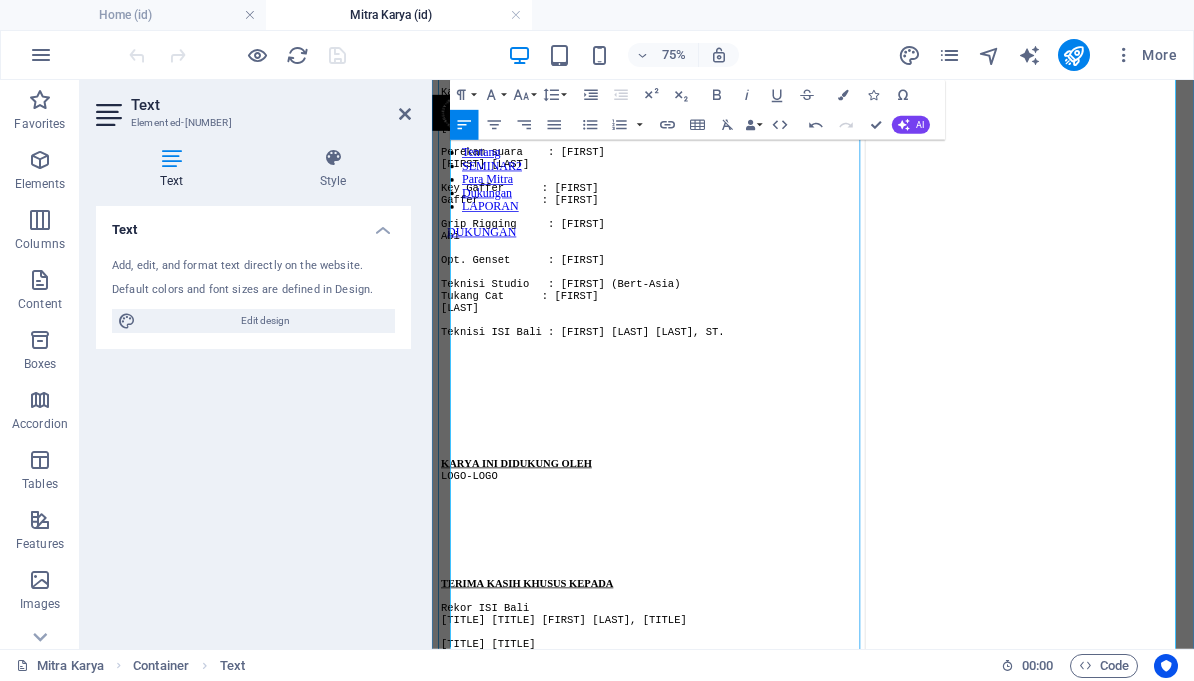 click on "Ass koreografer : Ida bagus putu radithya mahijasena" at bounding box center [637, 48] 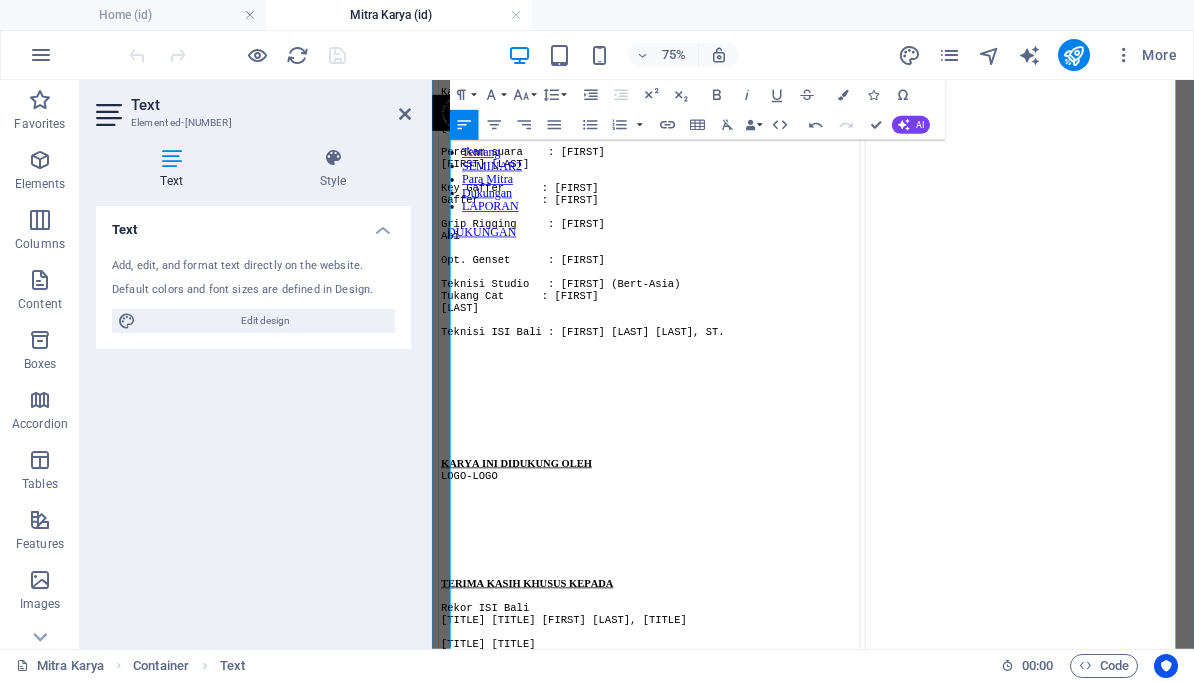 click on "[FIRST] [LAST] [LAST] [LAST]" at bounding box center (532, 112) 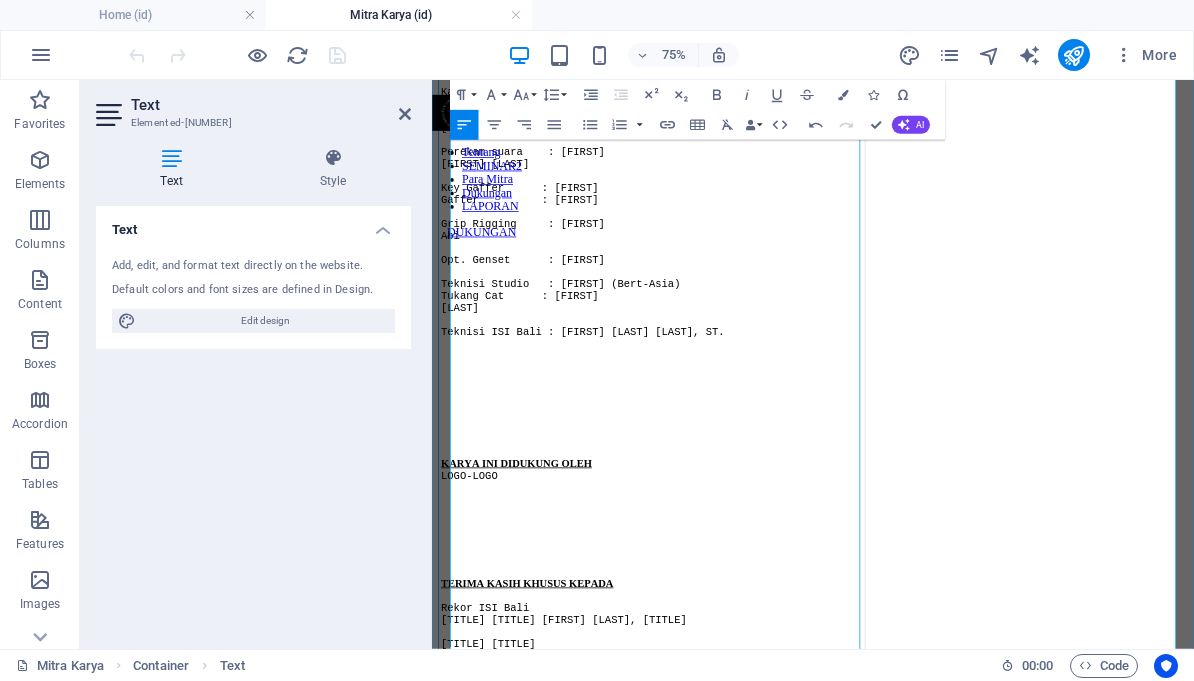click on "[FIRST] [LAST]" at bounding box center [503, 128] 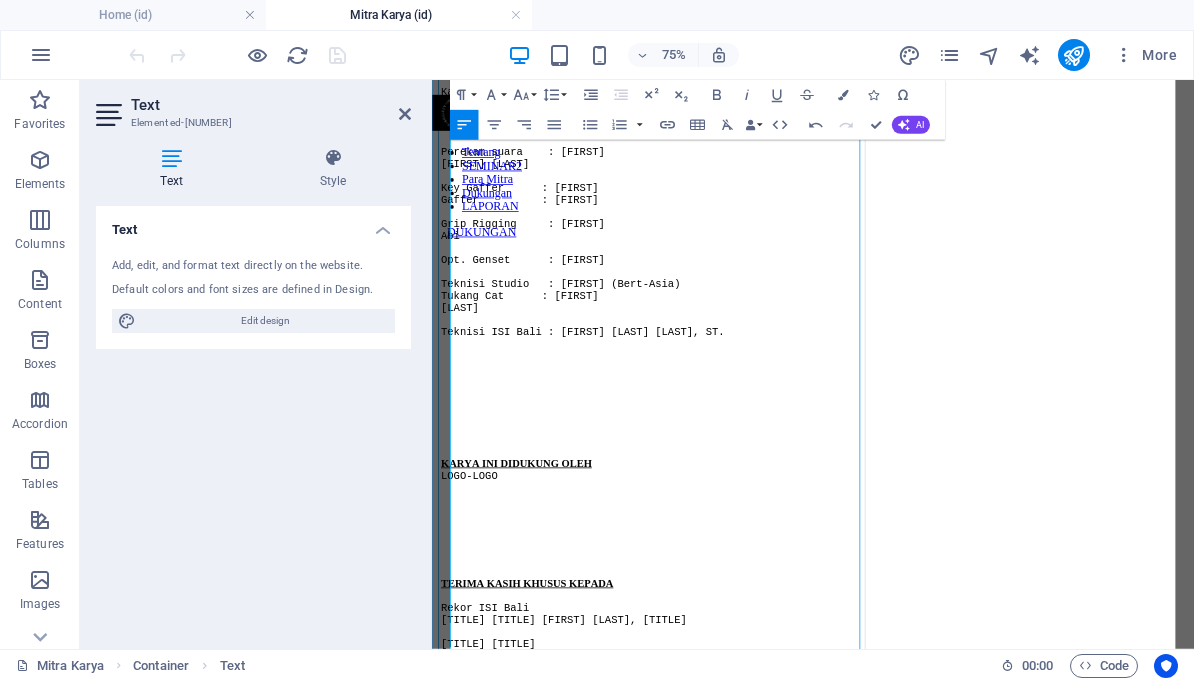 click at bounding box center (721, 160) 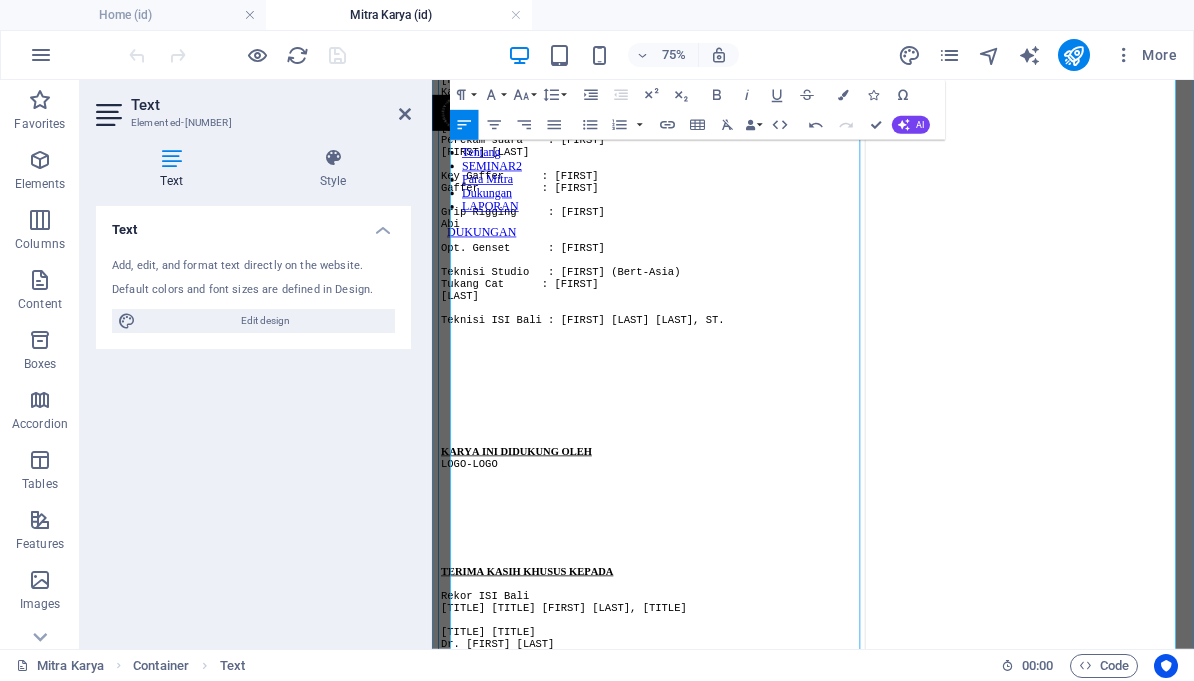 click on "[LAST] [LAST]" at bounding box center (503, 176) 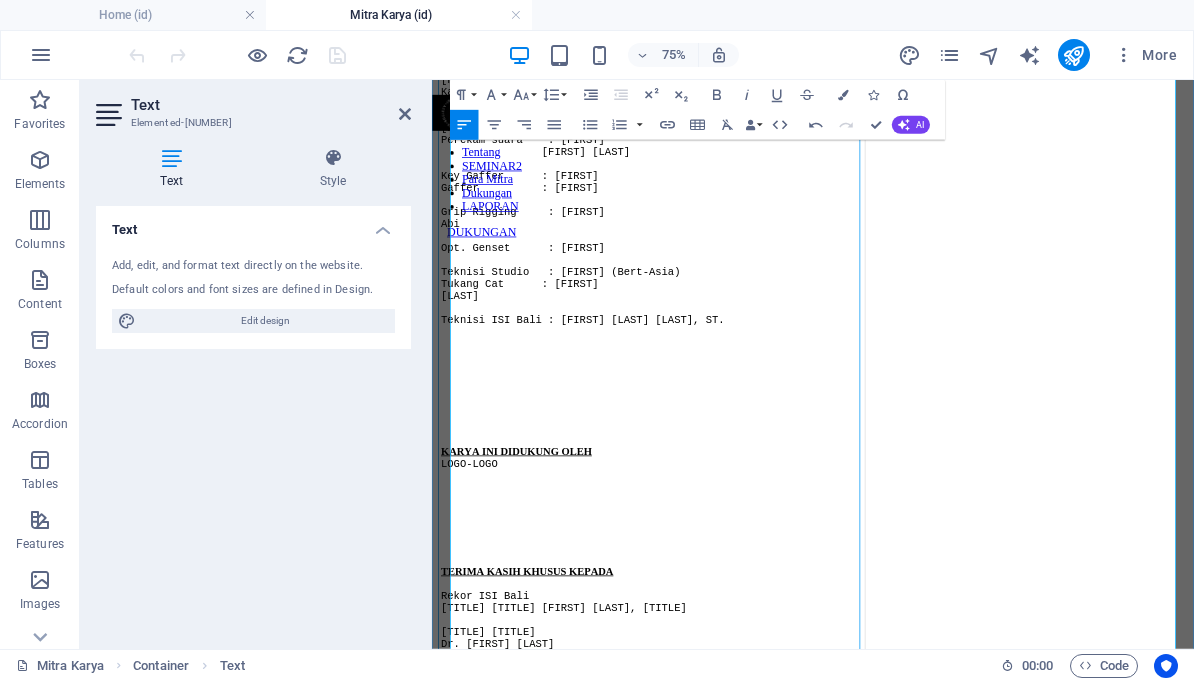 click at bounding box center [721, 192] 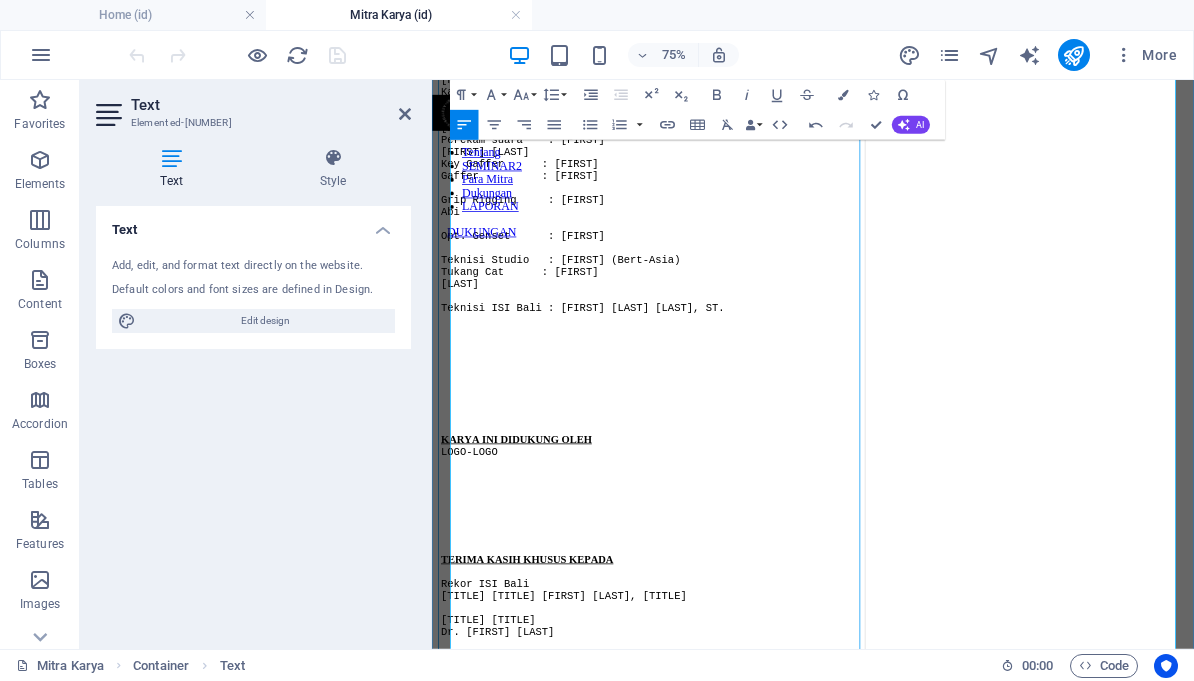 click on "Key Gaffer      : johan" at bounding box center [549, 192] 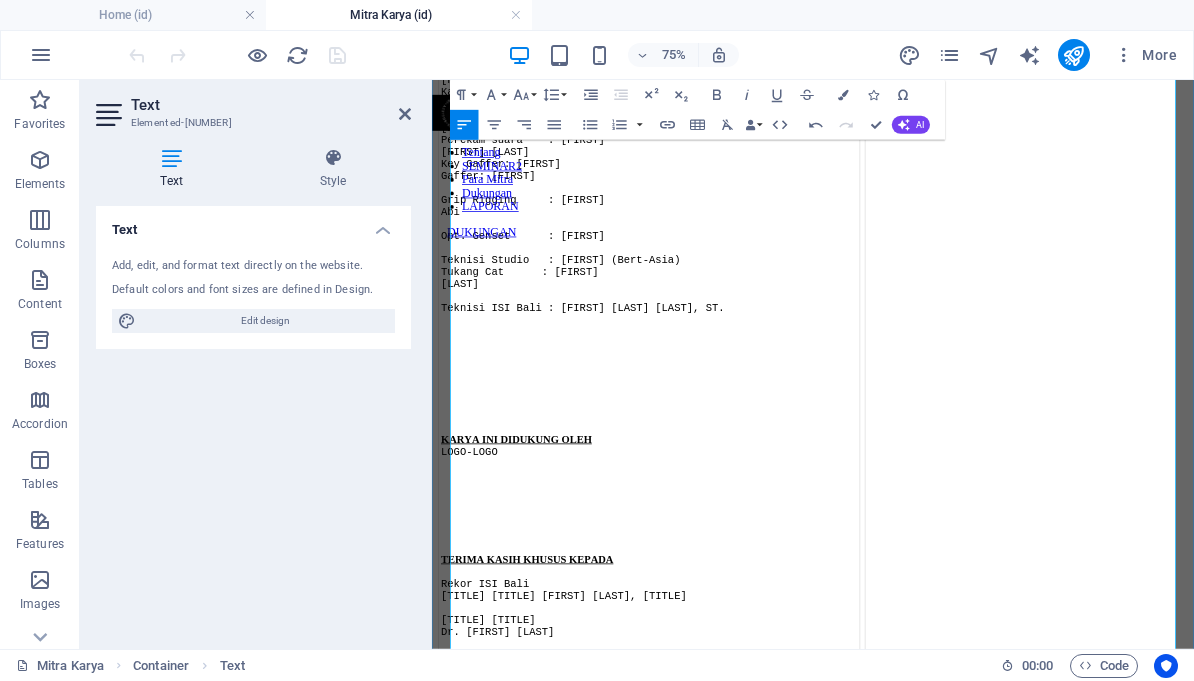 click on "Abi" at bounding box center (456, 256) 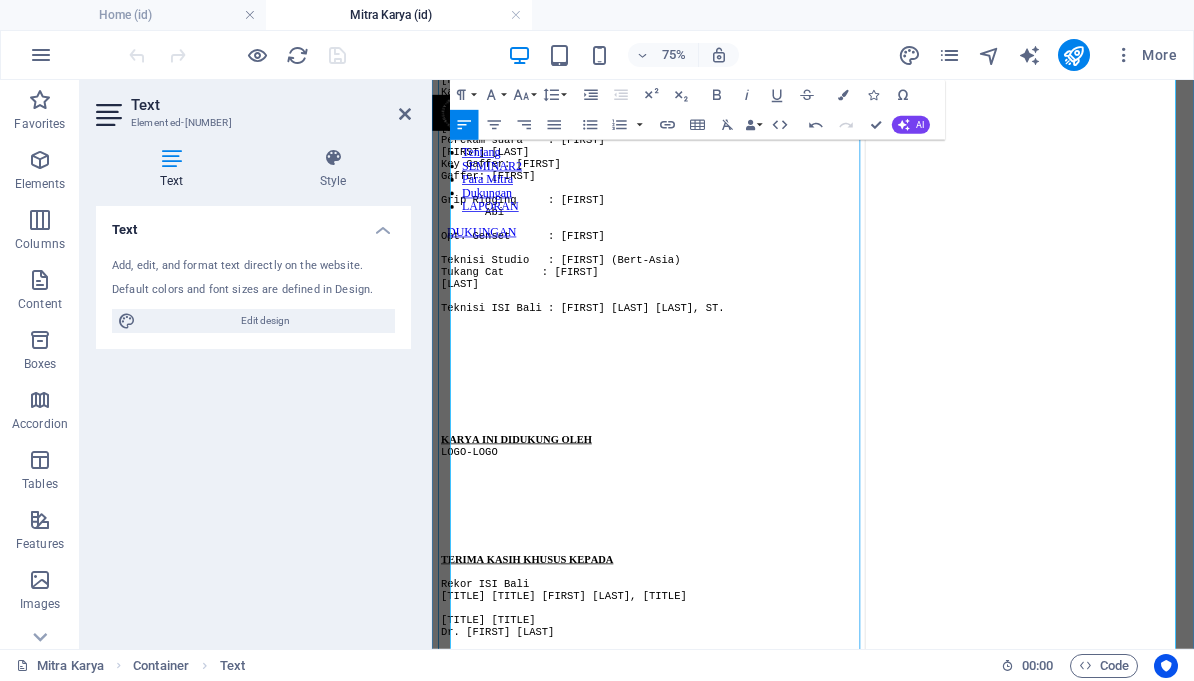 click on "Tukang Cat      : Wahid" at bounding box center (549, 336) 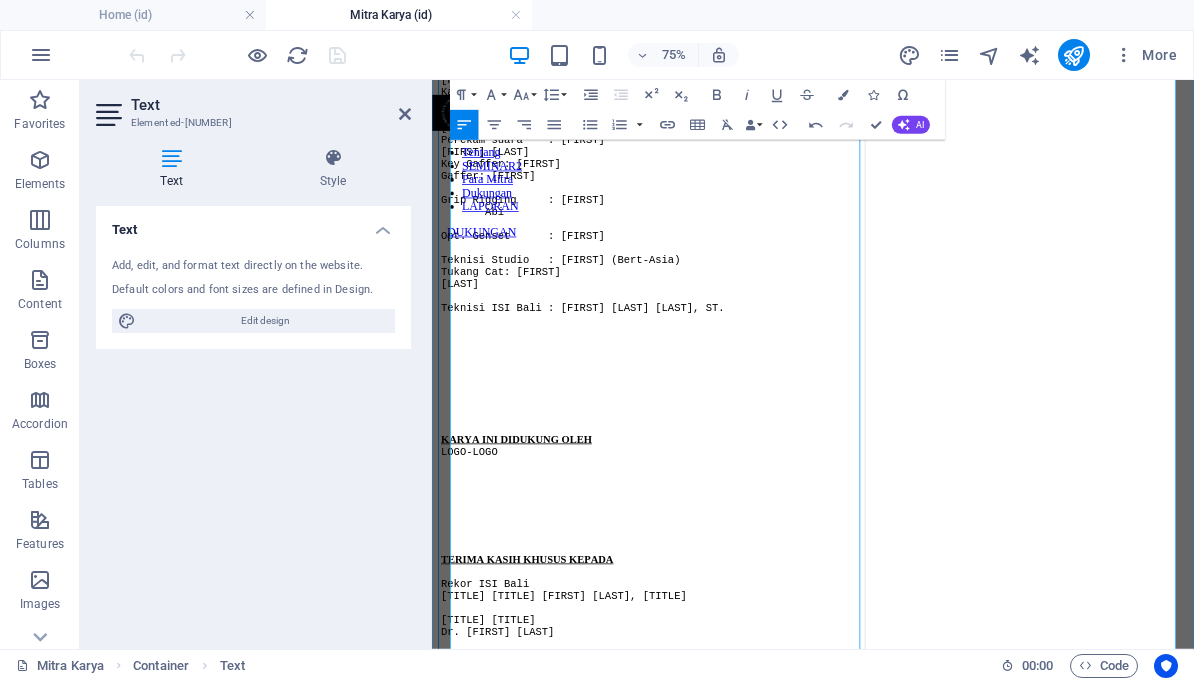 click at bounding box center (721, 368) 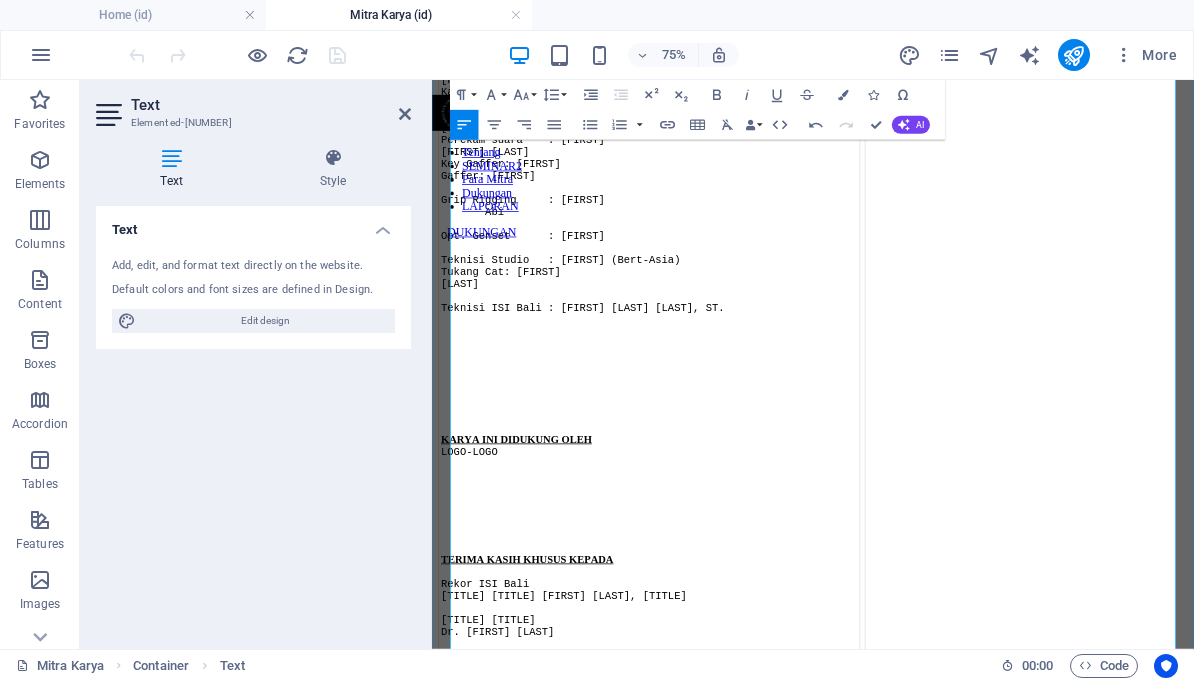 click on "[LAST]" at bounding box center (469, 352) 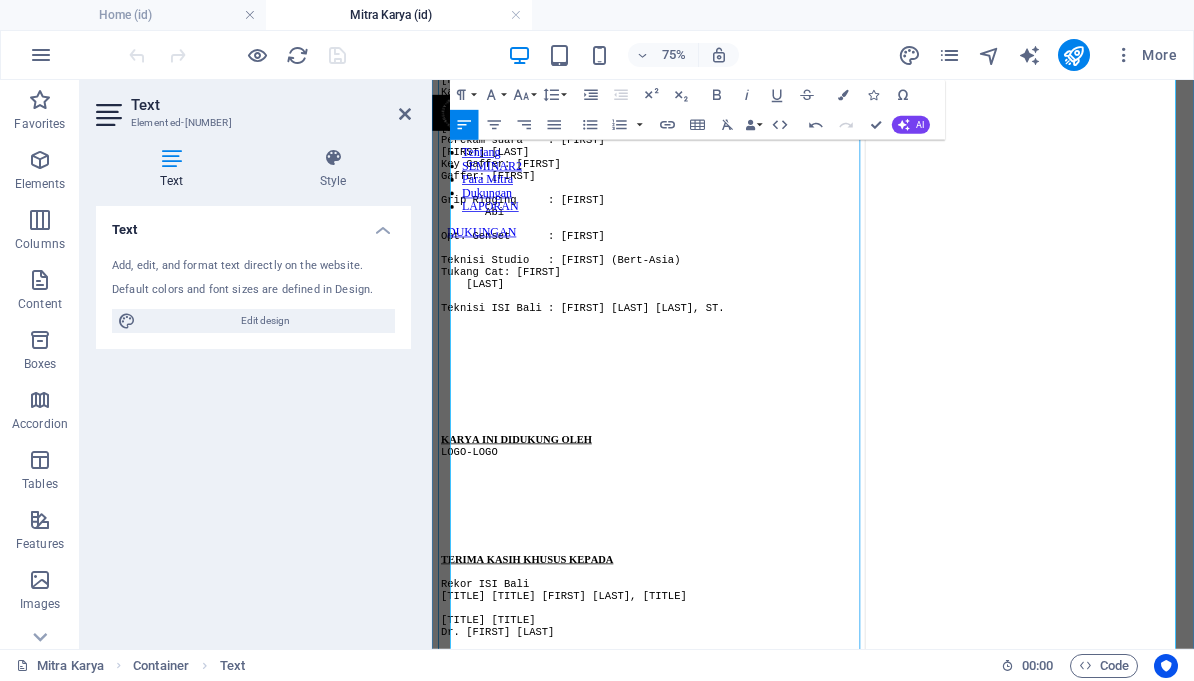 click at bounding box center (721, 368) 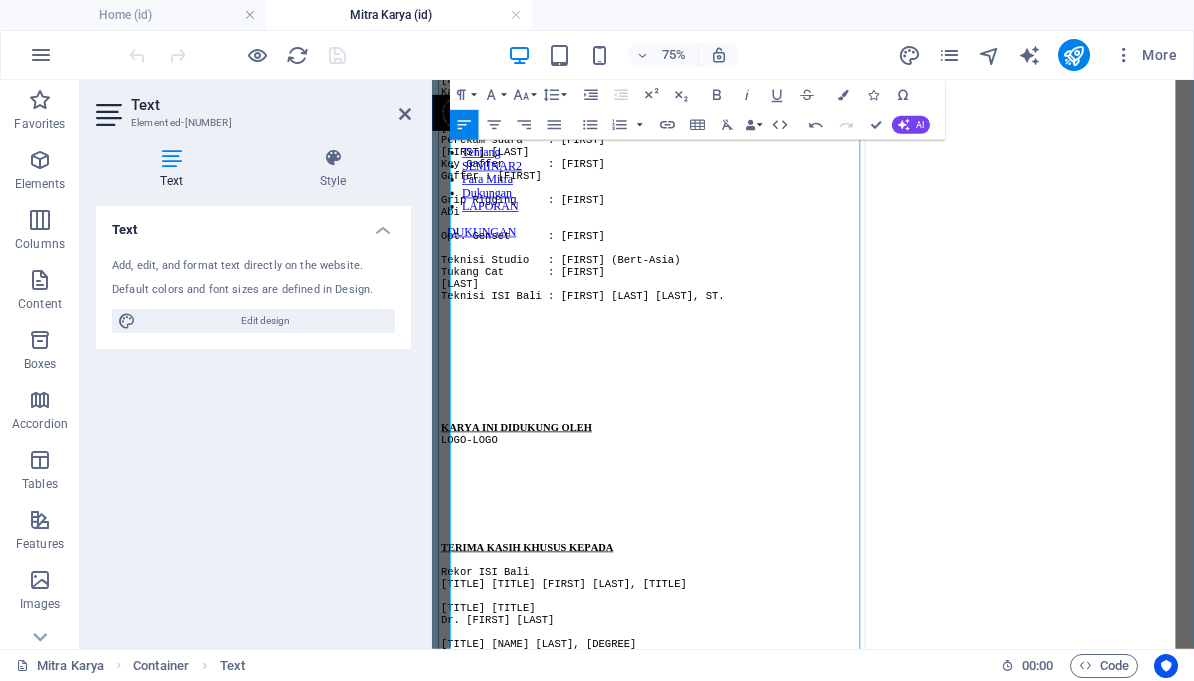 click at bounding box center [721, 272] 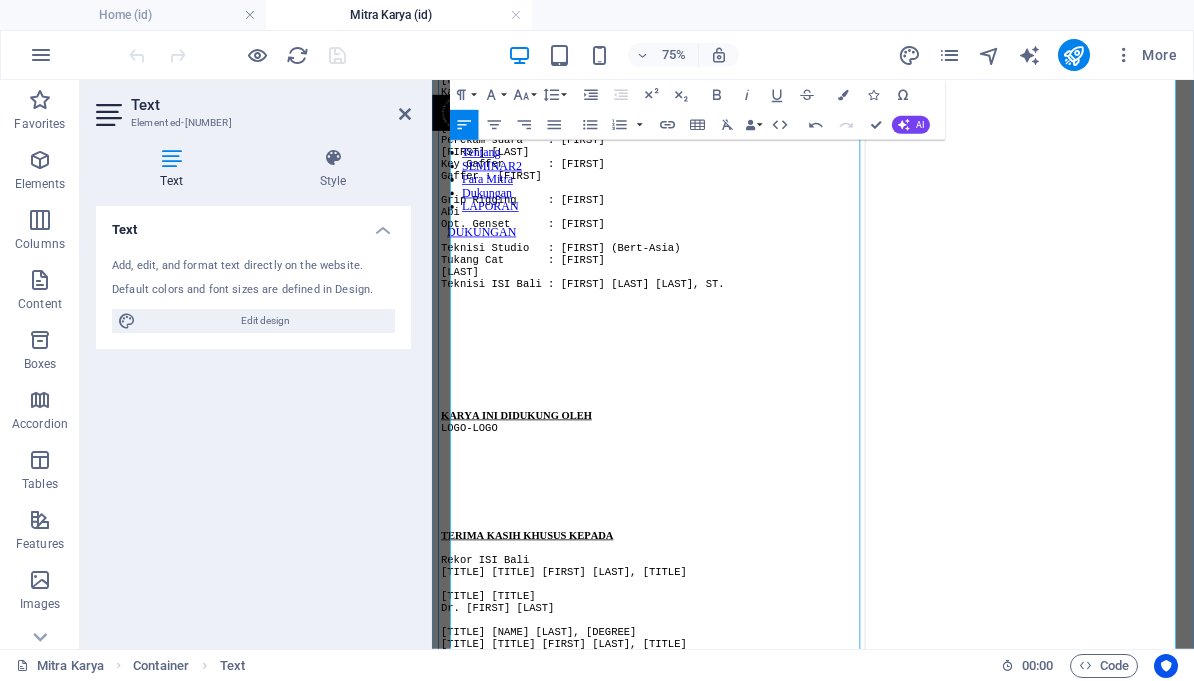 click at bounding box center (721, 224) 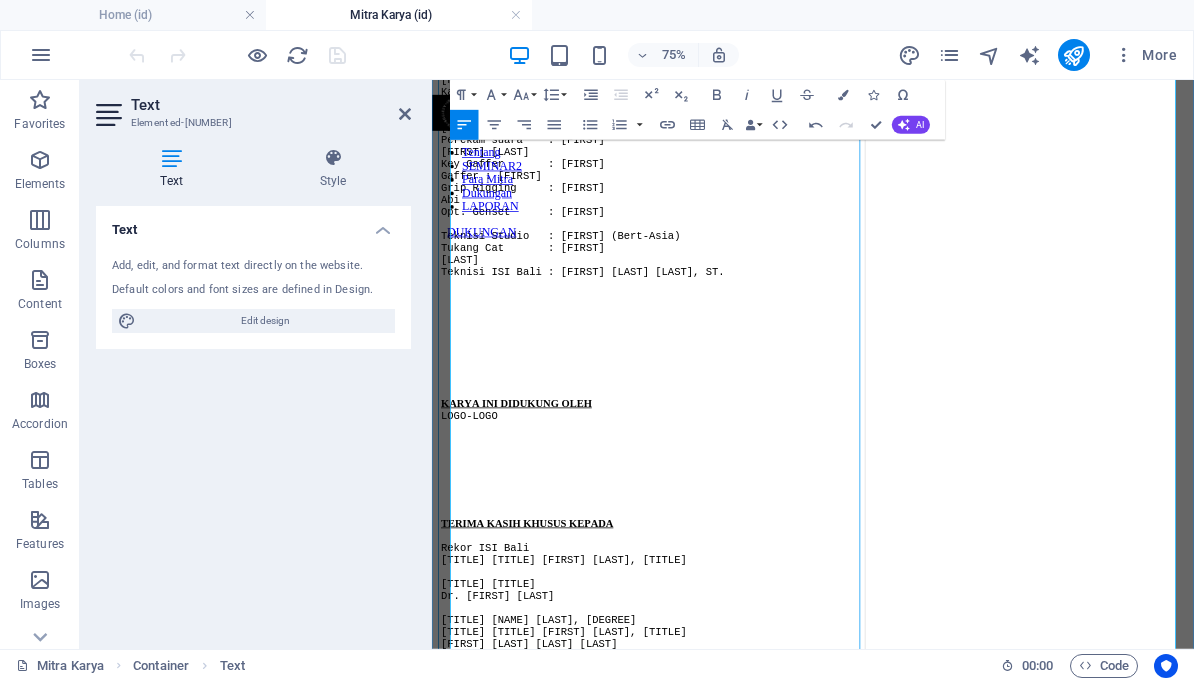 click at bounding box center (721, 272) 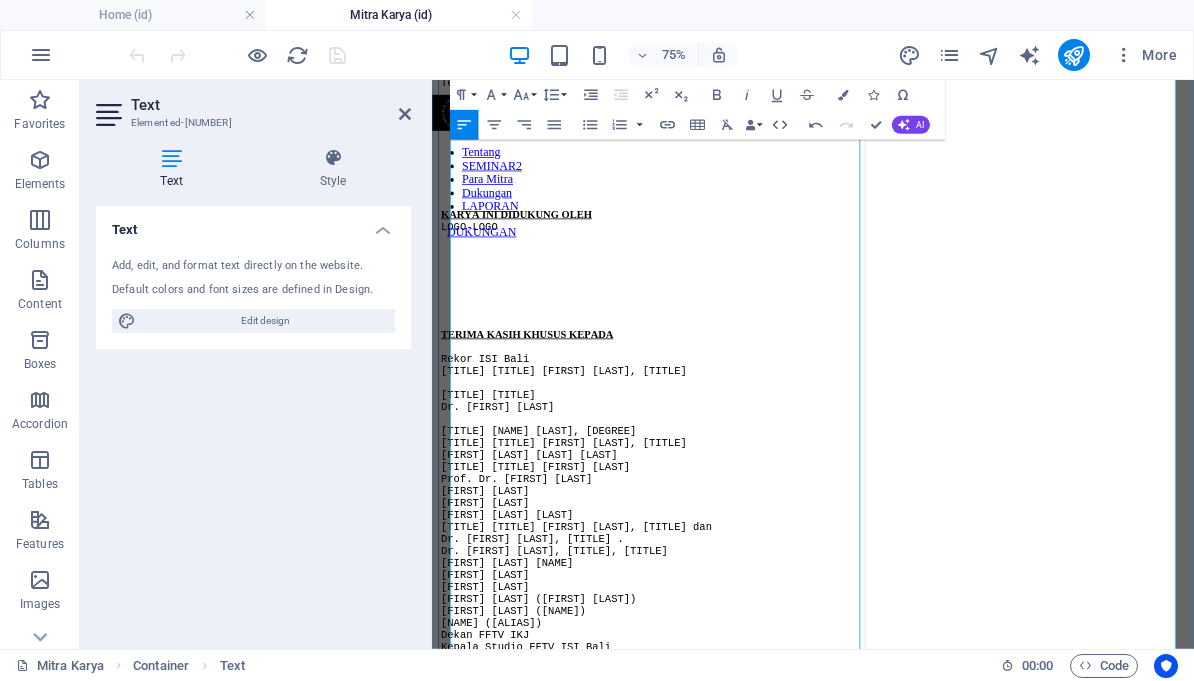 scroll, scrollTop: 1637, scrollLeft: 0, axis: vertical 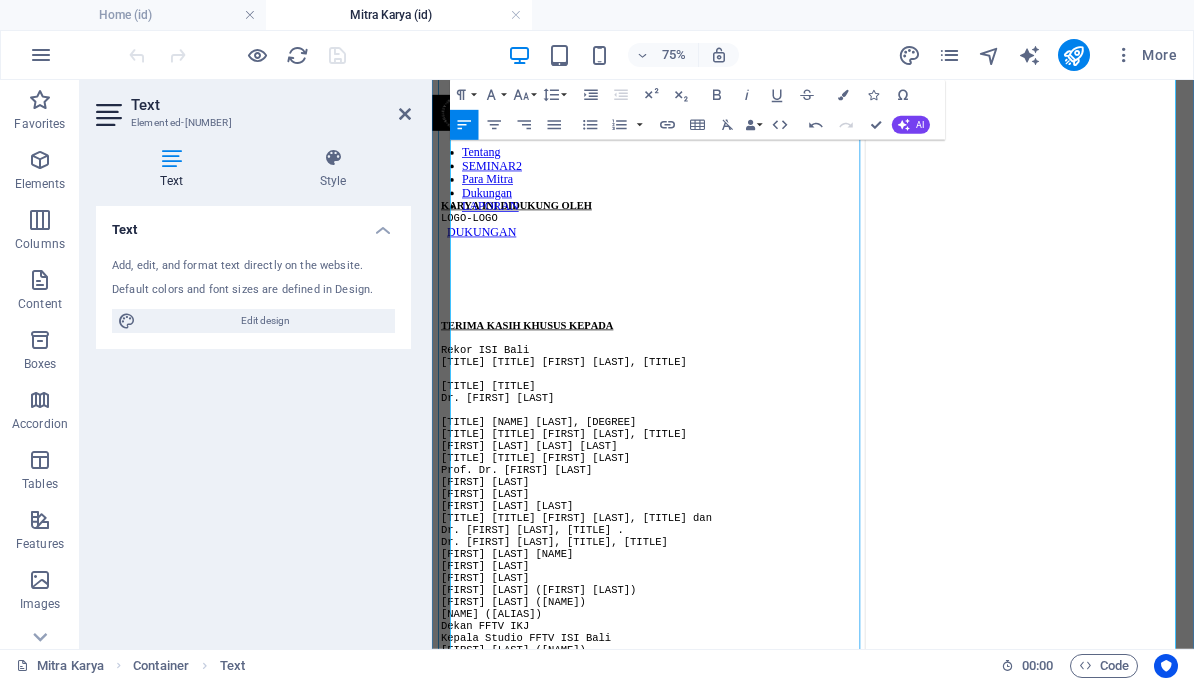 click at bounding box center [721, 216] 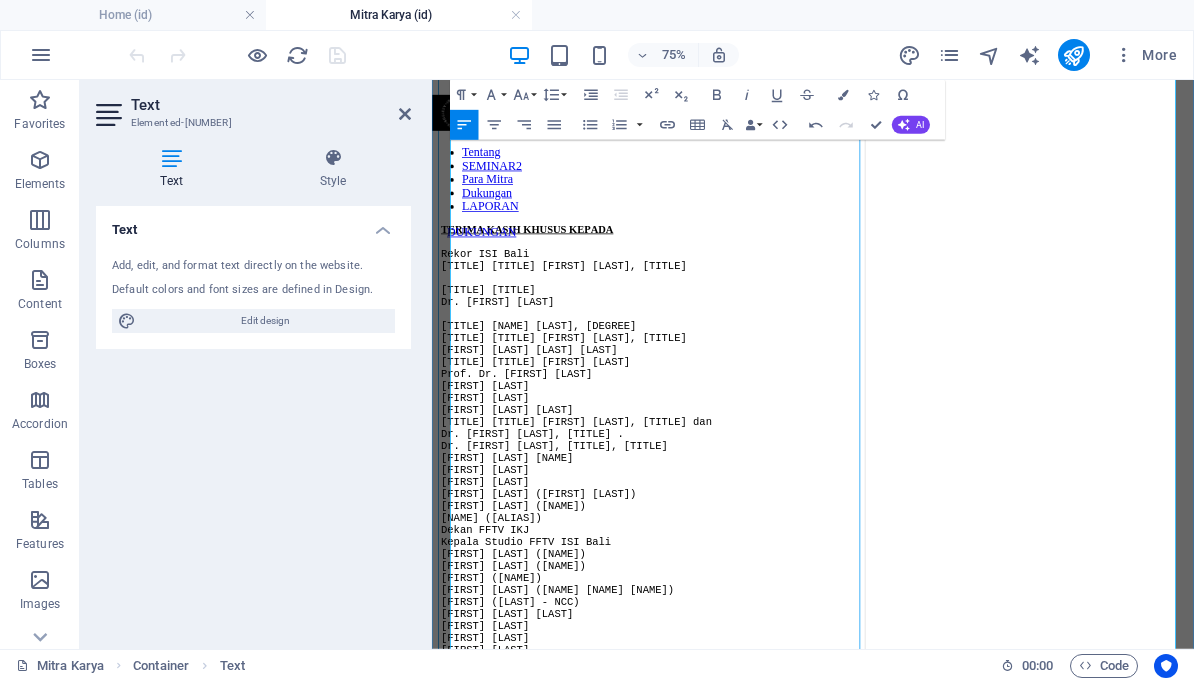 click at bounding box center (721, 248) 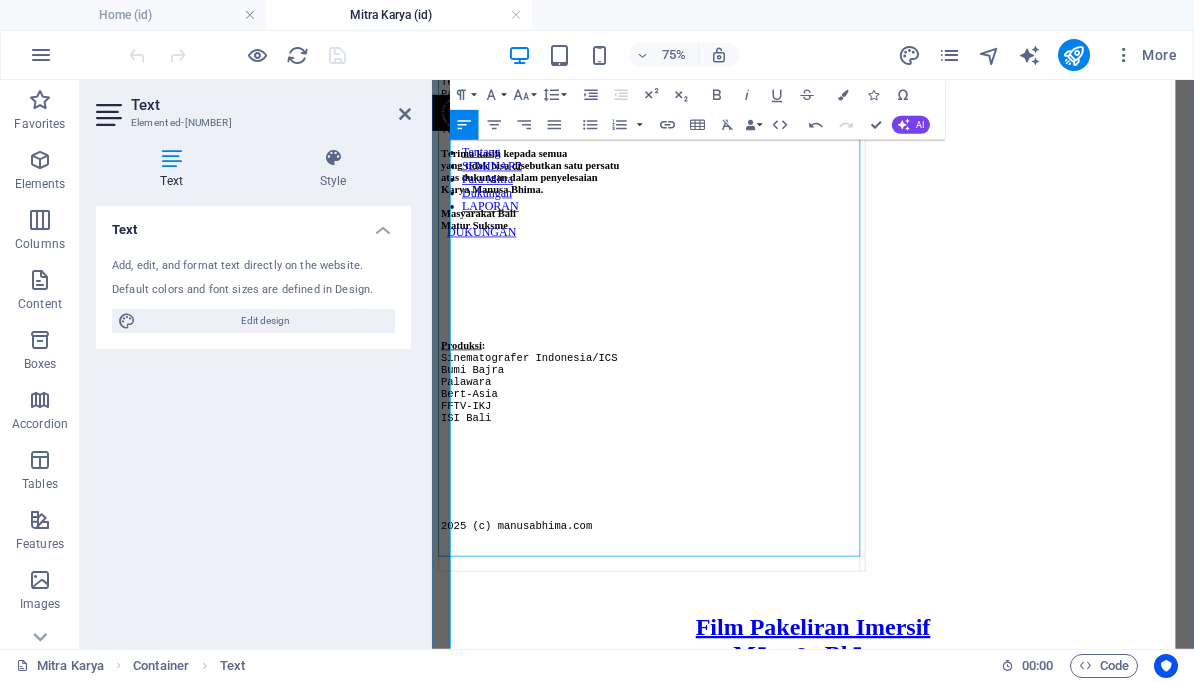 scroll, scrollTop: 2540, scrollLeft: 0, axis: vertical 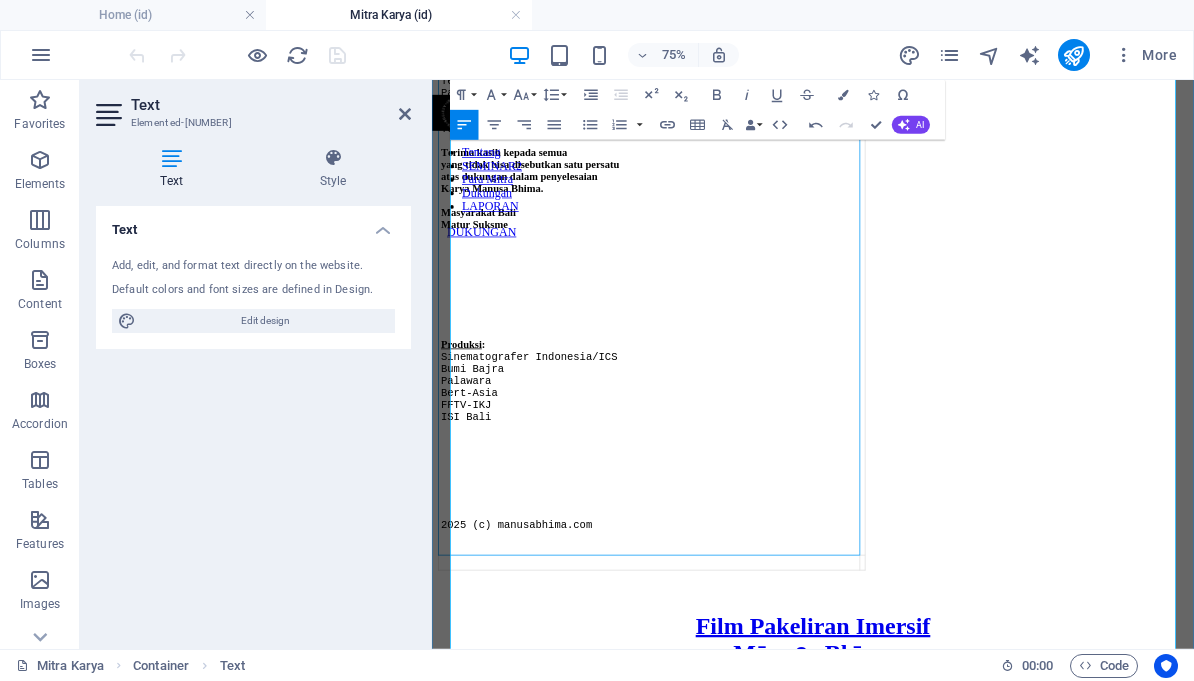 click at bounding box center [721, 401] 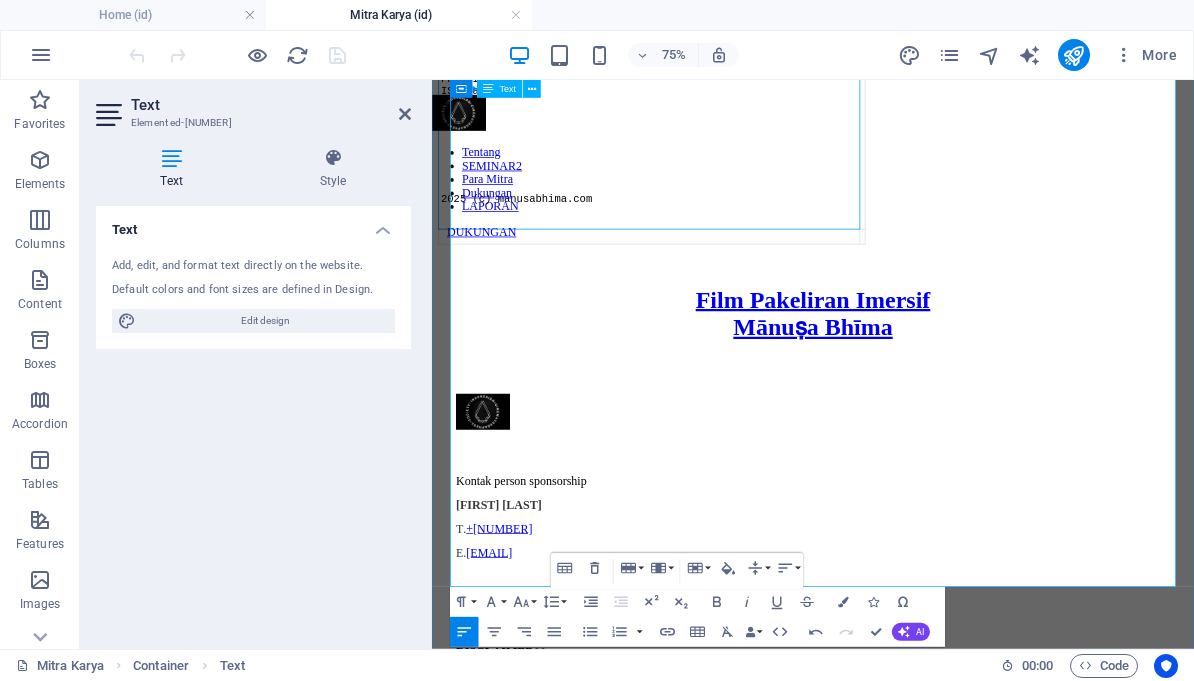 scroll, scrollTop: 2913, scrollLeft: 0, axis: vertical 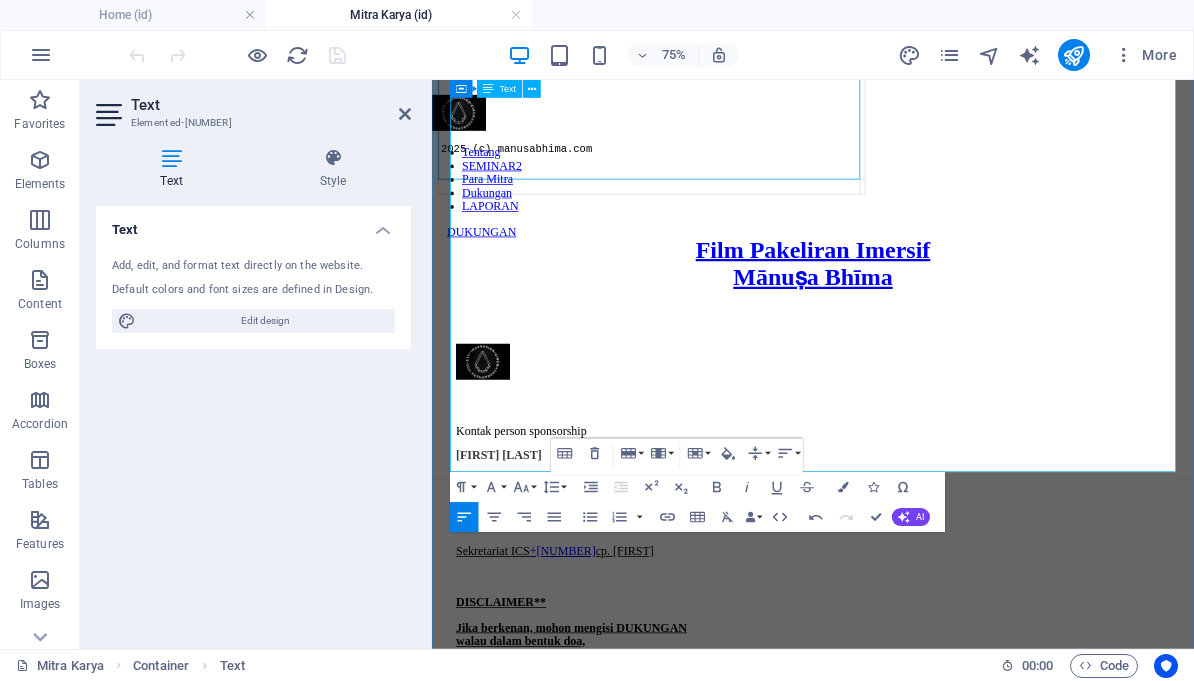 click at bounding box center (721, 140) 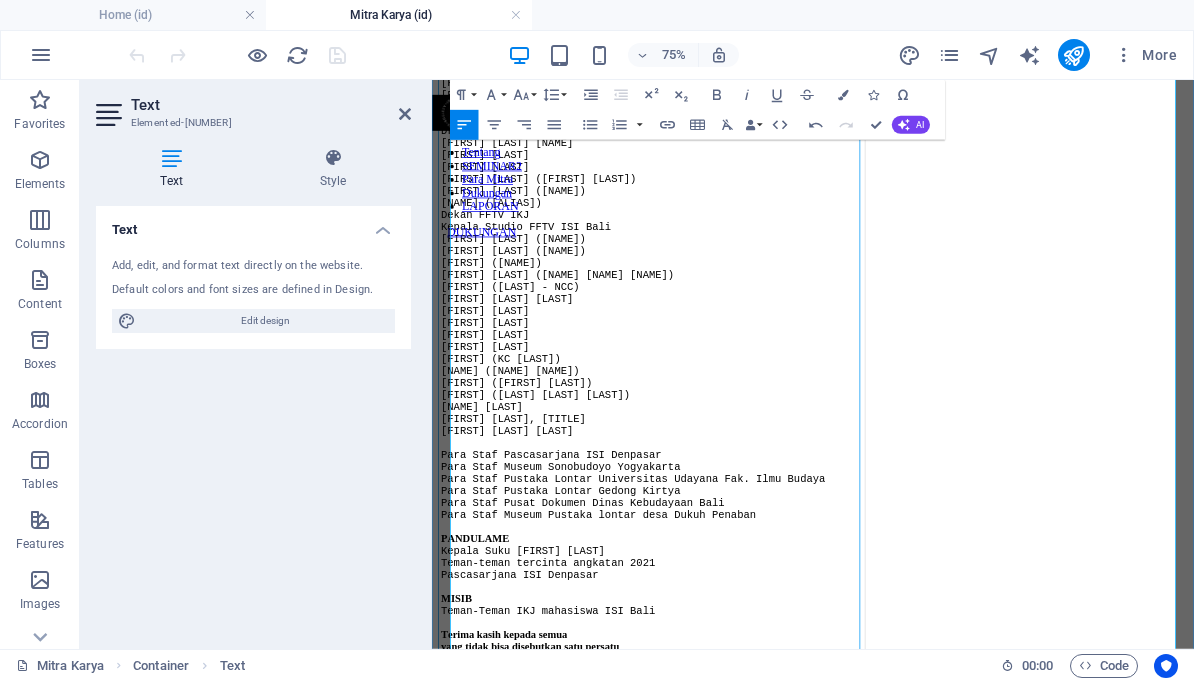 scroll, scrollTop: 1937, scrollLeft: 0, axis: vertical 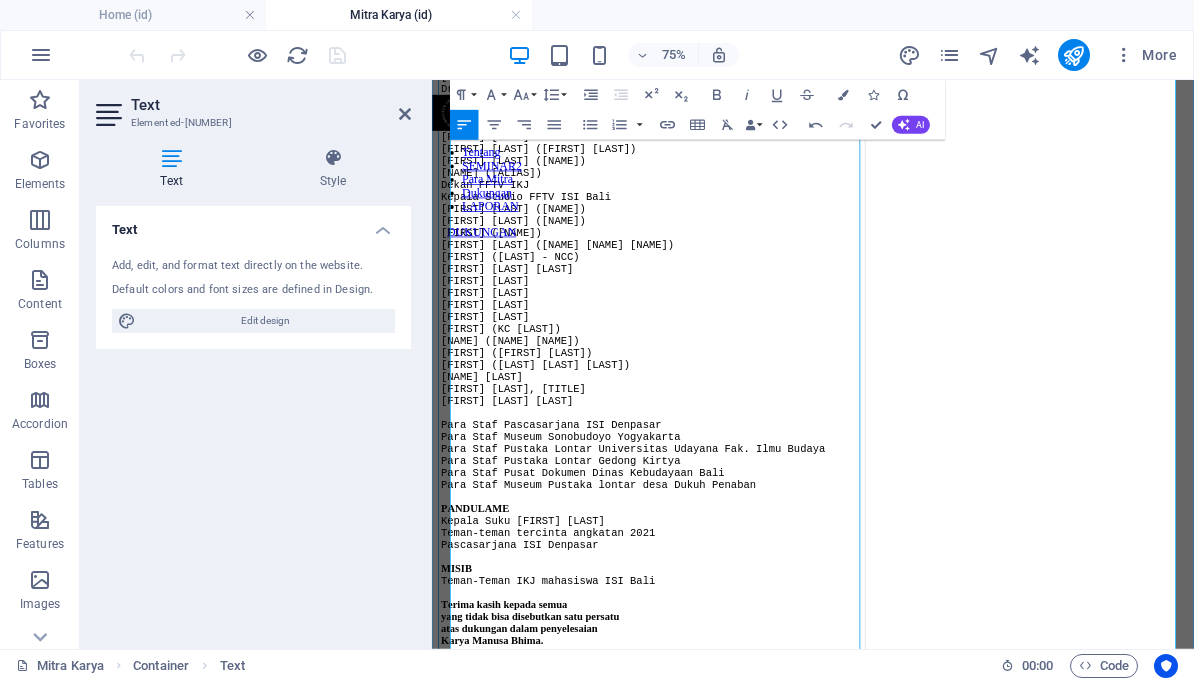 click on "[FIRST] [LAST] [LAST], [DEGREE]" at bounding box center (721, 492) 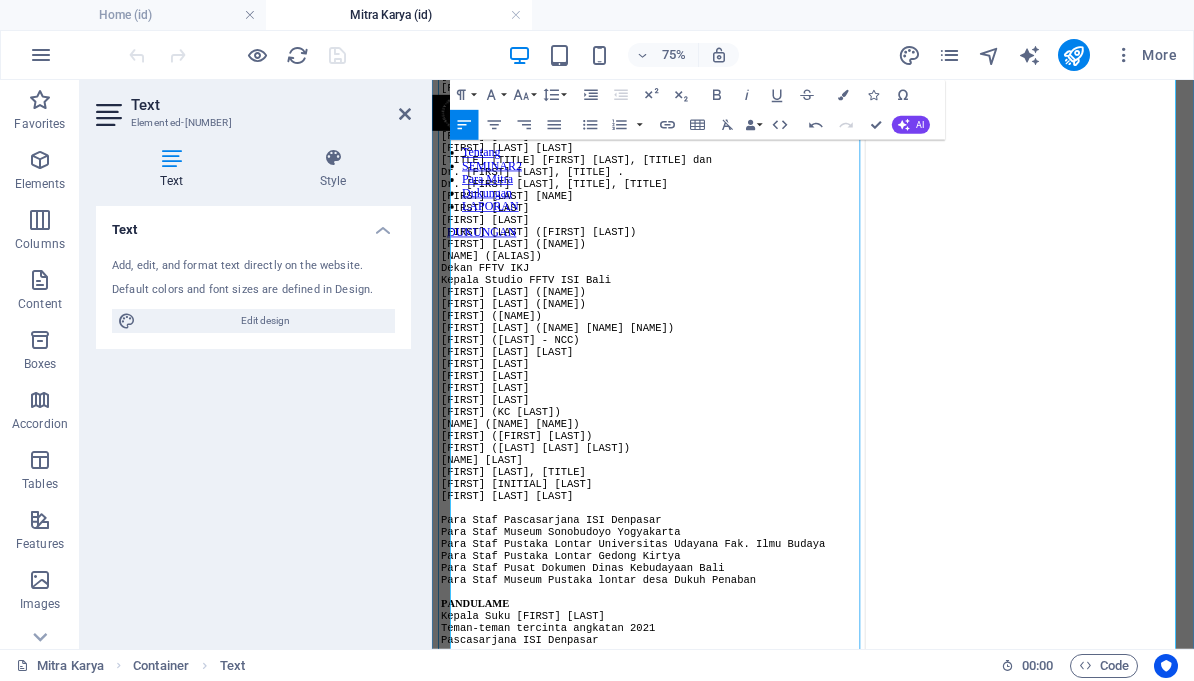 scroll, scrollTop: 1837, scrollLeft: 0, axis: vertical 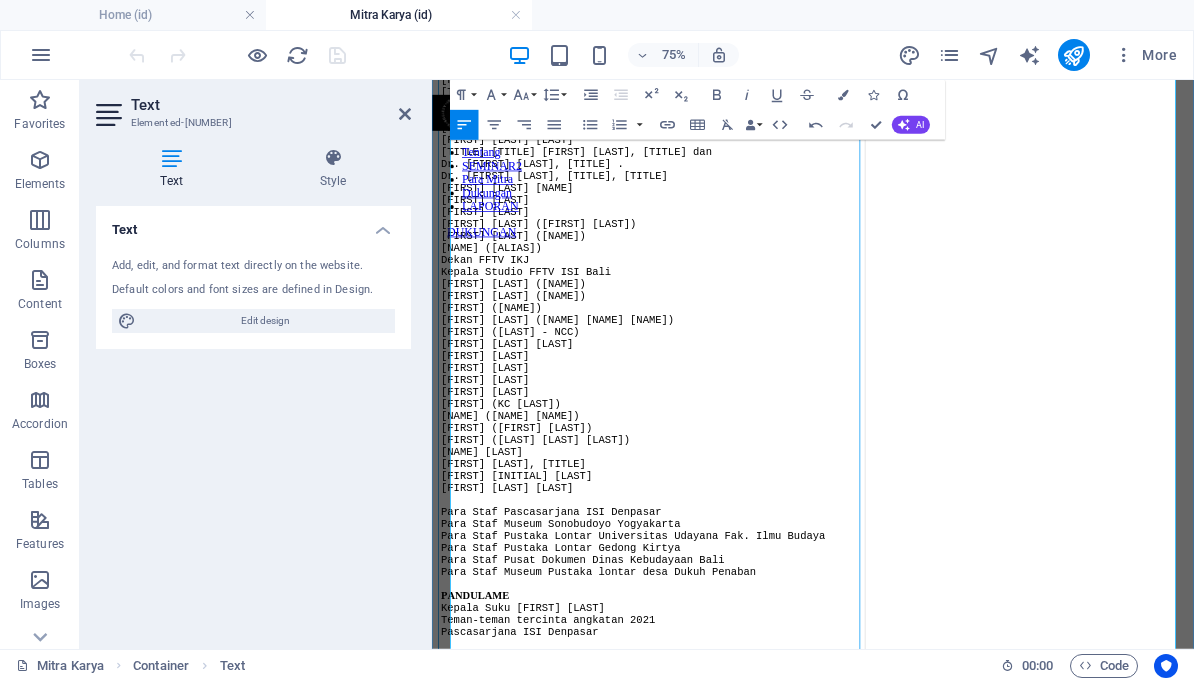 click on "[FIRST] [LAST] [LAST]" at bounding box center [721, 160] 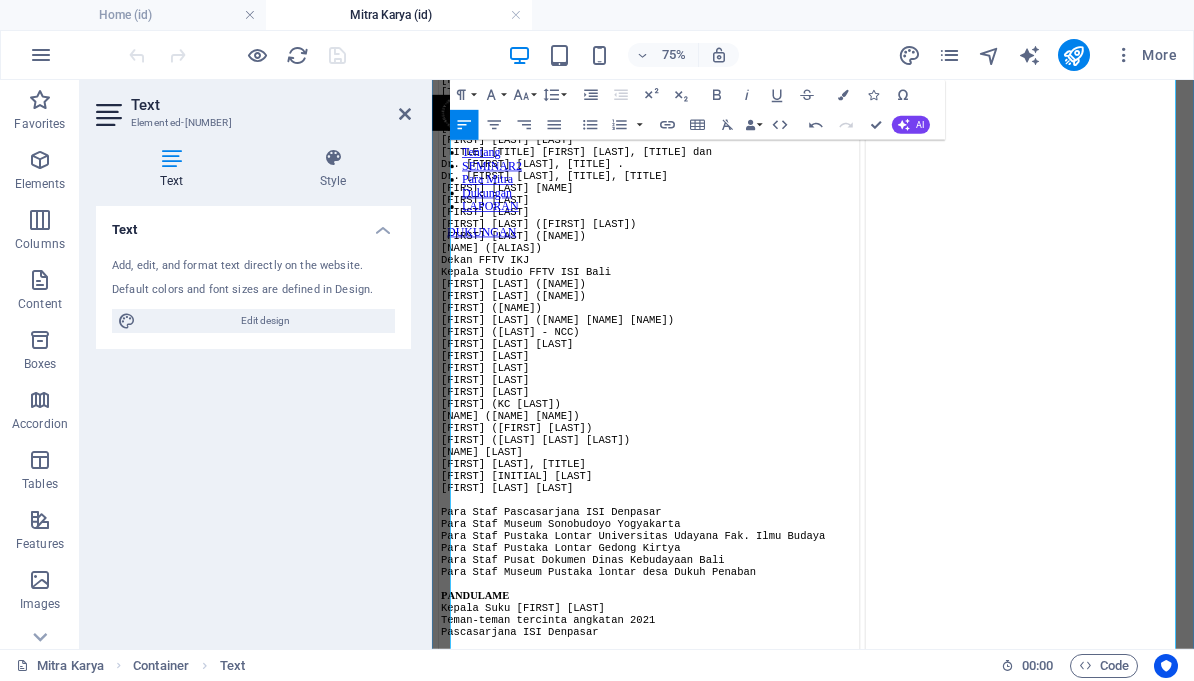 click on "[TITLE] [FIRST] [LAST], [DEGREE]" at bounding box center [721, 208] 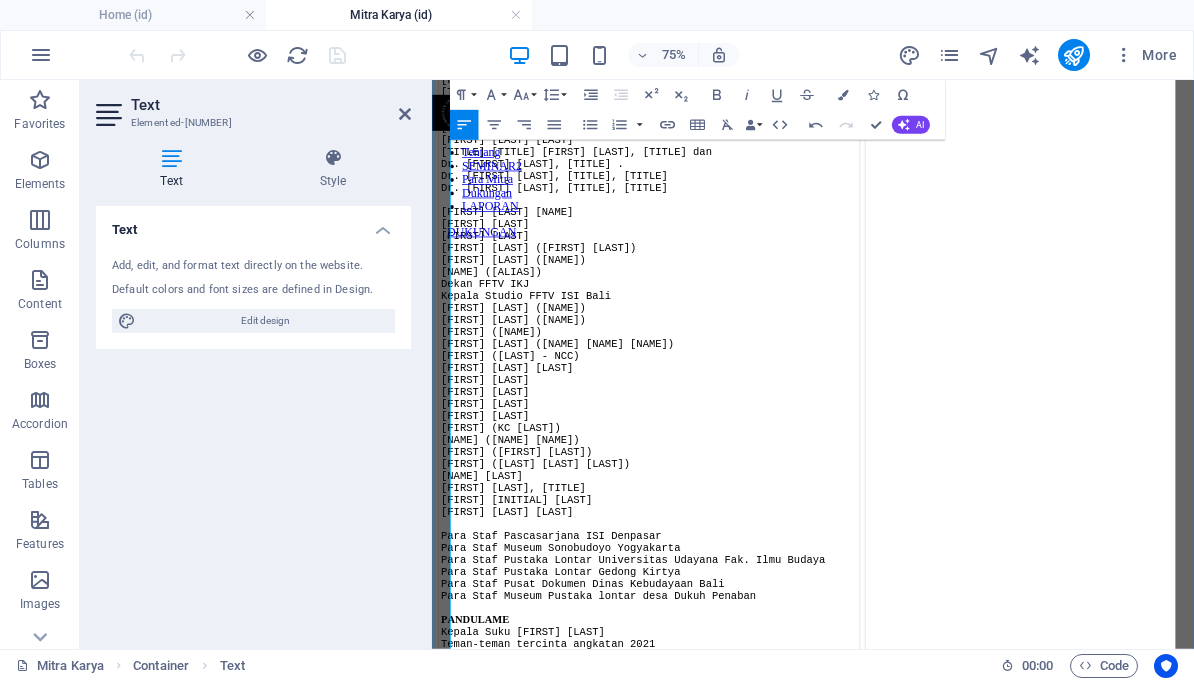 click on "Hilmar Farid" at bounding box center (721, 128) 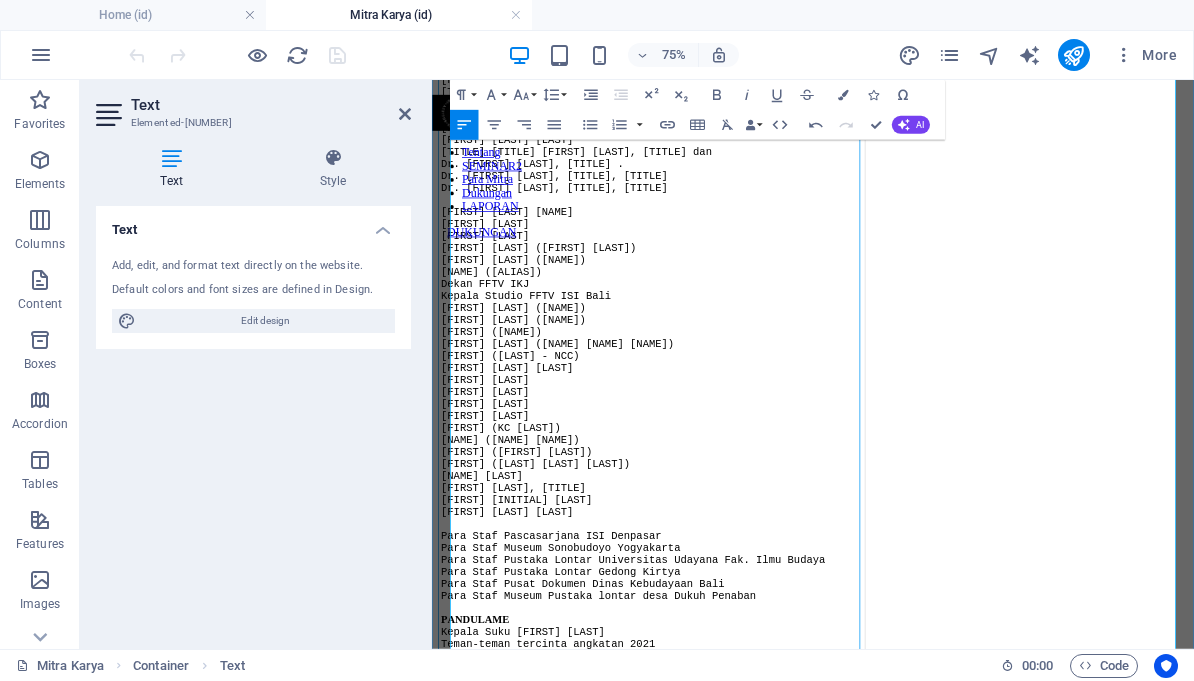 click on "​" at bounding box center (721, 240) 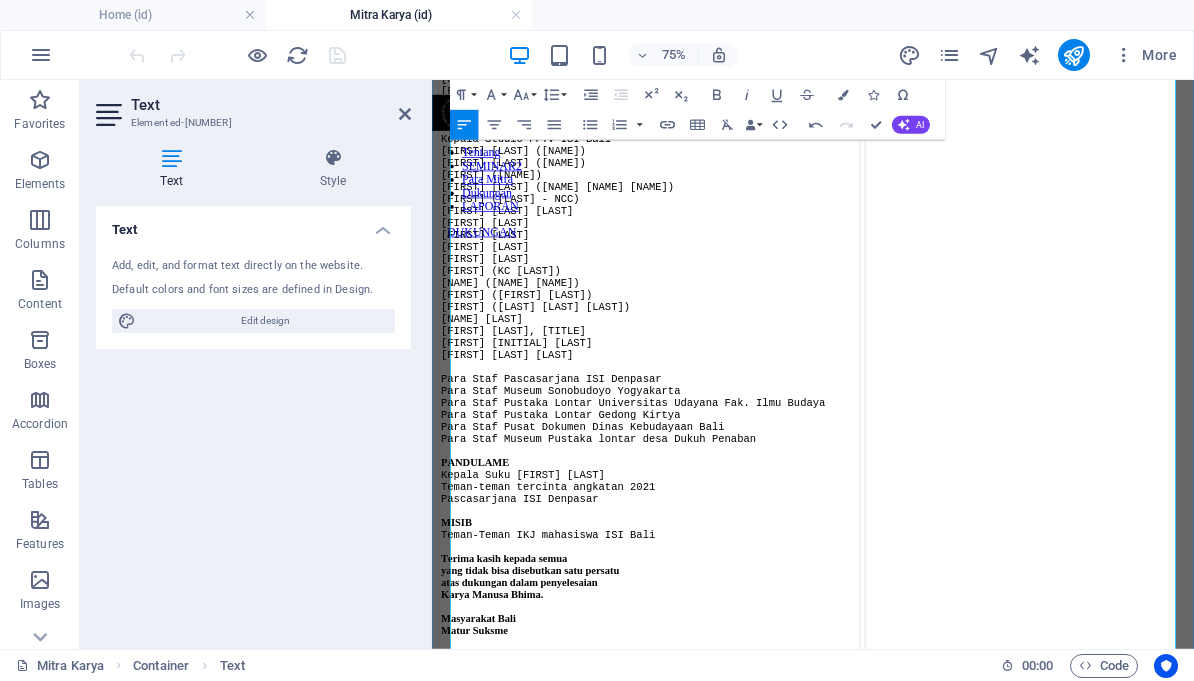 scroll, scrollTop: 2044, scrollLeft: 0, axis: vertical 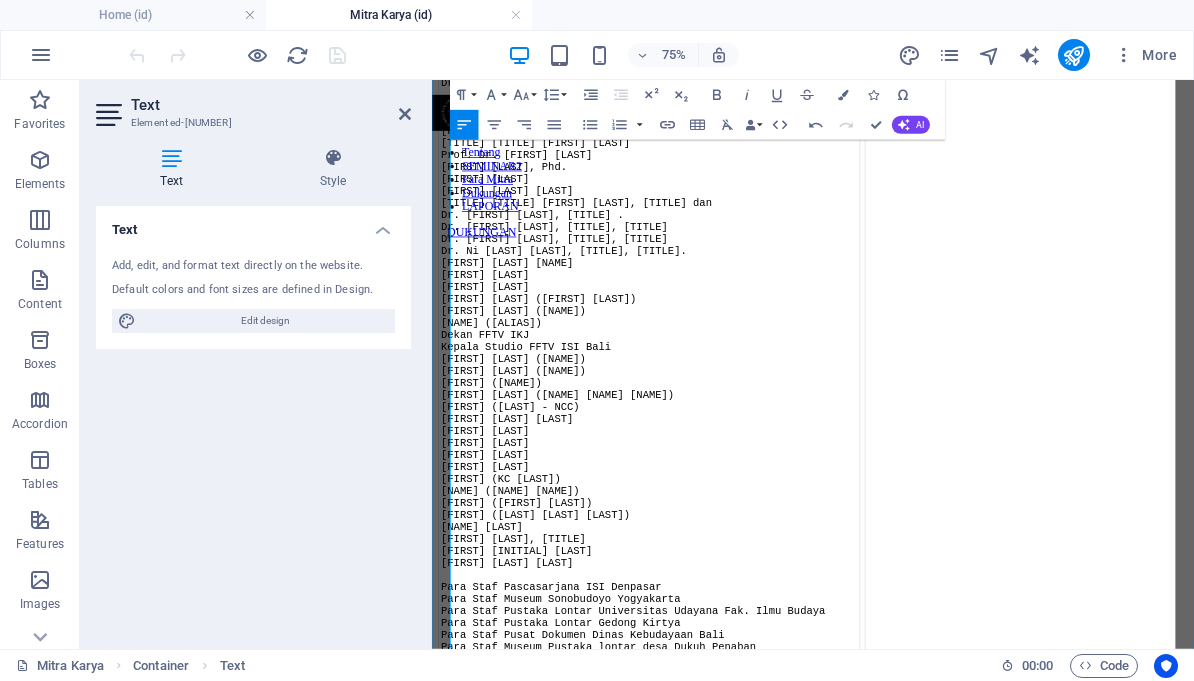click on "TERIMA KASIH KHUSUS KEPADA" at bounding box center (721, -12) 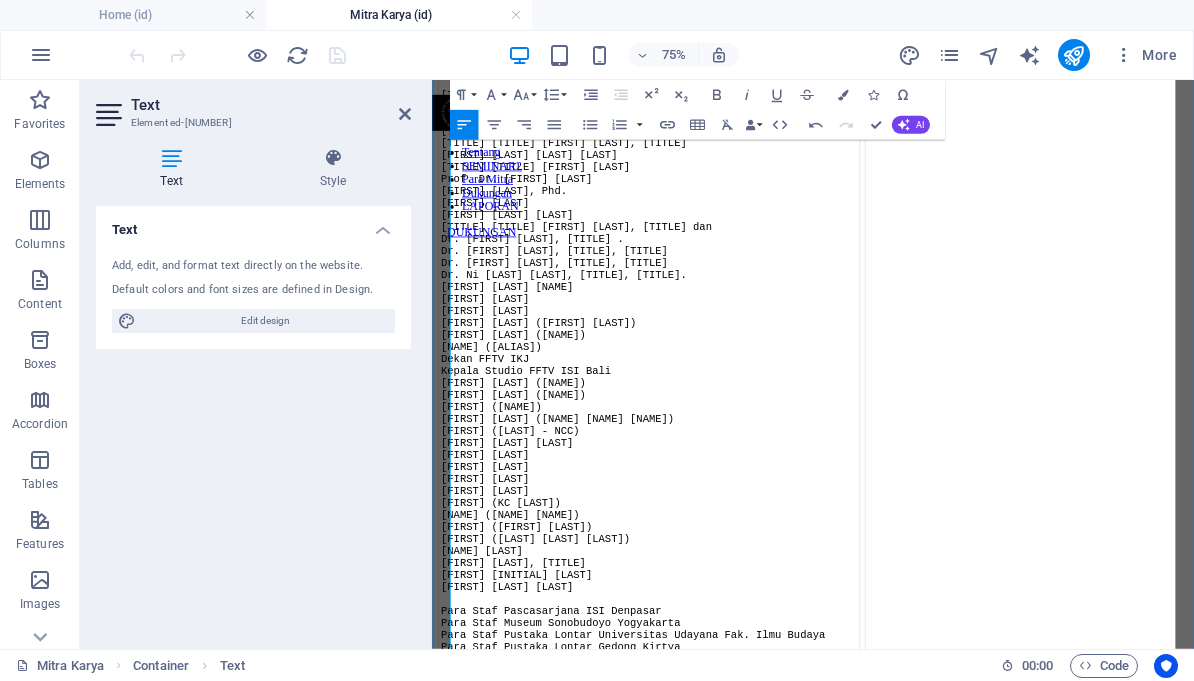 click at bounding box center (721, 36) 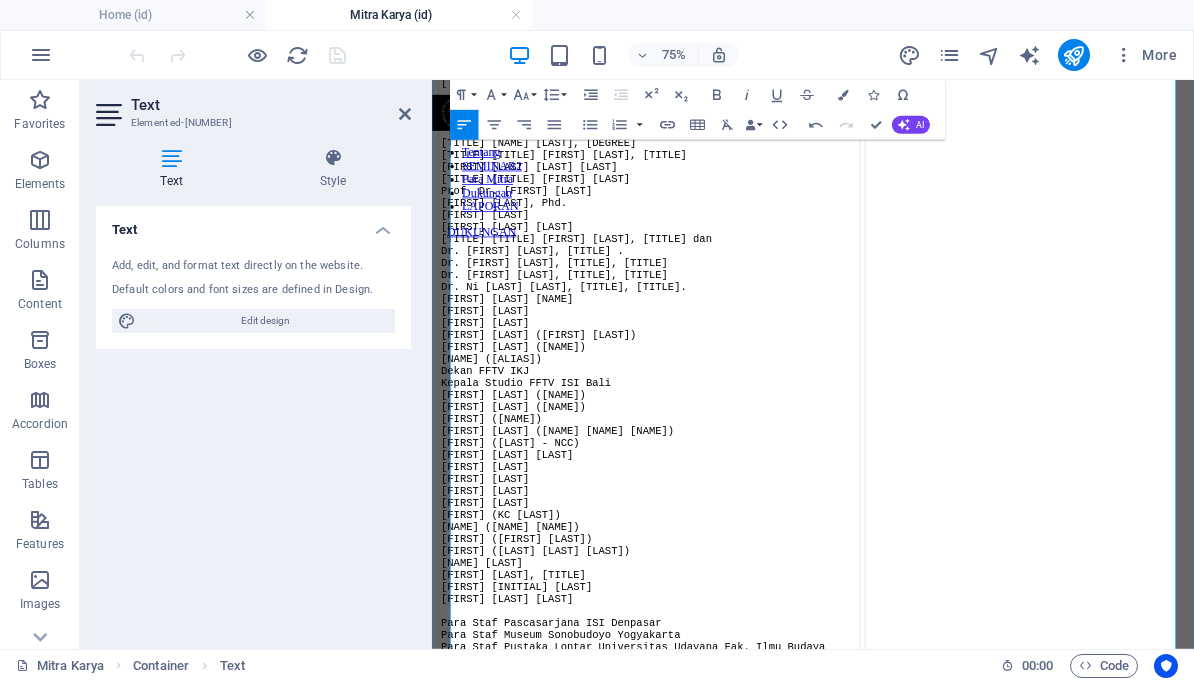 click at bounding box center [721, 36] 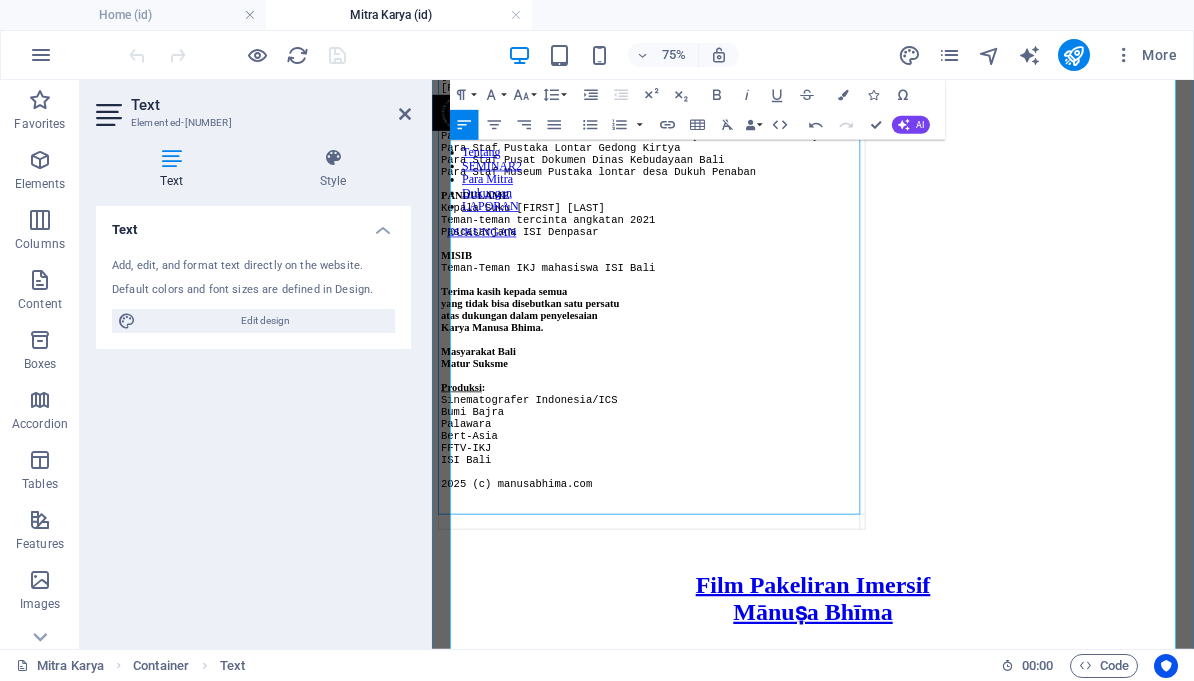 scroll, scrollTop: 2401, scrollLeft: 0, axis: vertical 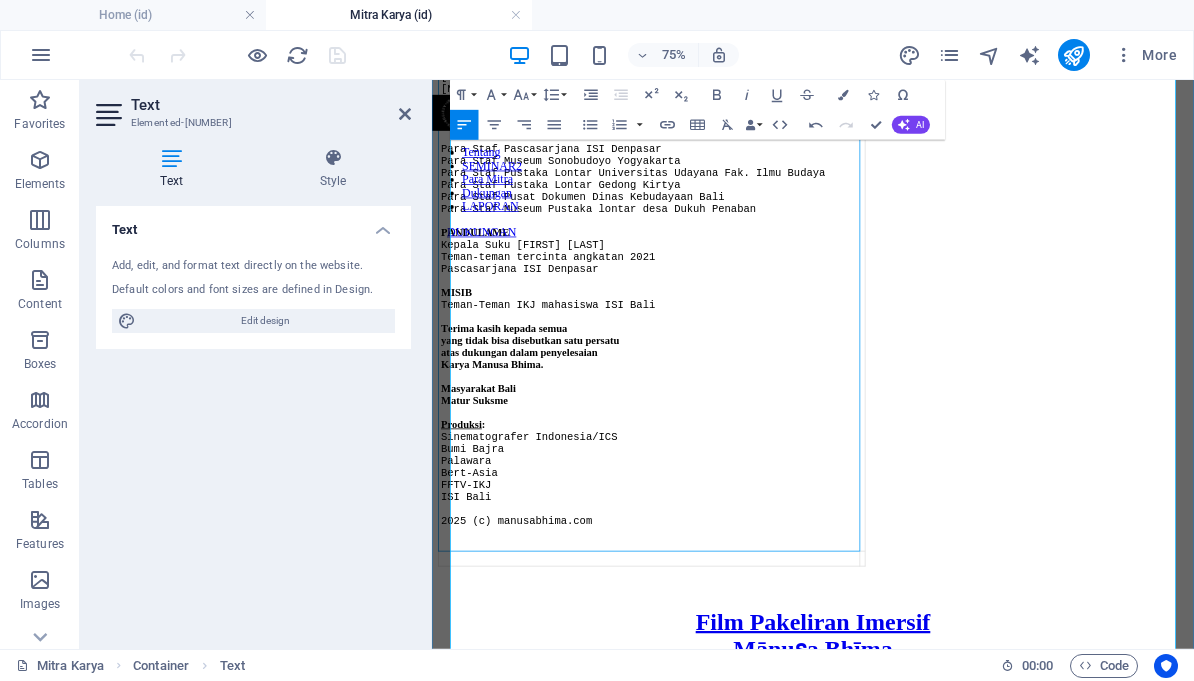 click on "[FIRST] [LAST] [LAST], [DEGREE]" at bounding box center [721, 108] 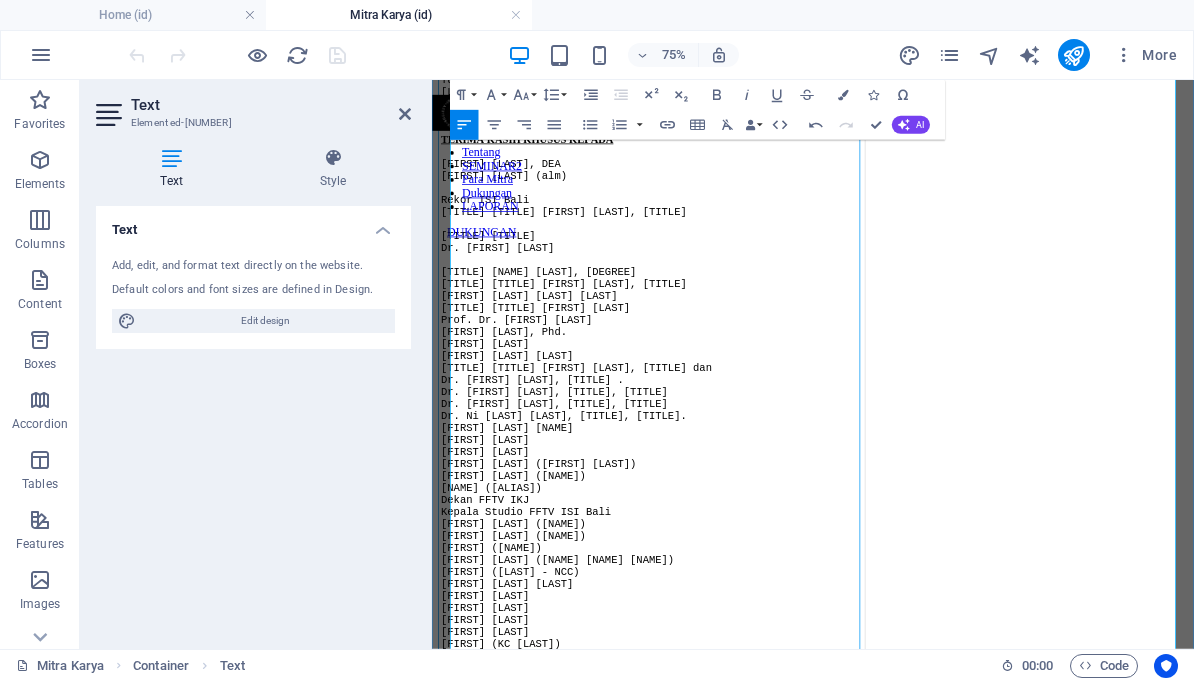 scroll, scrollTop: 1657, scrollLeft: 0, axis: vertical 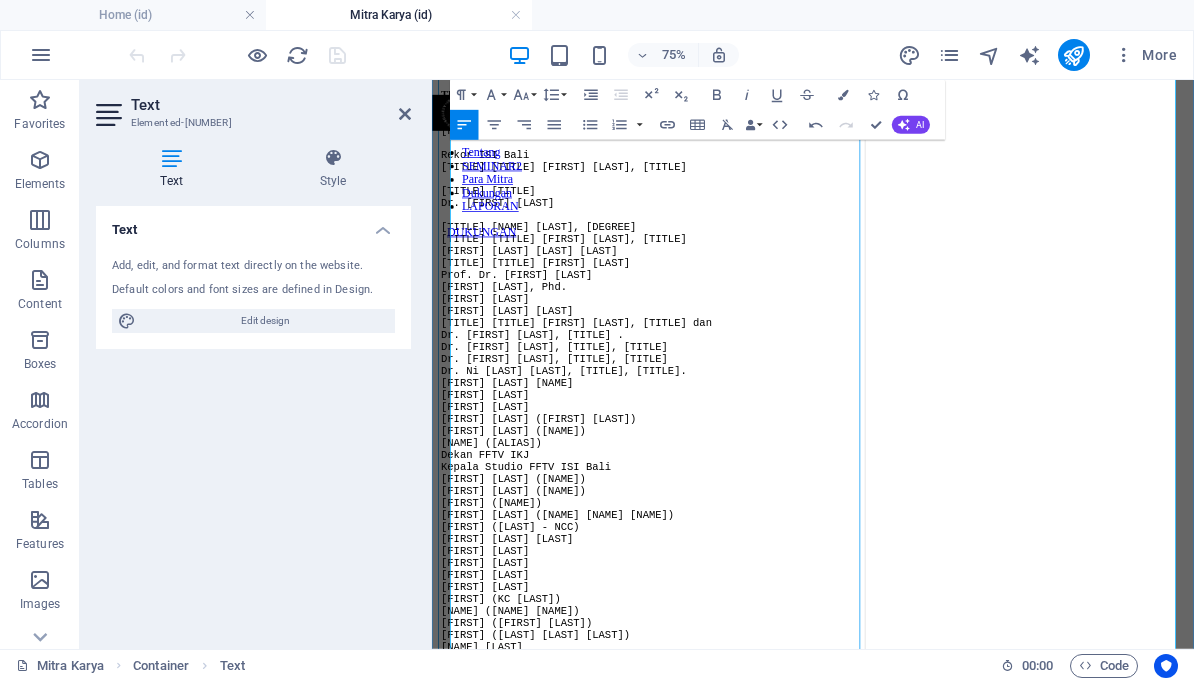 click on "Hartono Soewondo, DEA" at bounding box center (524, 132) 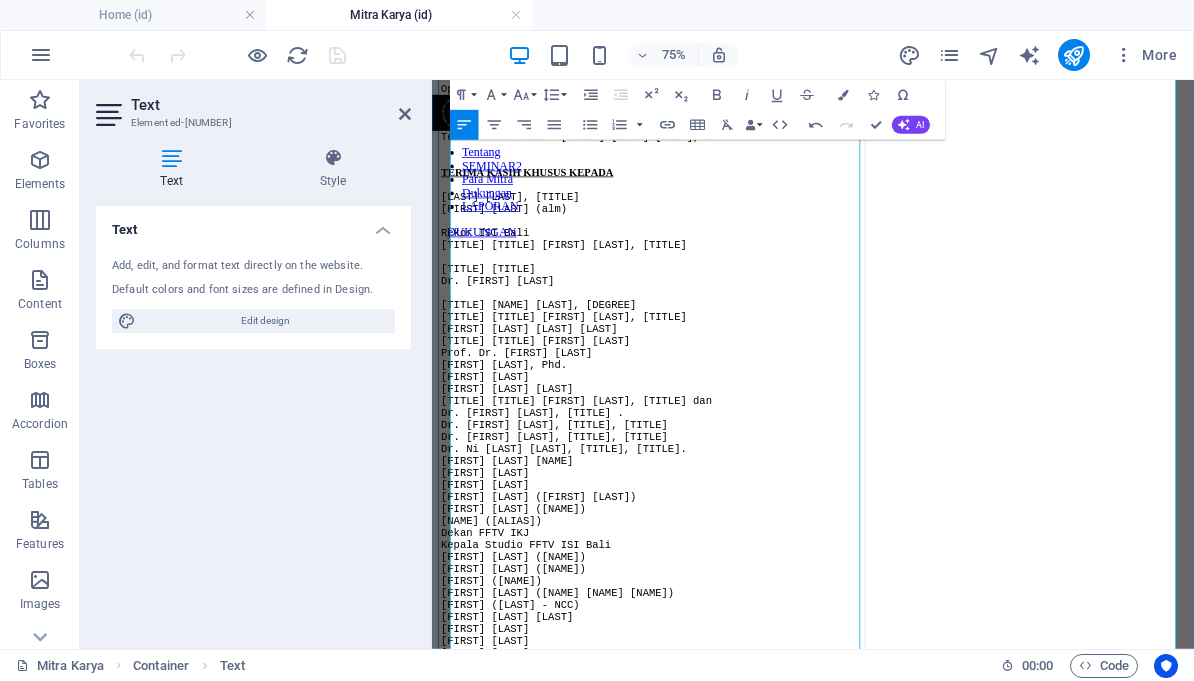 scroll, scrollTop: 1603, scrollLeft: 0, axis: vertical 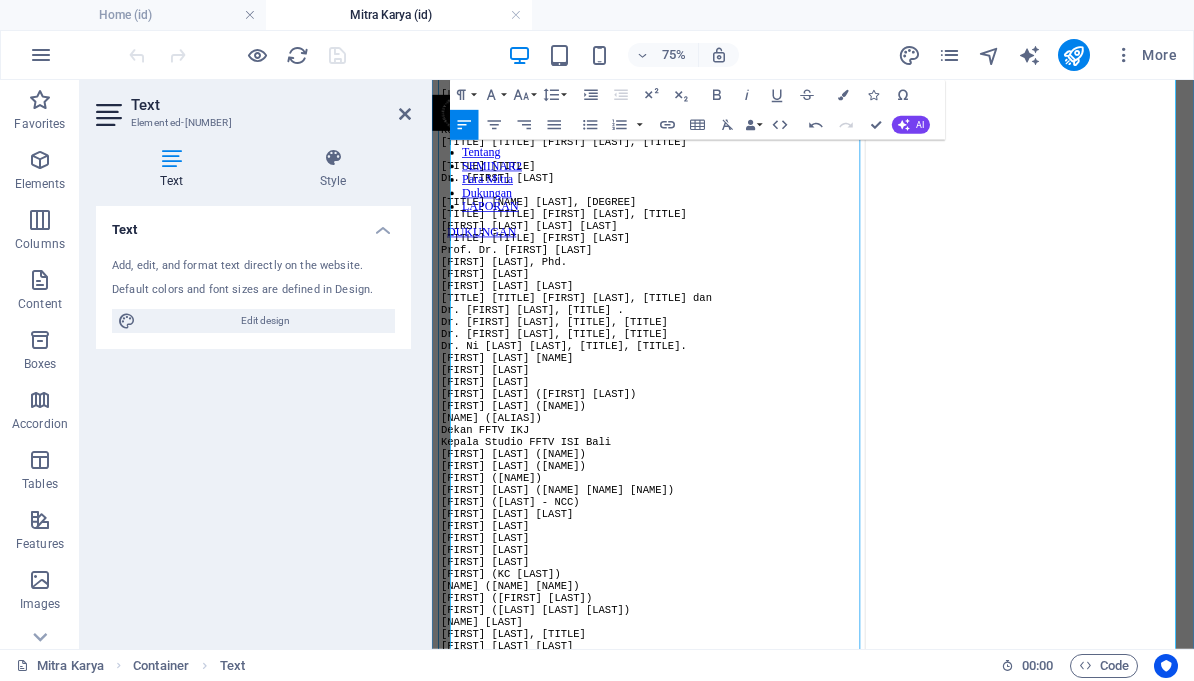 click on "[FIRST] [LAST] [LAST]" at bounding box center (721, 354) 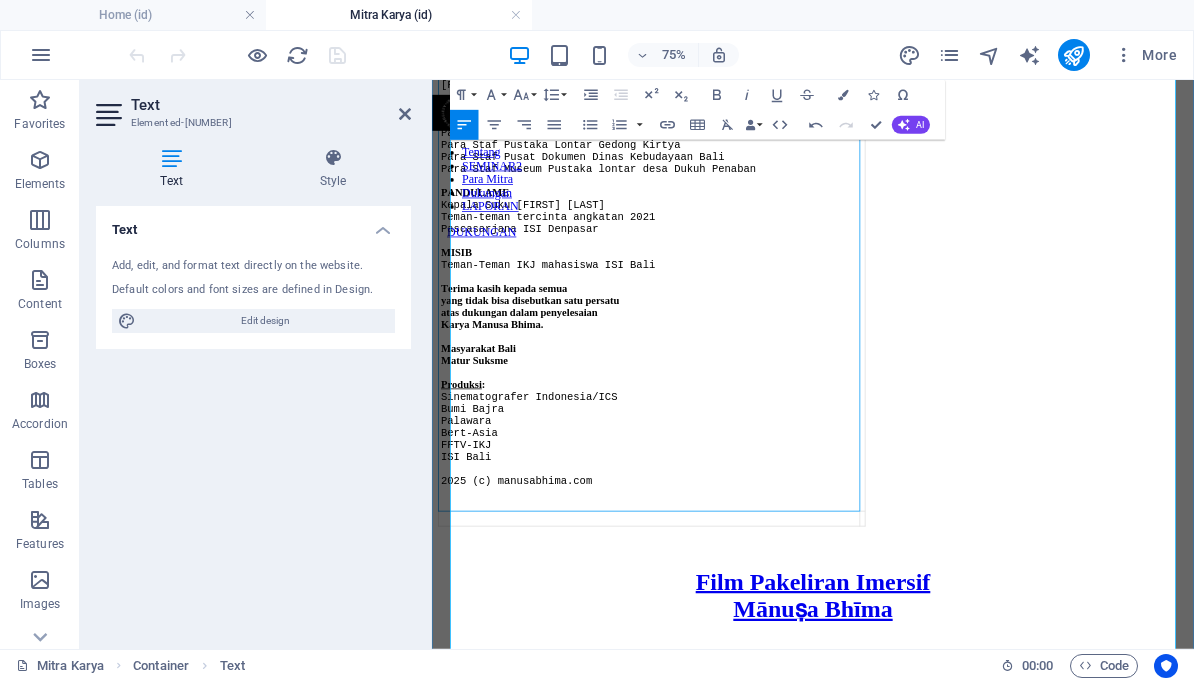 scroll, scrollTop: 2513, scrollLeft: 0, axis: vertical 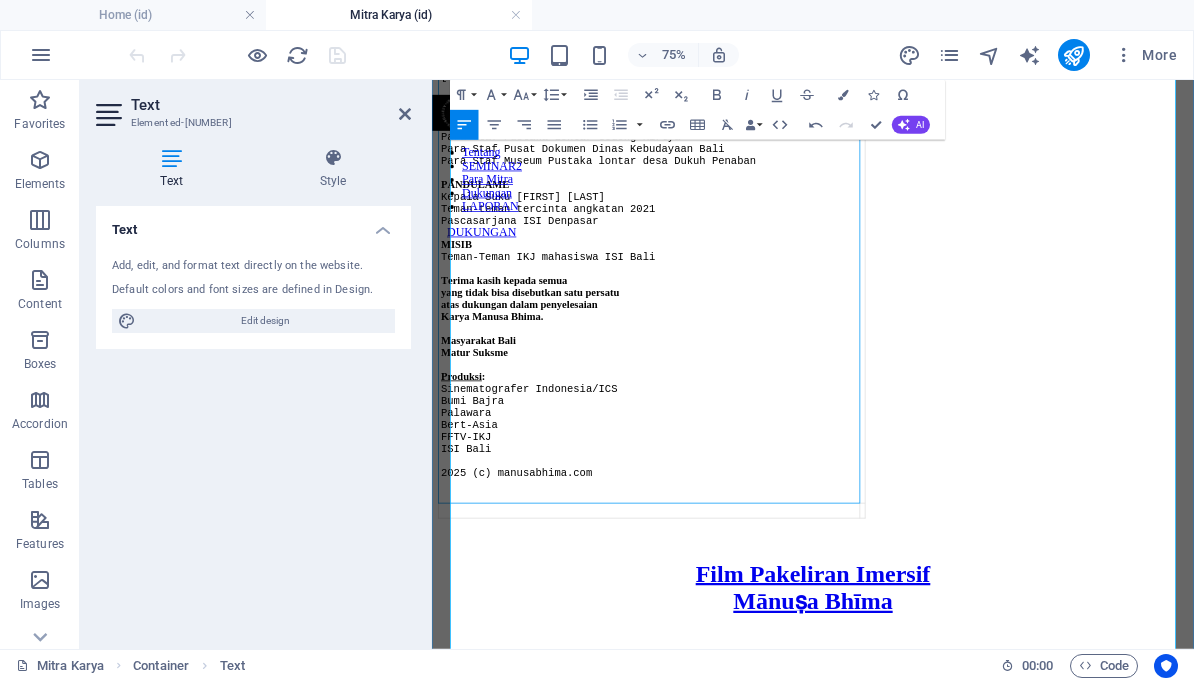 click on "[FIRST] [LAST]" at bounding box center (721, 76) 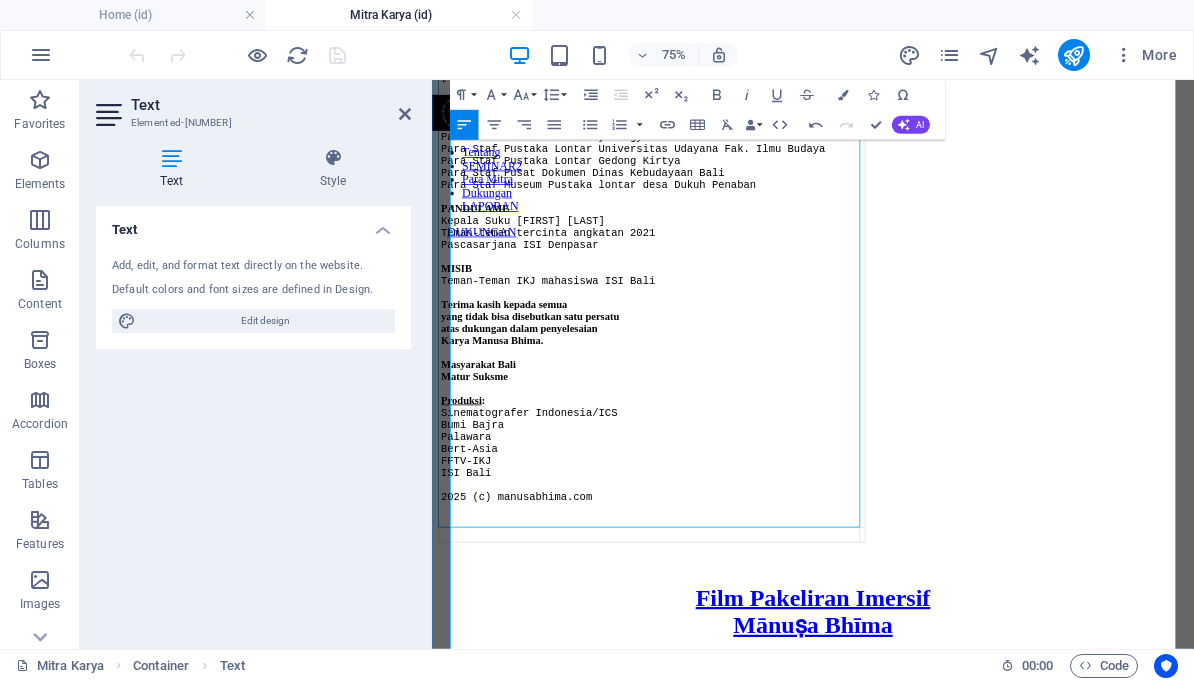 click on "Para Staf Pascasarjana ISI Denpasar" at bounding box center (721, 140) 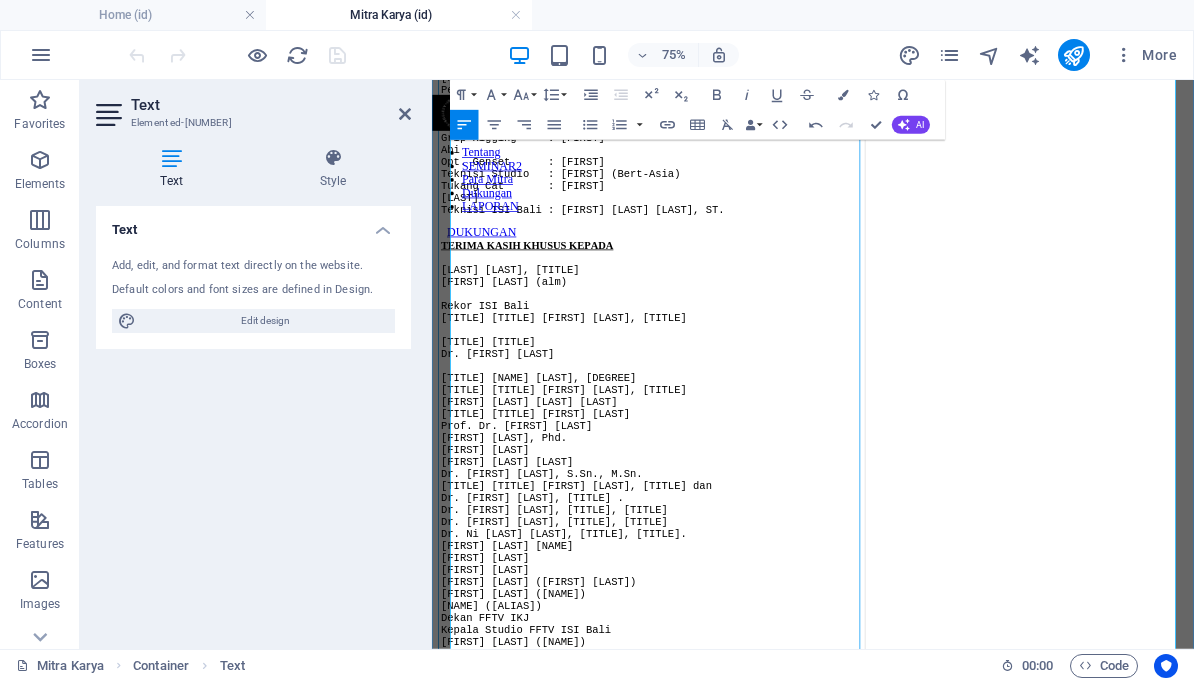 scroll, scrollTop: 1382, scrollLeft: 0, axis: vertical 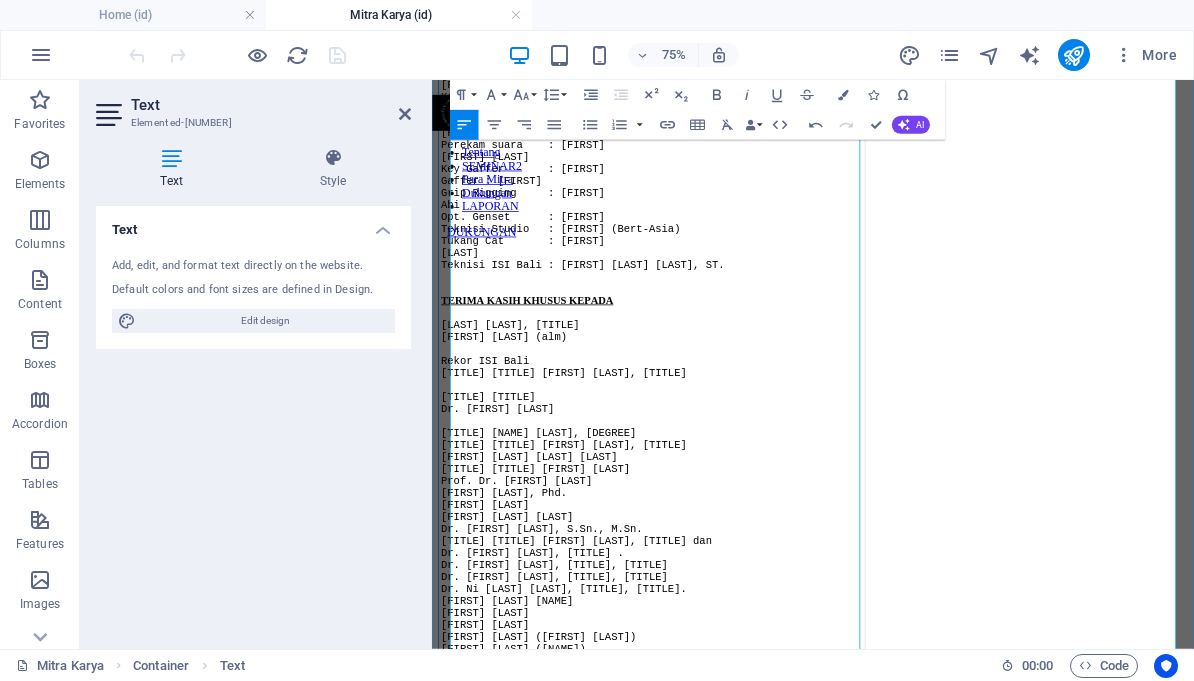 click at bounding box center (721, 391) 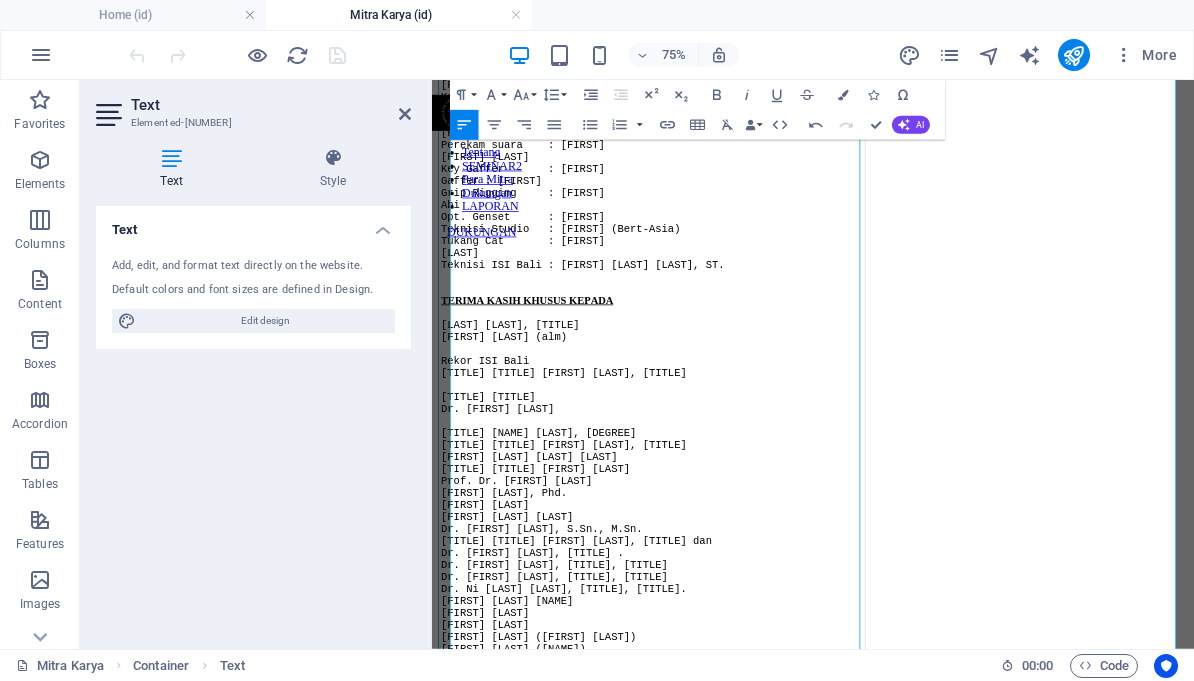 click on "TERIMA KASIH KHUSUS KEPADA" at bounding box center [721, 375] 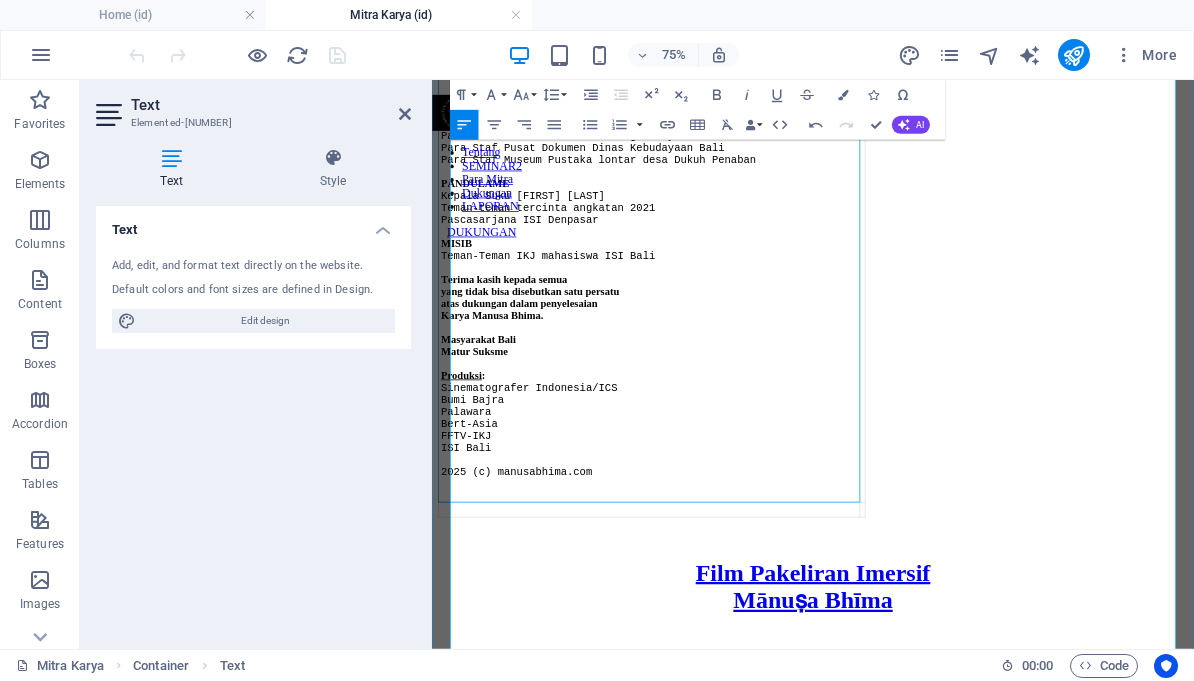scroll, scrollTop: 2523, scrollLeft: 0, axis: vertical 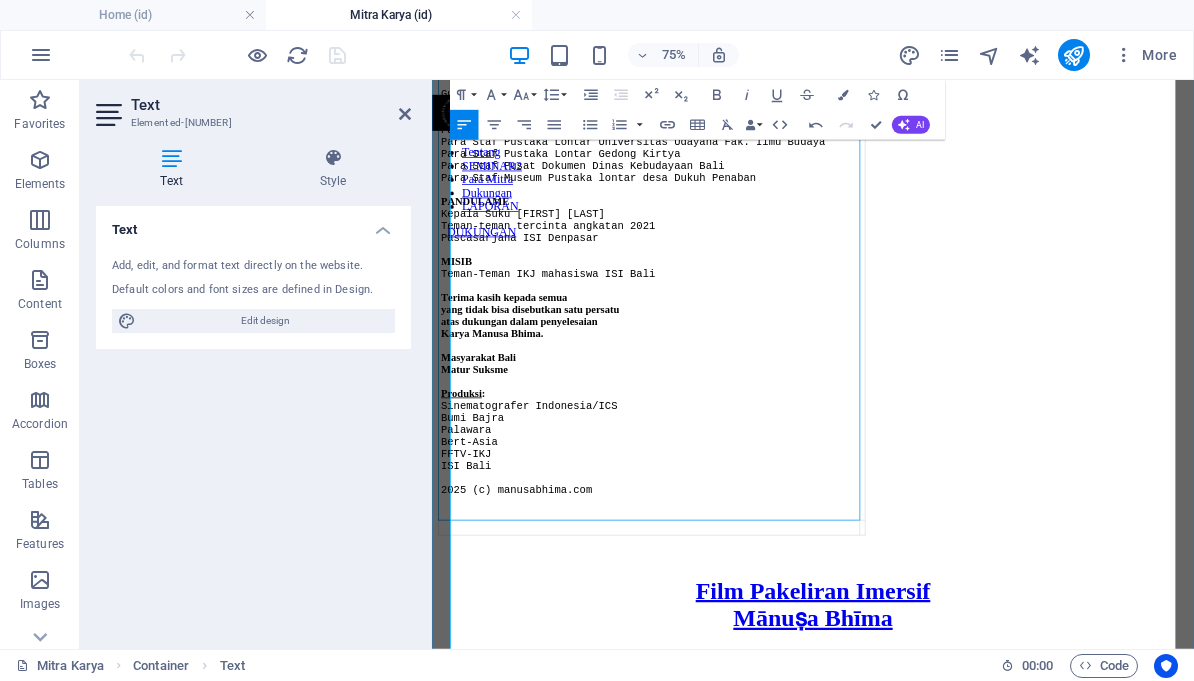 click on "Guru-guru Pascasarjana ISI Bali" at bounding box center (574, 98) 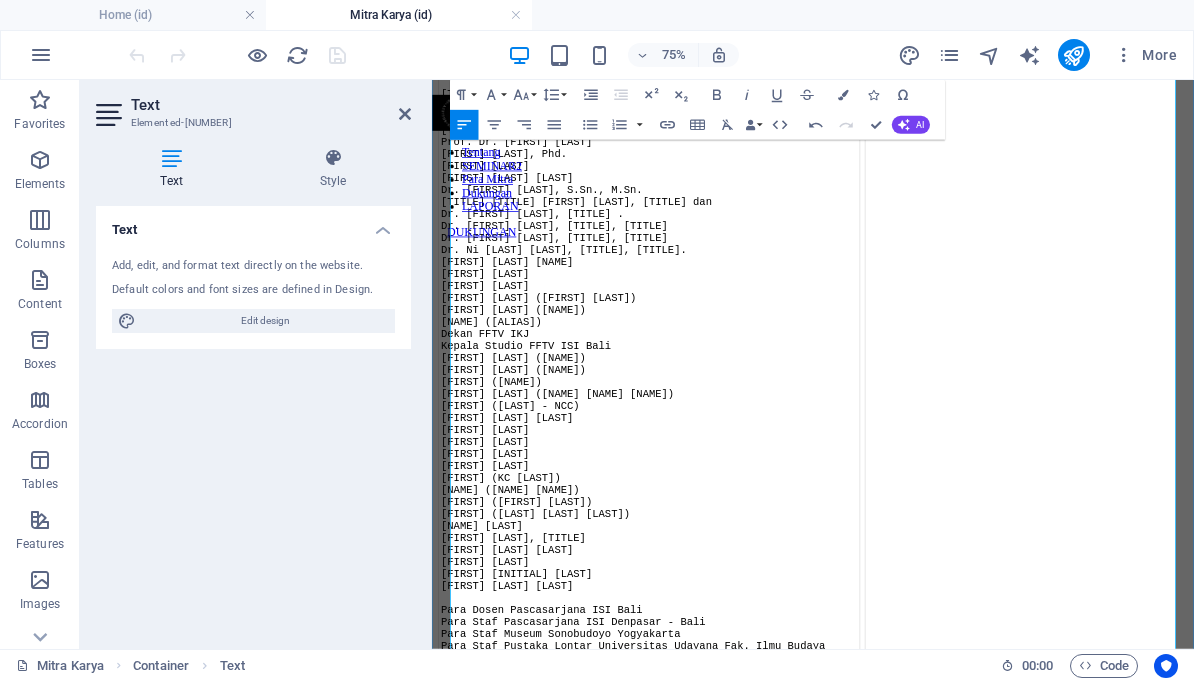 scroll, scrollTop: 1824, scrollLeft: 0, axis: vertical 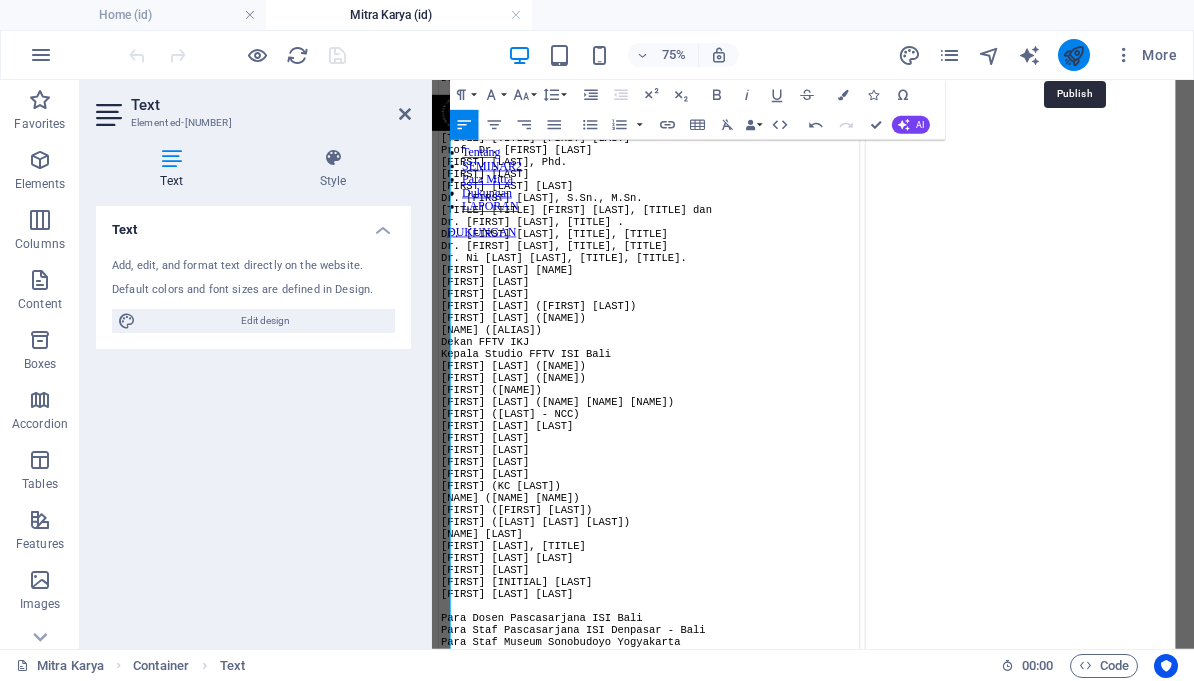 click at bounding box center (1073, 55) 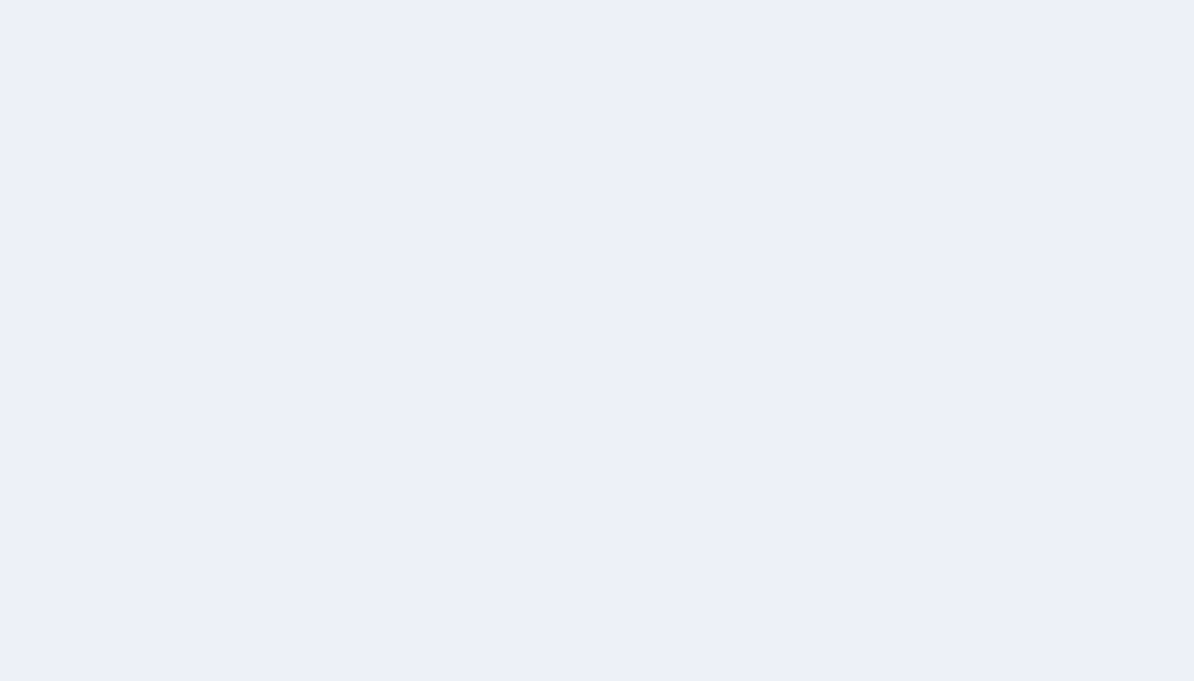 scroll, scrollTop: 0, scrollLeft: 0, axis: both 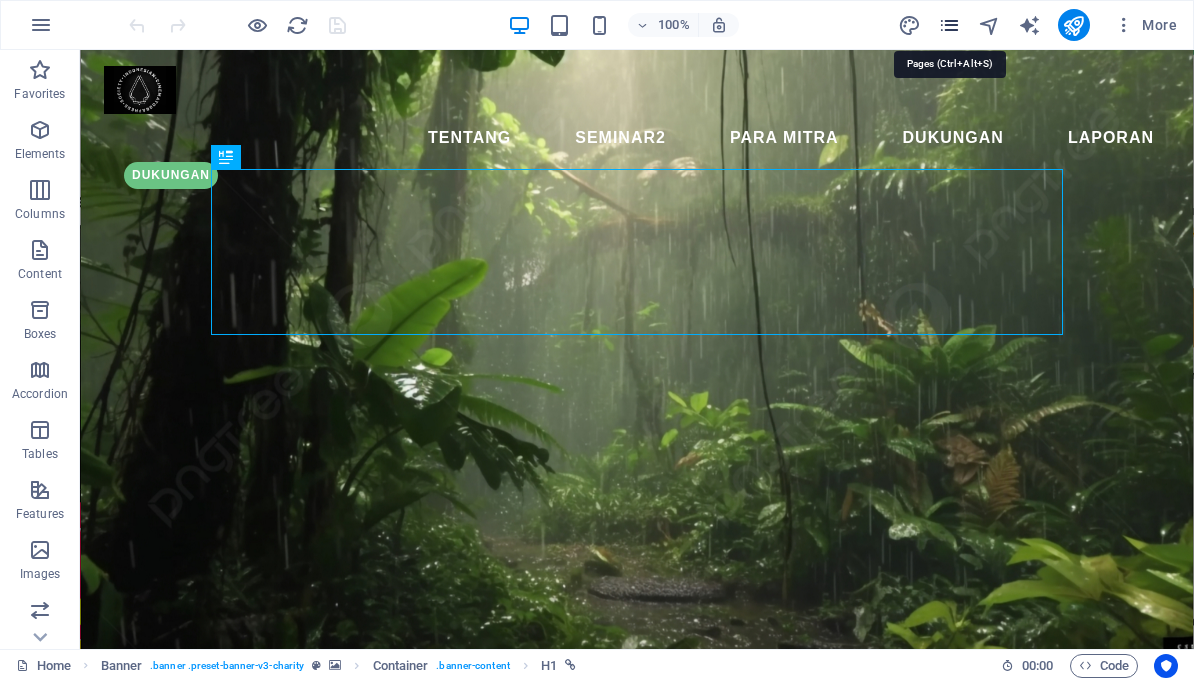 click at bounding box center [949, 25] 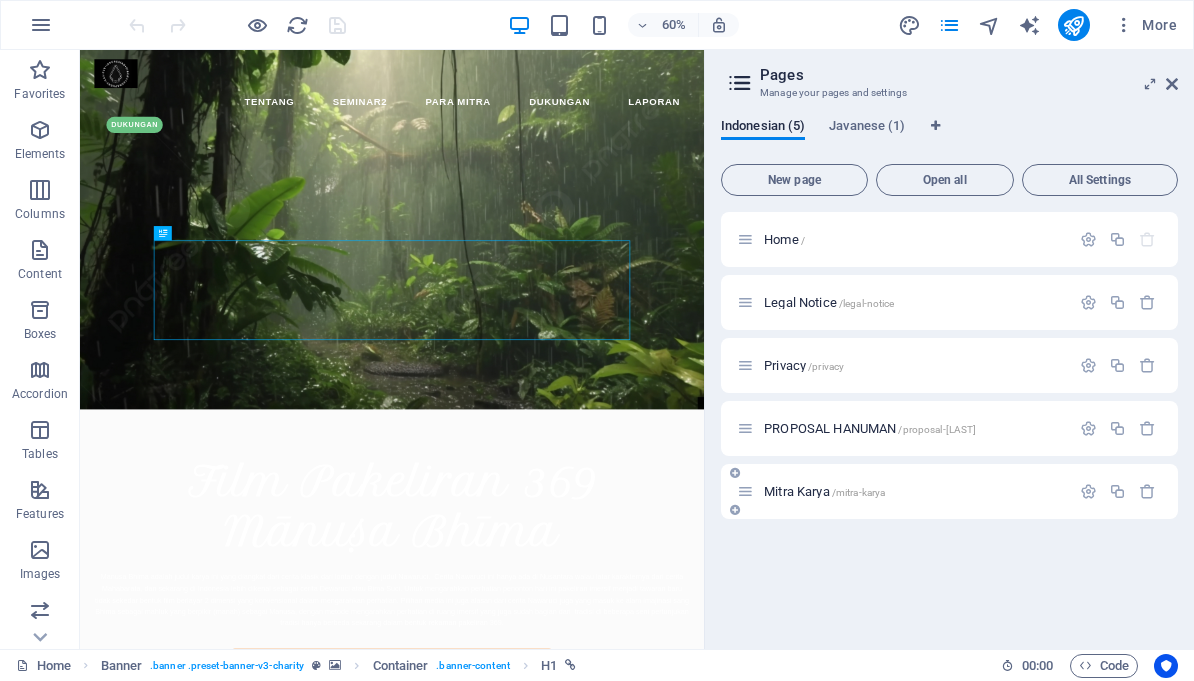 click on "Mitra Karya /mitra-karya" at bounding box center [914, 491] 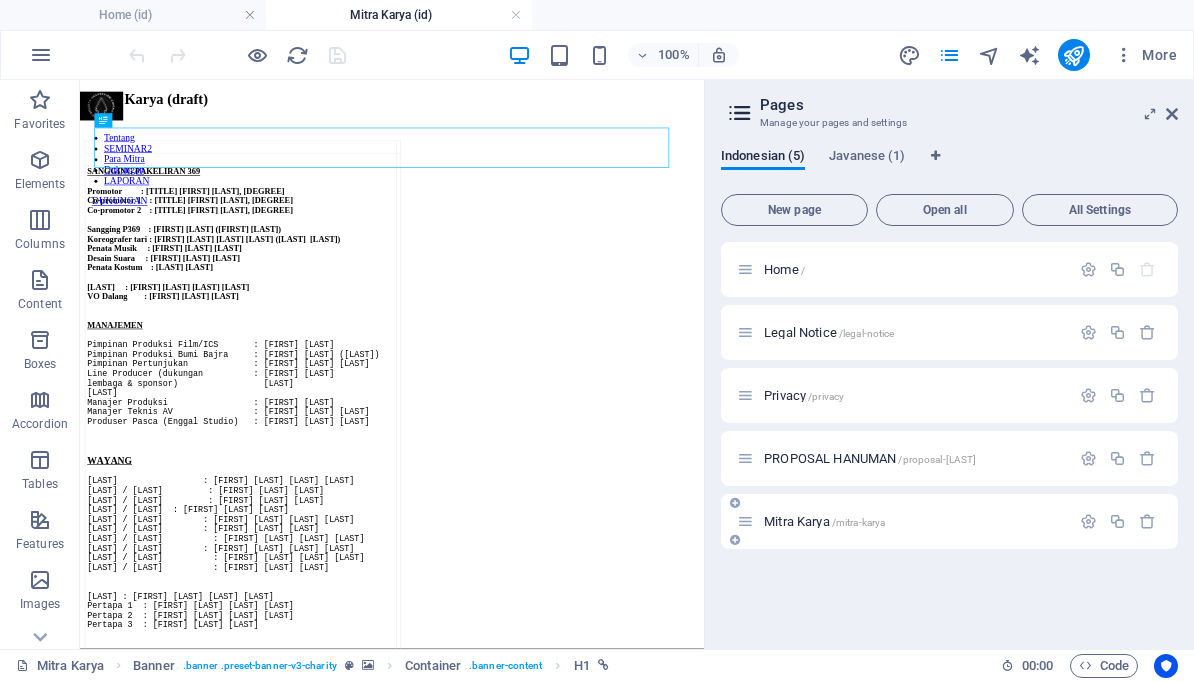 scroll, scrollTop: 0, scrollLeft: 0, axis: both 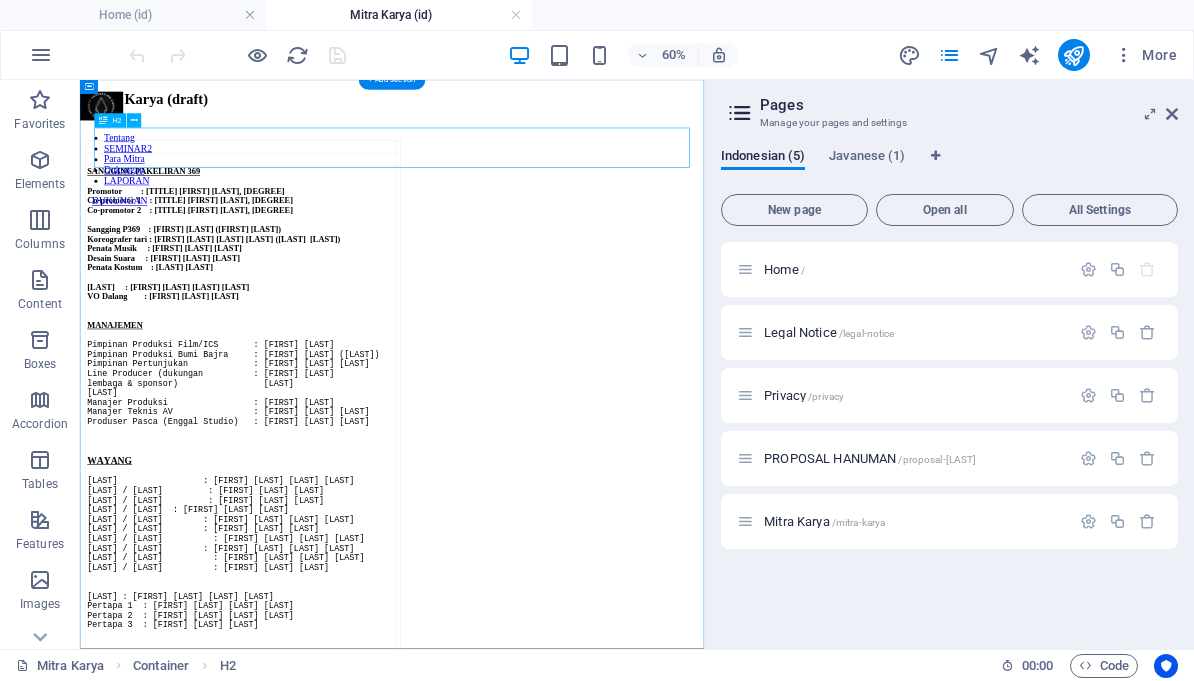 click on "Mitra Karya (draft)" at bounding box center [600, 113] 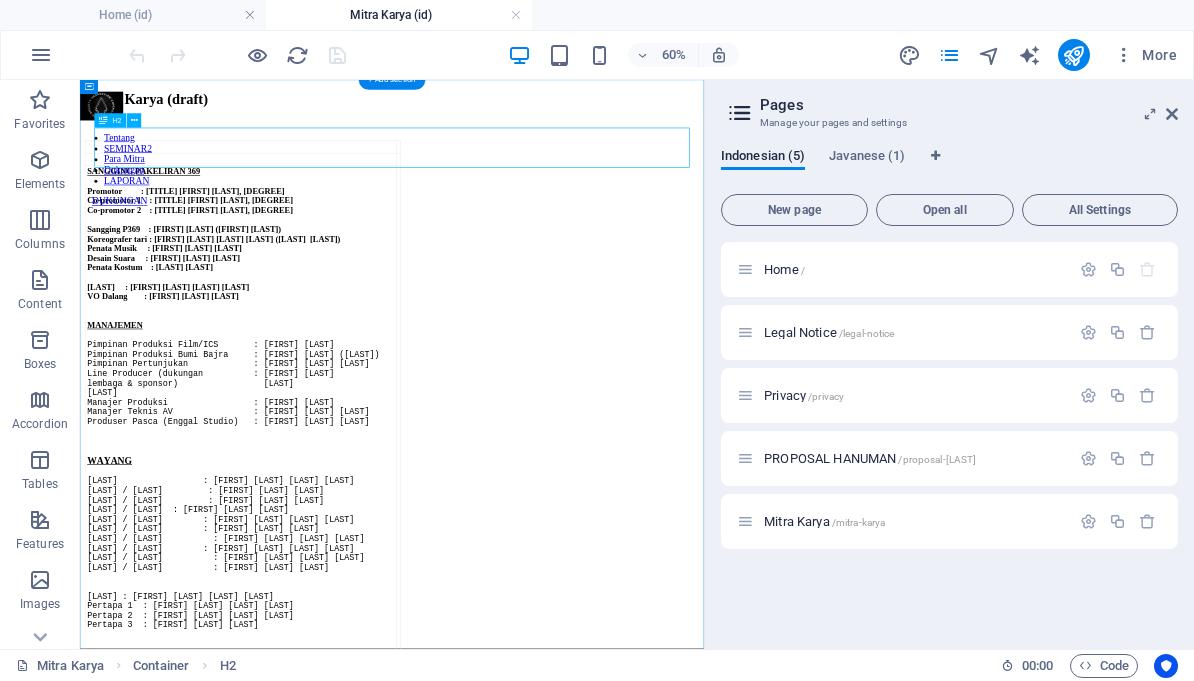 click on "Mitra Karya (draft)" at bounding box center (600, 113) 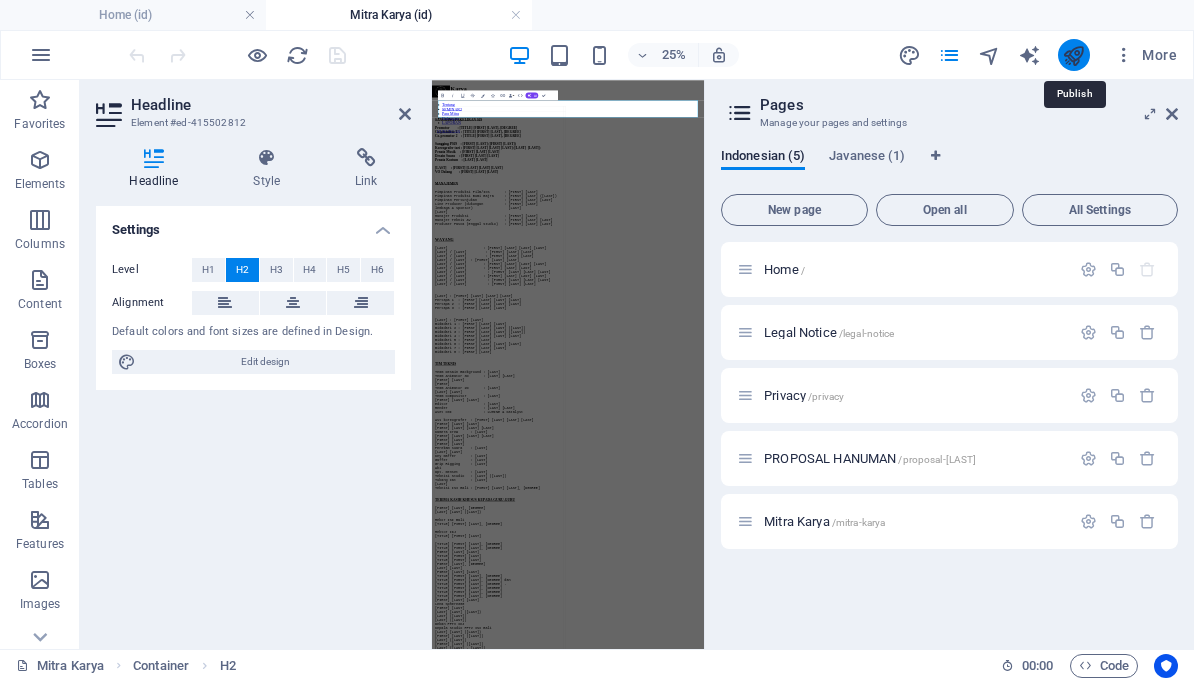 click at bounding box center (1073, 55) 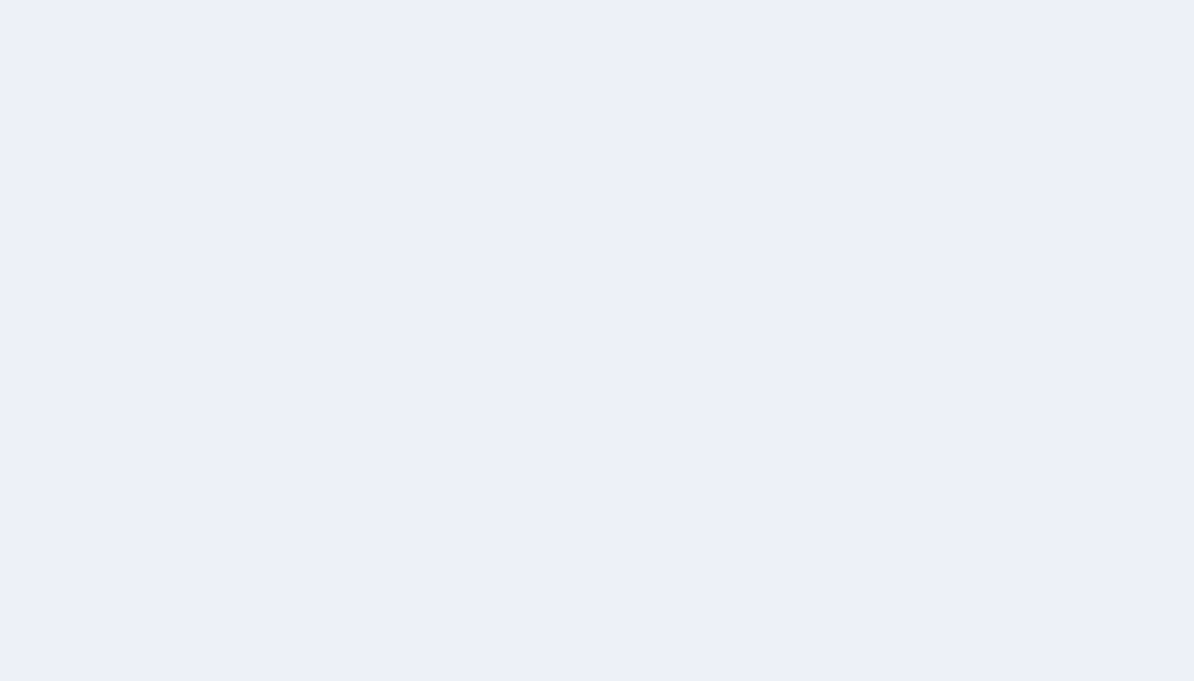 scroll, scrollTop: 0, scrollLeft: 0, axis: both 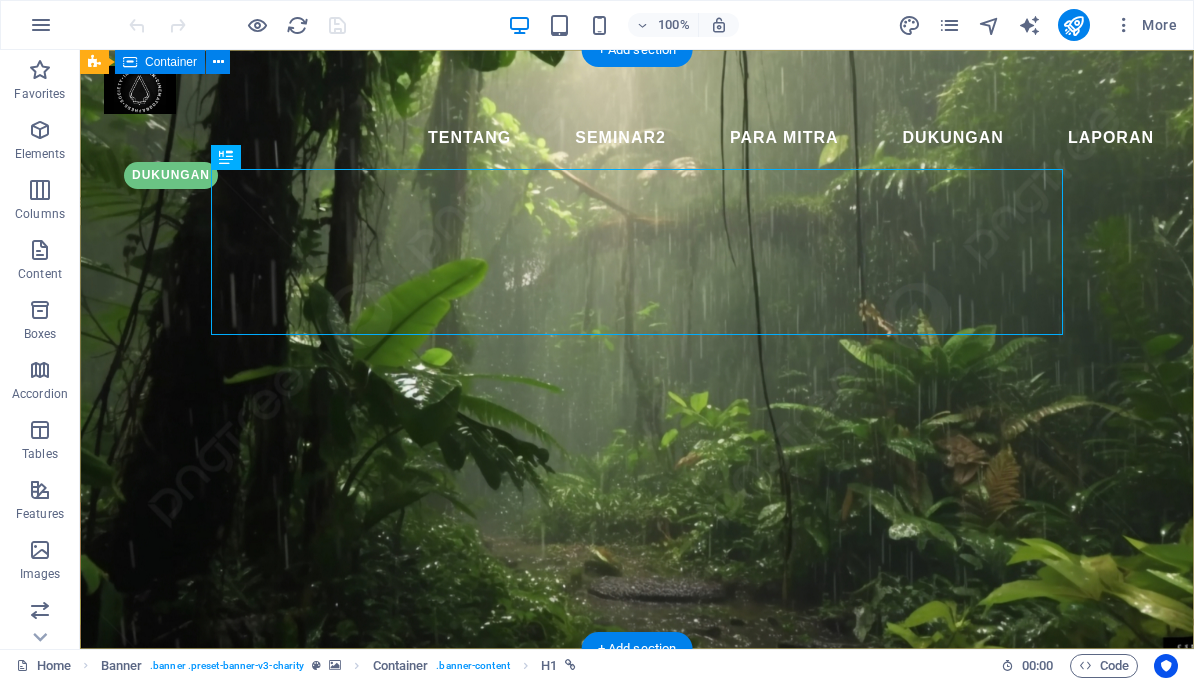 click on "Film Pakeliran 369 Mānuṣa Bhīma Manusa Bhima adalah judul karya ini yang diangkat dari cerita klasik dari lontar dengan judul Nawaruci.  Cerita Nawaruci ini hanya ada di Nusantara walau latar karakternya dari cerita Mahabarata, dan sekarang di Indonesia lebih dikenal sebagai cerita Dewaruci atau Bima Suci. Untuk mengarahkan perhatian penonton hari ini pakeliran imersif menjadi tawaran baru tidak sekedar bentuk film berlayar 2 dimensi yang konvensional dalam mengarahkan perhatian. Pilihan media ini juga alasan dari cerita Nawaruci juga yang masuk ke alam imajinasi sang Bhima sebagai mahluk yang berpikir (manah) sebagai Manusa, dengan metode mengarahkan perhatian di ruang imersif yang juga sudah bagian dari  tradisi di beberapa seni pertunjukan tradisi hanya berbeda sekarang dalam bentuk rekaman pakeliran 369." at bounding box center [637, 872] 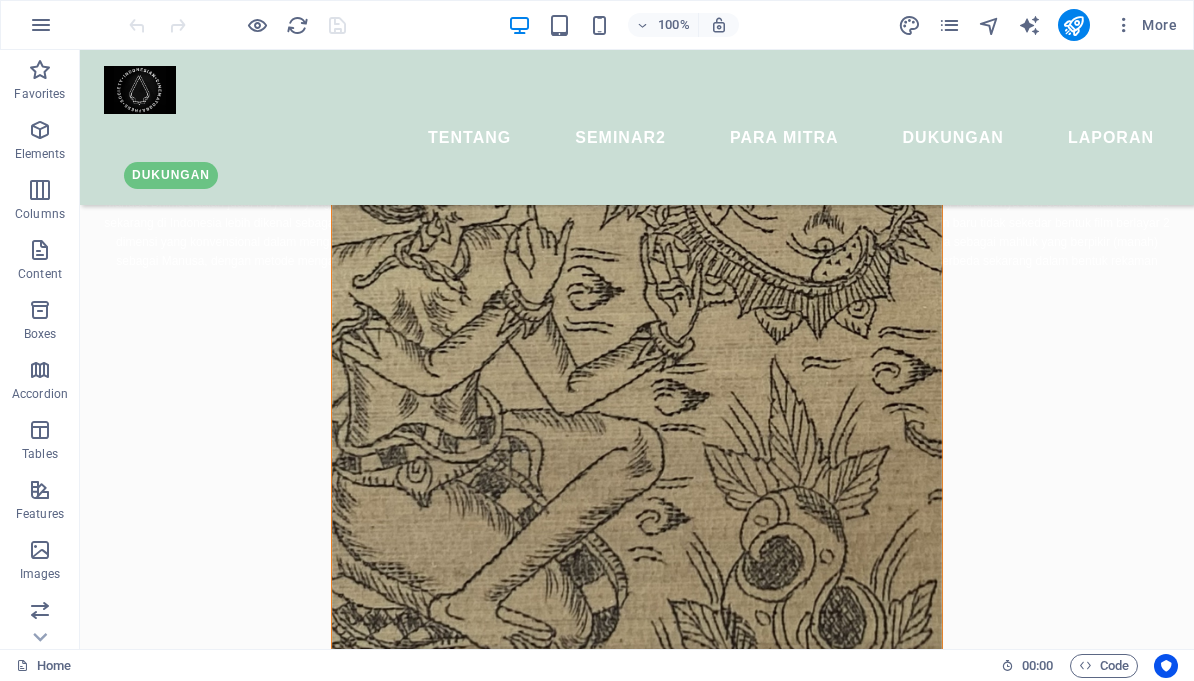 scroll, scrollTop: 785, scrollLeft: 0, axis: vertical 